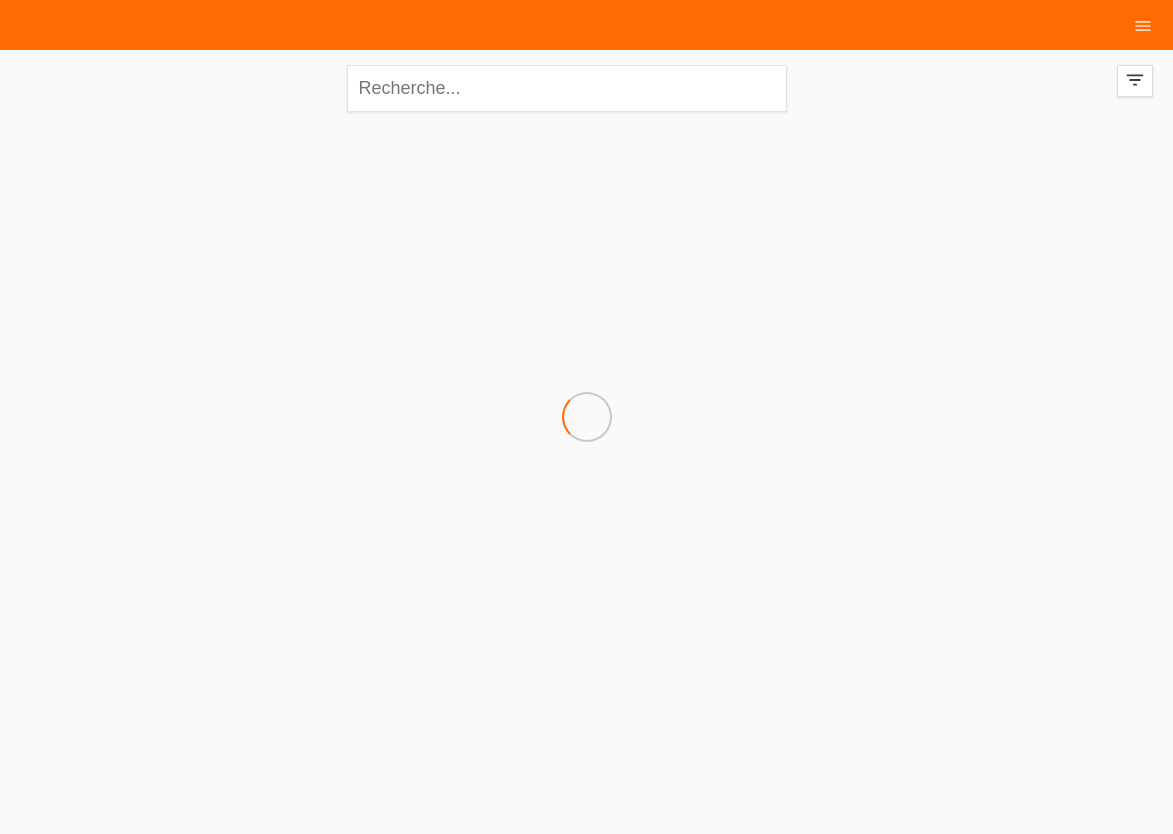 scroll, scrollTop: 0, scrollLeft: 0, axis: both 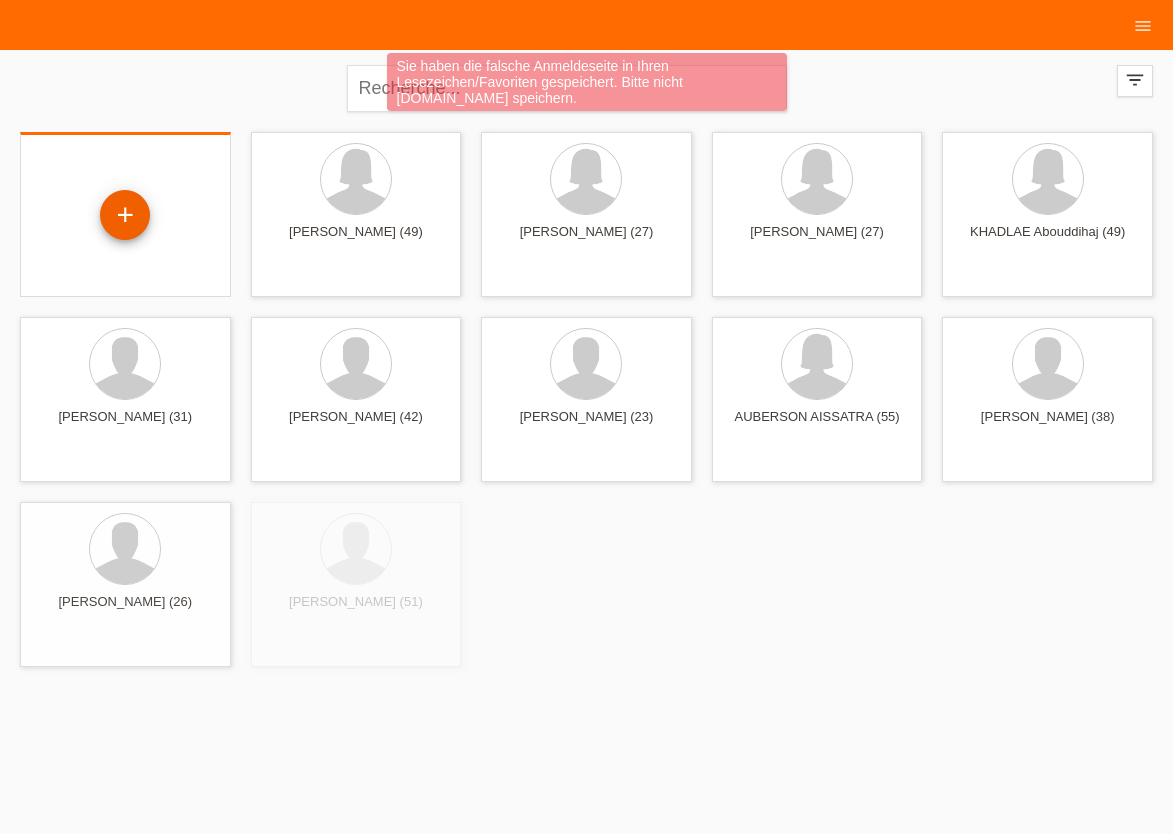 click on "+" at bounding box center [125, 215] 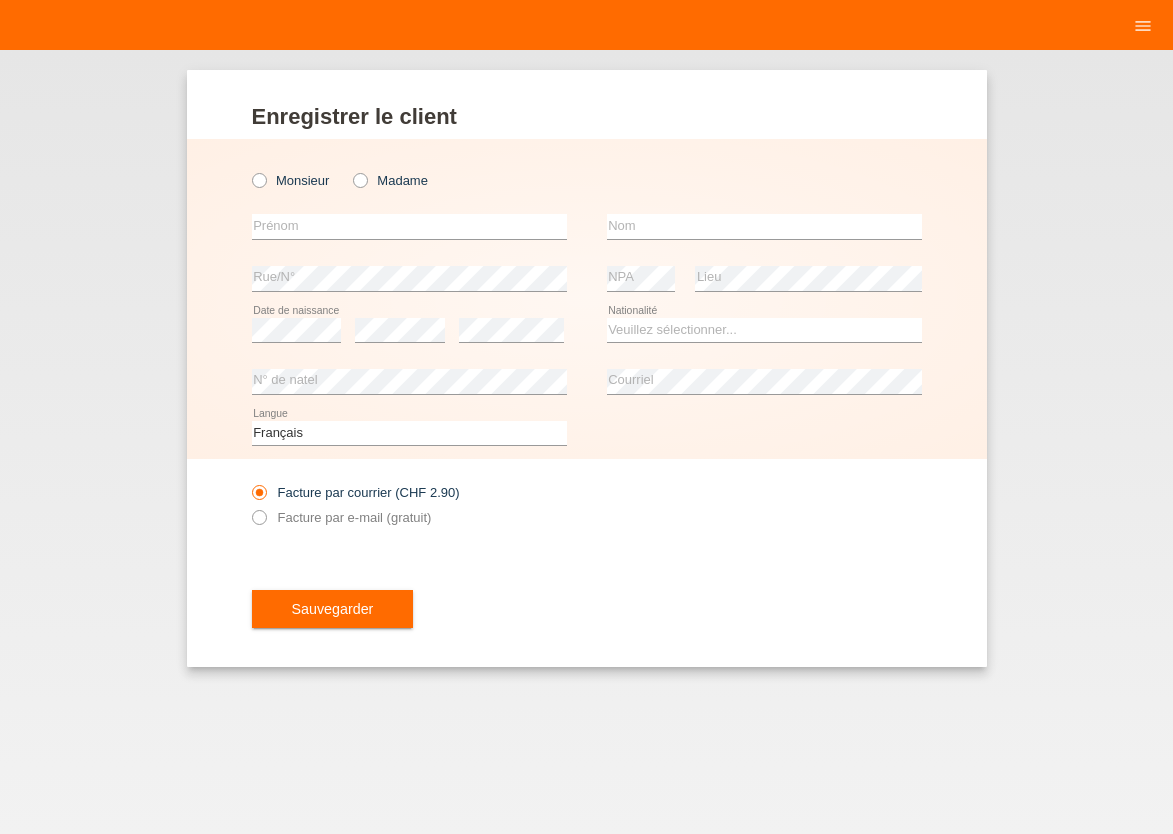scroll, scrollTop: 0, scrollLeft: 0, axis: both 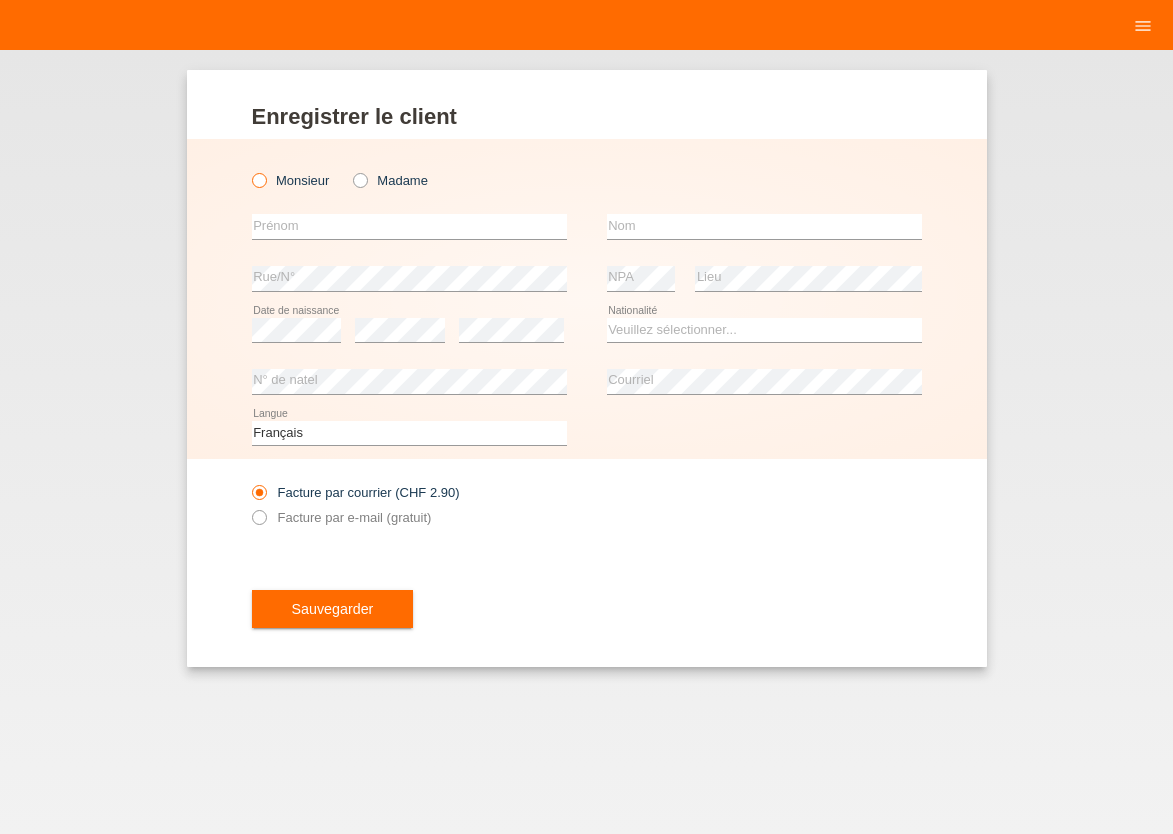 click at bounding box center (248, 170) 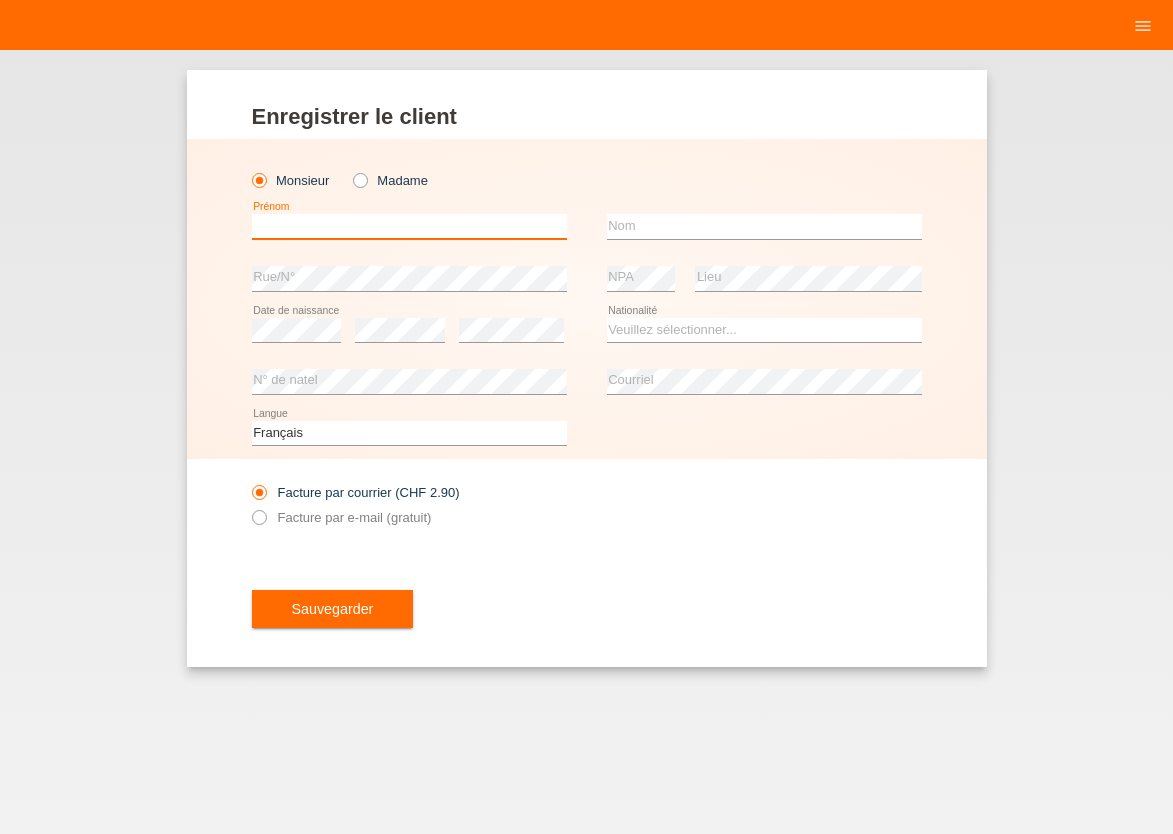 click at bounding box center [409, 226] 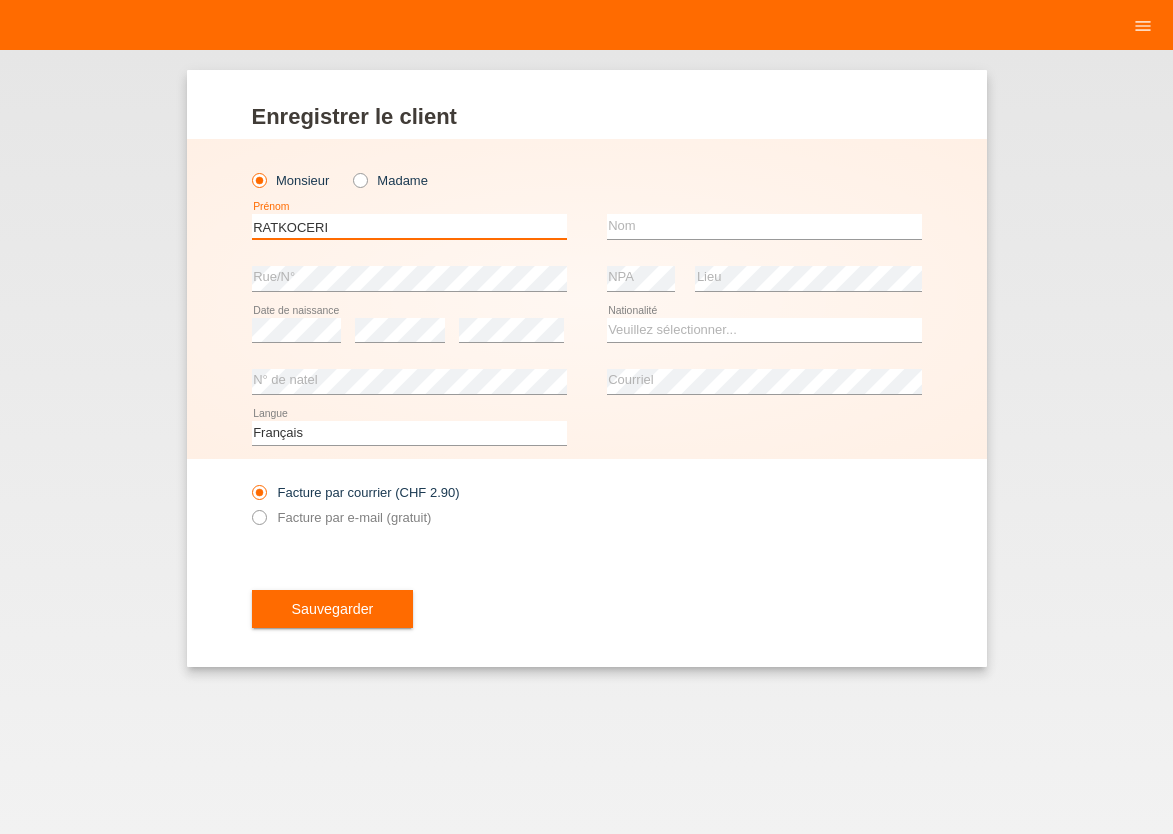 type on "RATKOCERI" 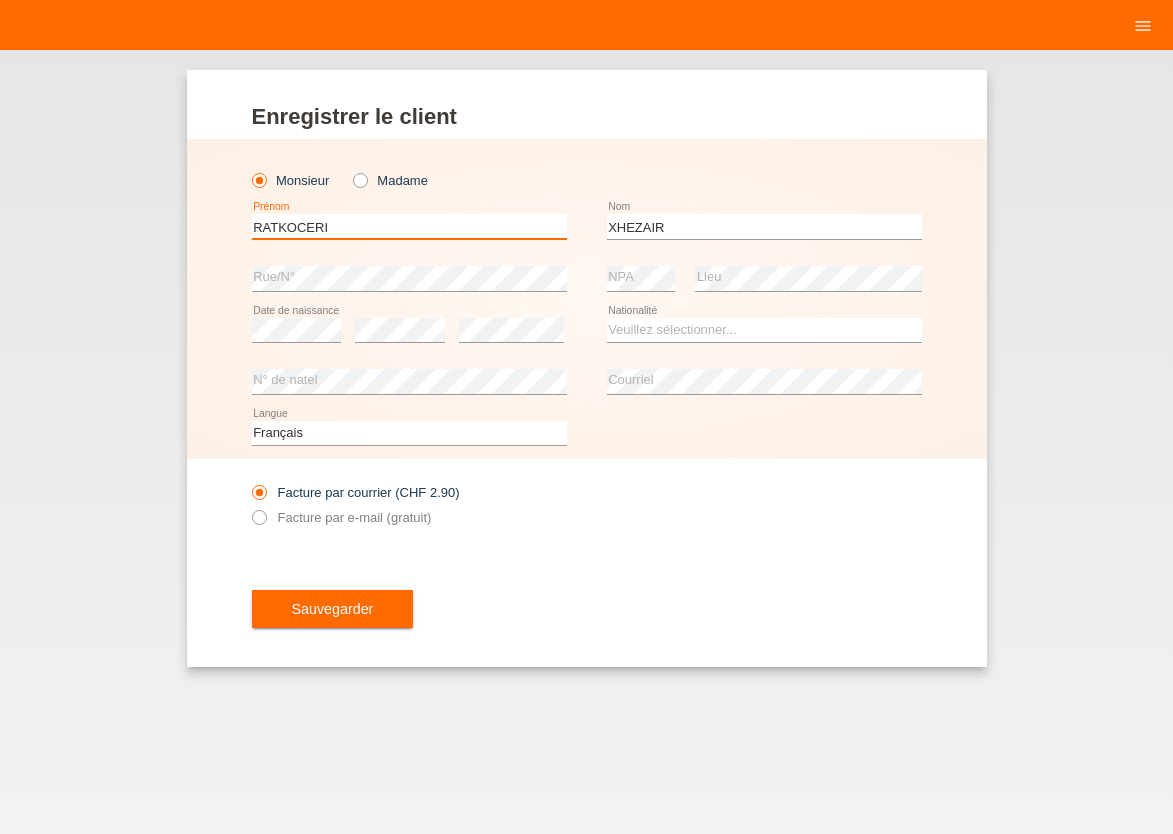 drag, startPoint x: 346, startPoint y: 226, endPoint x: 205, endPoint y: 215, distance: 141.42842 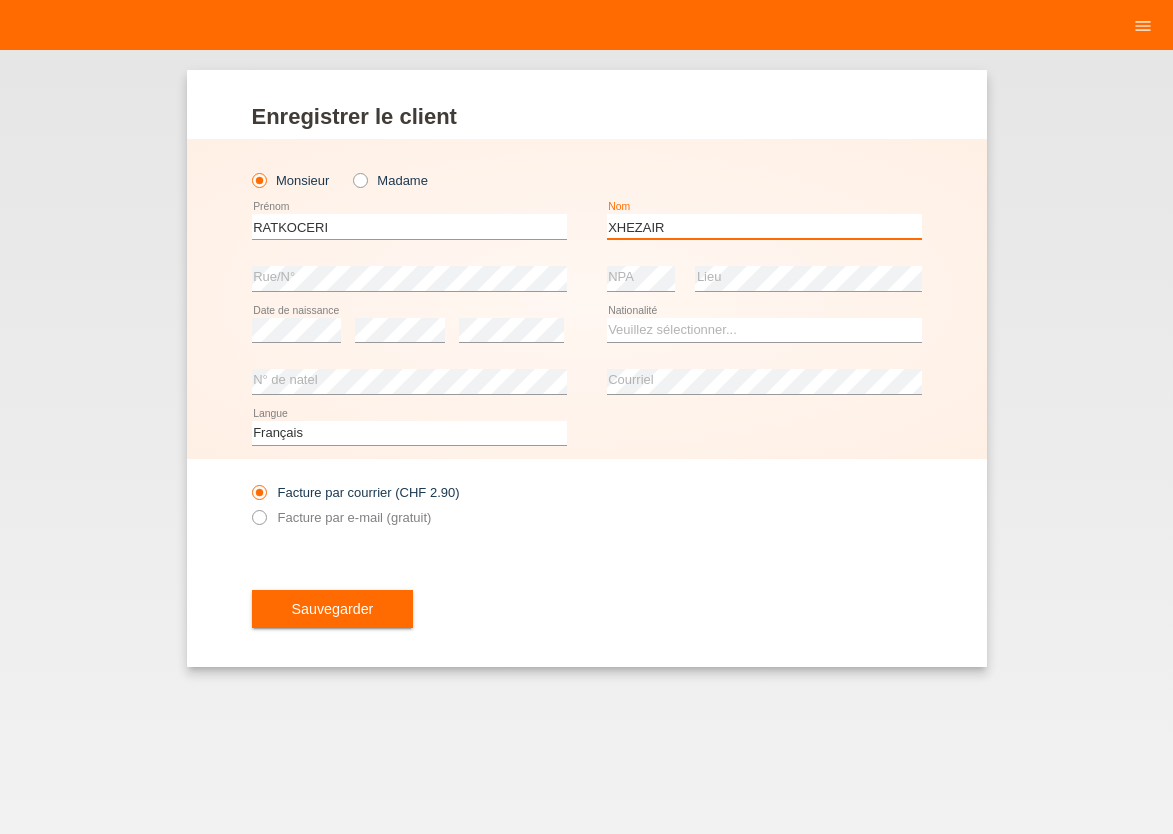 drag, startPoint x: 669, startPoint y: 223, endPoint x: 594, endPoint y: 223, distance: 75 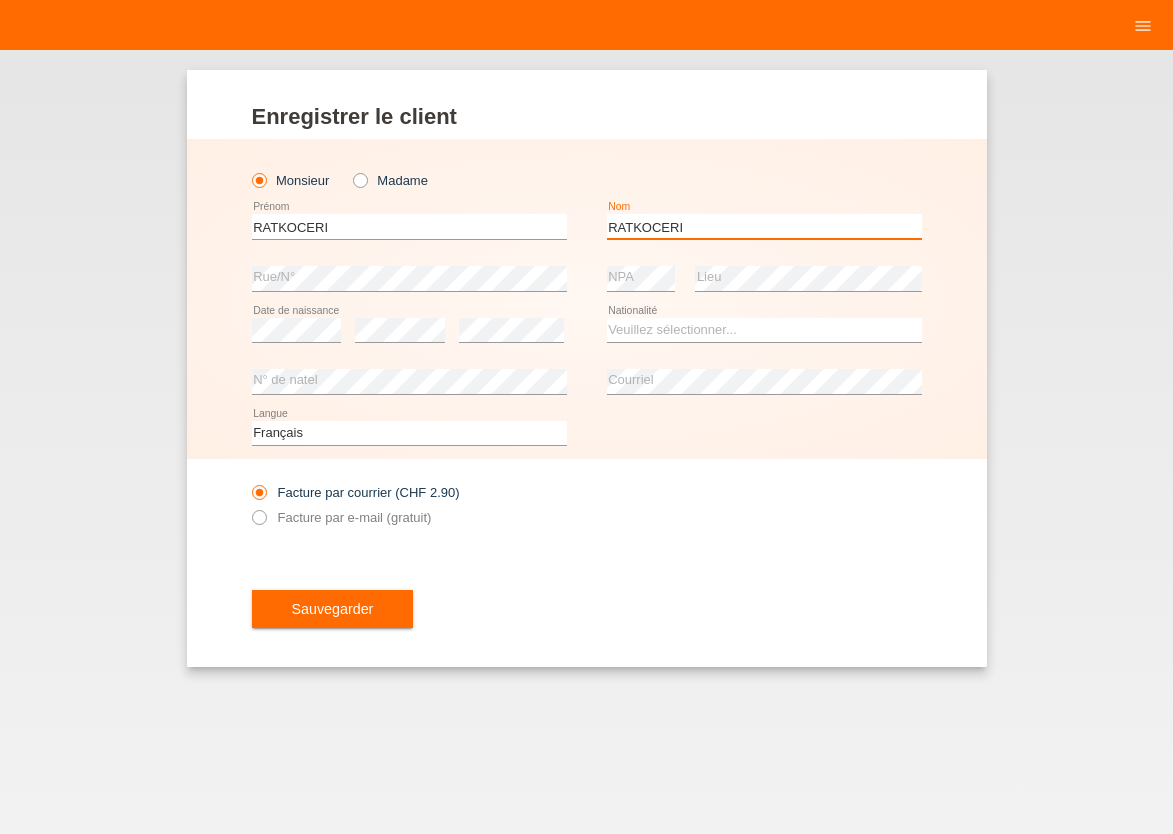 type on "RATKOCERI" 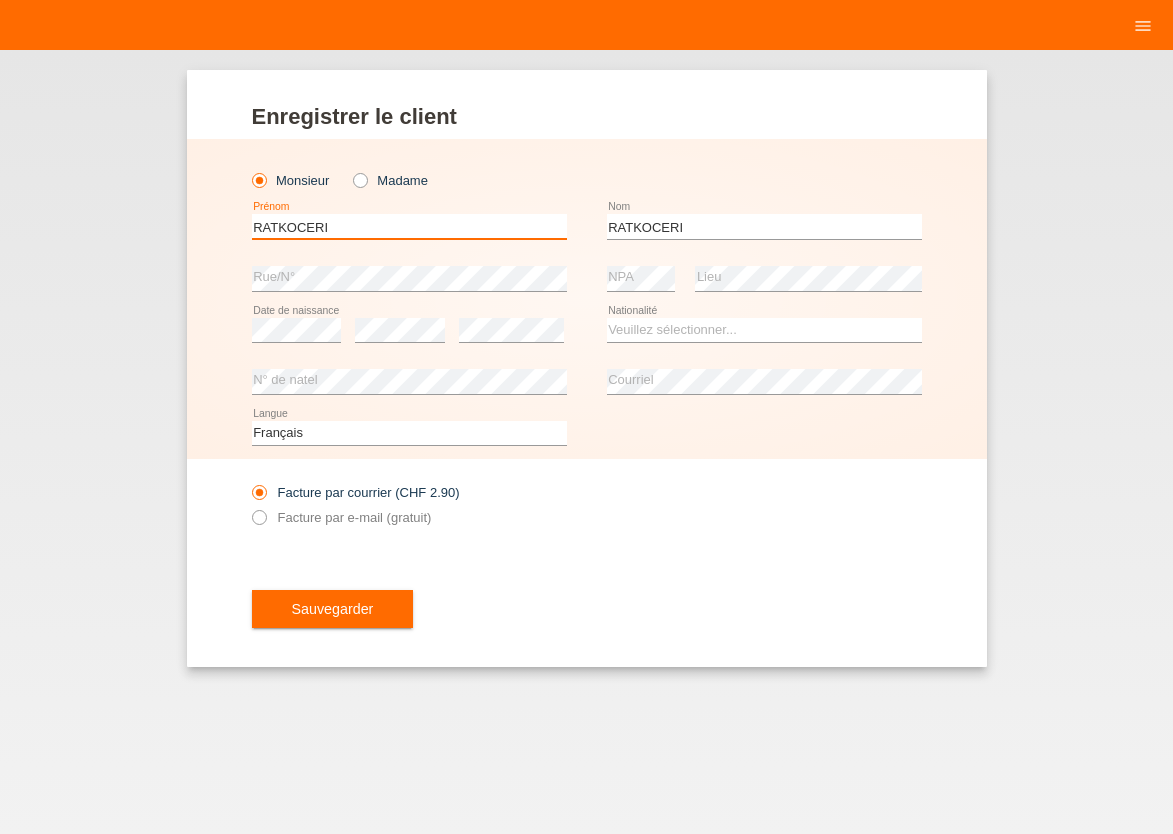 drag, startPoint x: 472, startPoint y: 221, endPoint x: 150, endPoint y: 64, distance: 358.23596 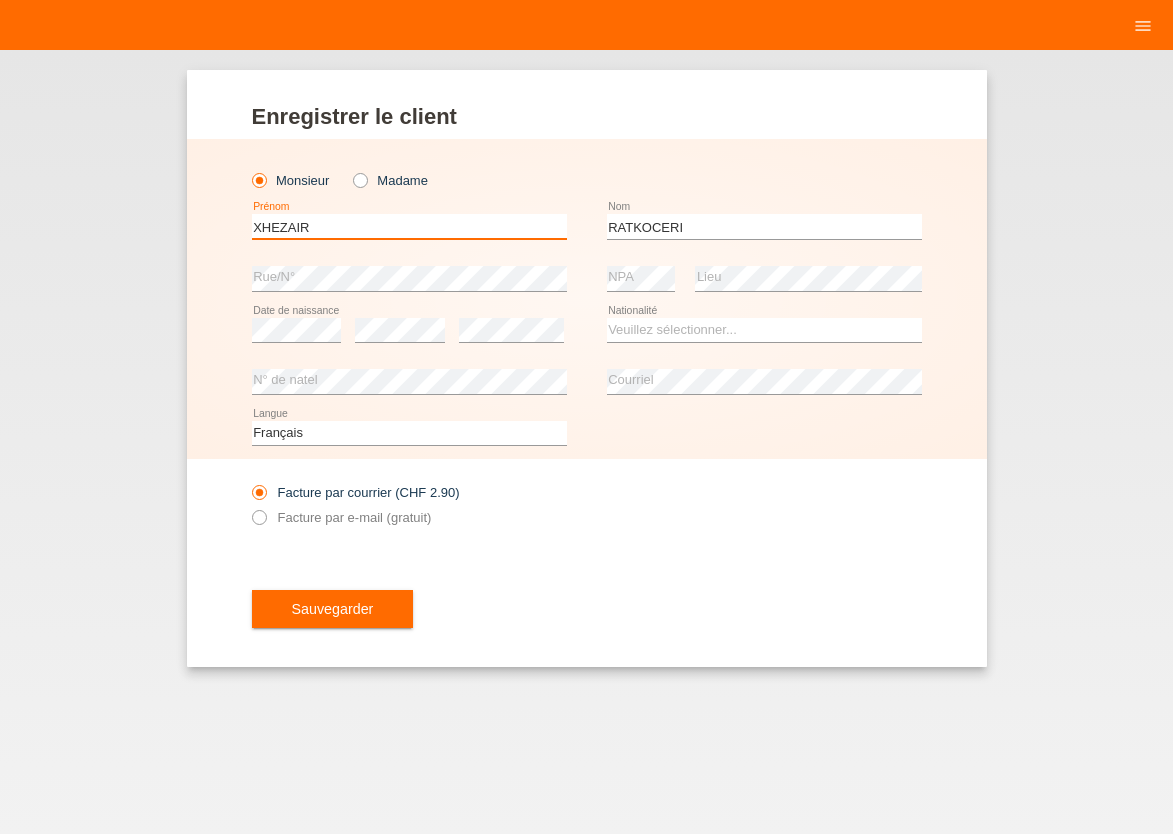 type on "XHEZAIR" 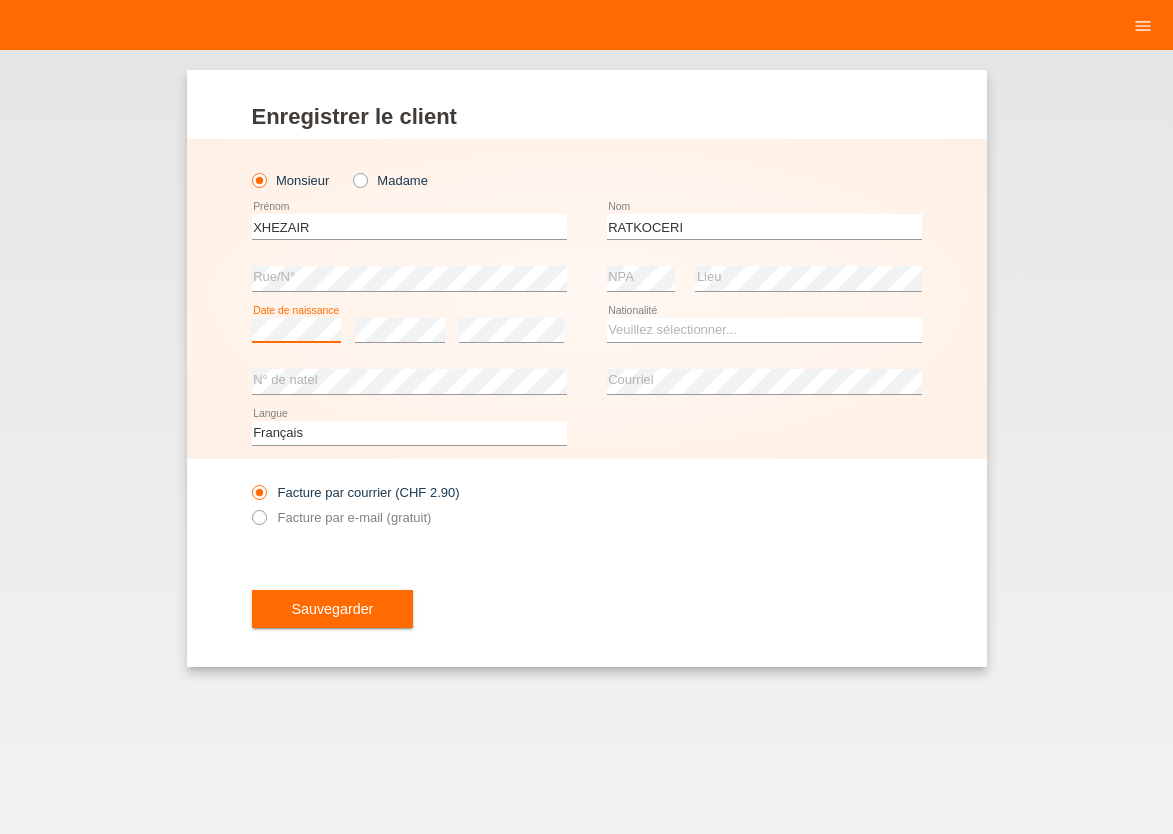 scroll, scrollTop: 0, scrollLeft: 0, axis: both 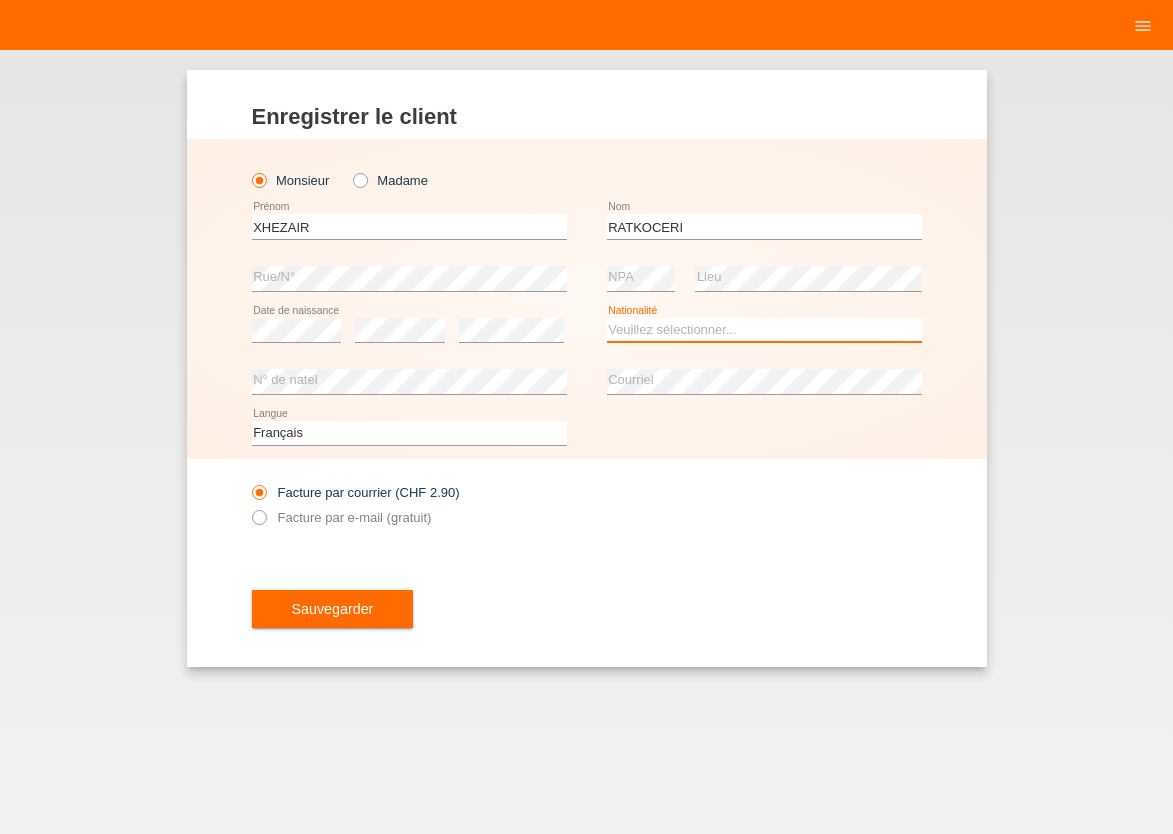 click on "Veuillez sélectionner...
Suisse
Allemagne
Autriche
Liechtenstein
------------
Afghanistan
Afrique du Sud
Åland
Albanie
Algérie Allemagne Andorre Angola Anguilla Antarctique Antigua-et-Barbuda Argentine" at bounding box center (764, 330) 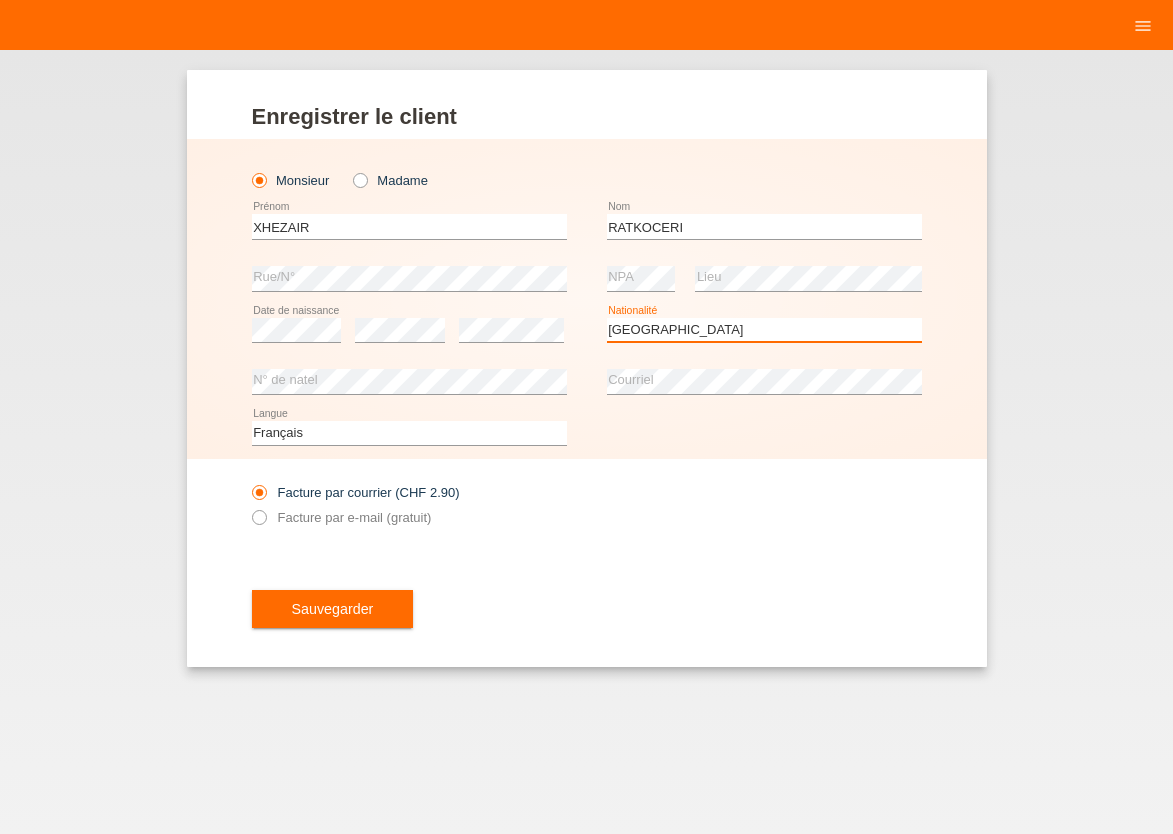 click on "Suisse" at bounding box center (0, 0) 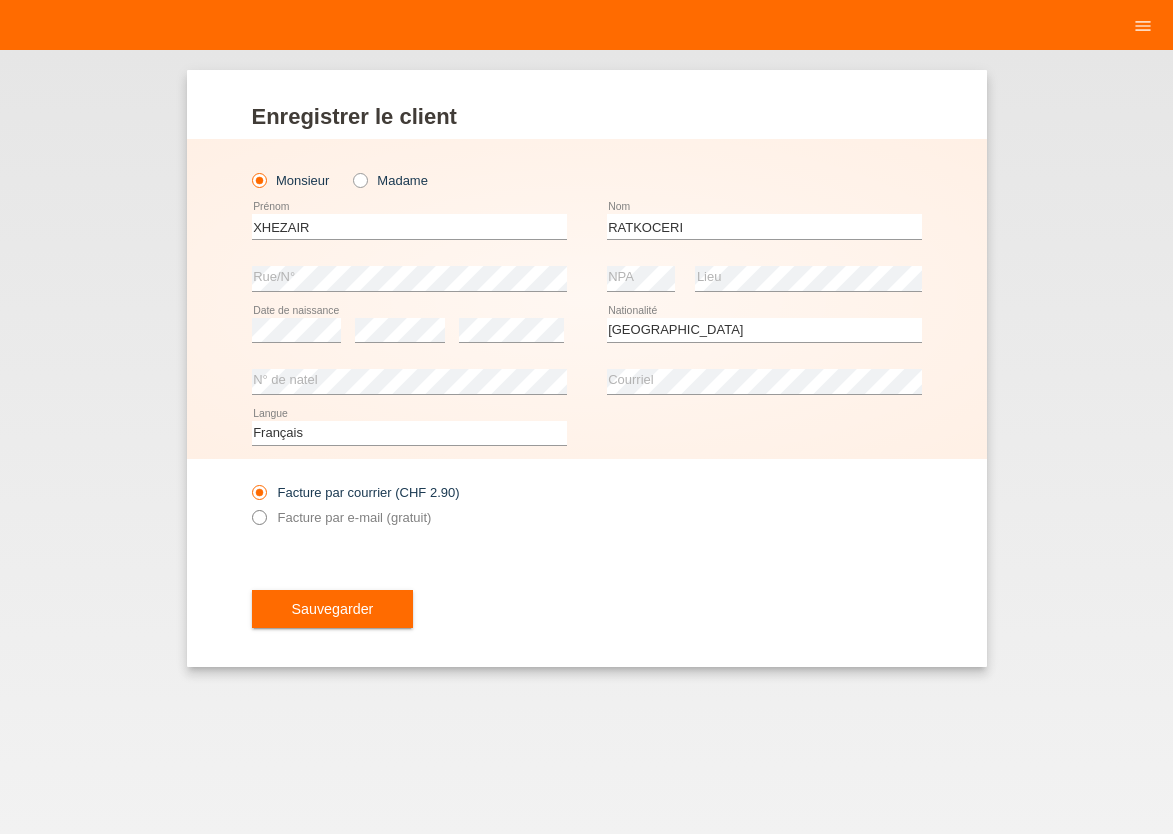 click at bounding box center (248, 507) 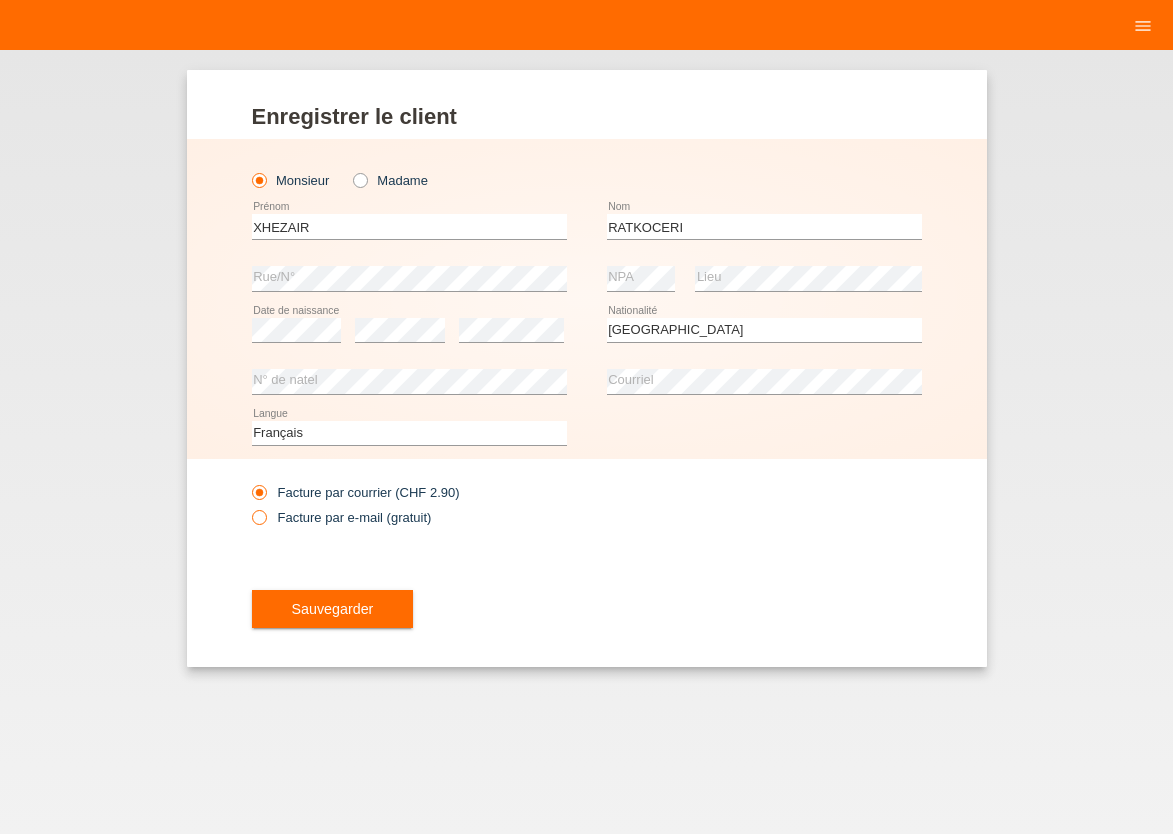 click at bounding box center [248, 507] 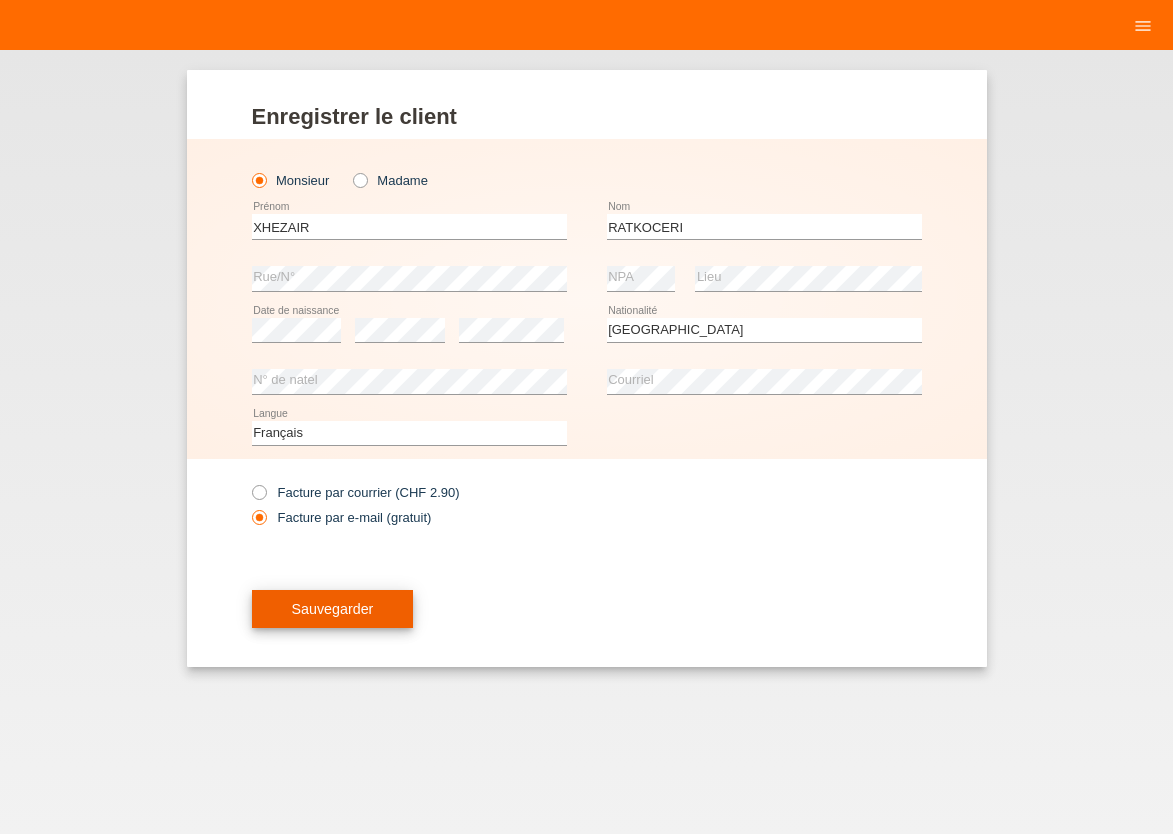 click on "Sauvegarder" at bounding box center (333, 609) 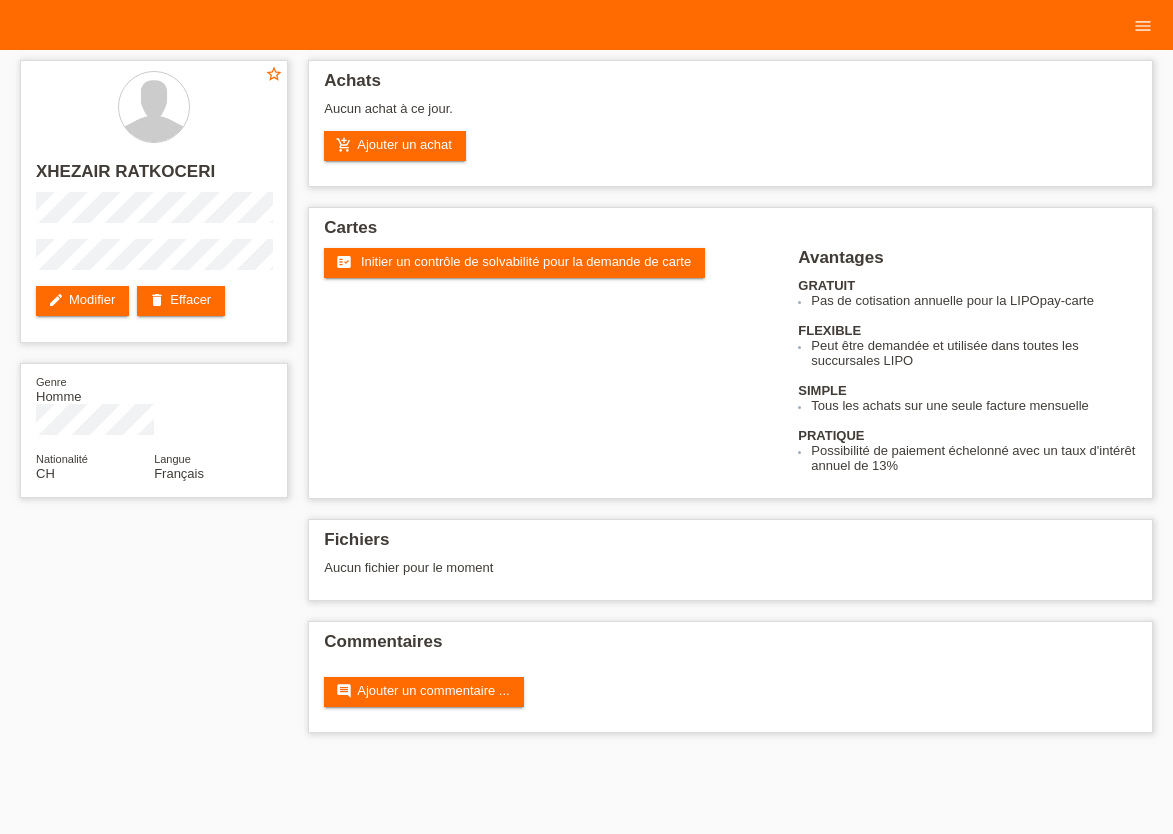 scroll, scrollTop: 0, scrollLeft: 0, axis: both 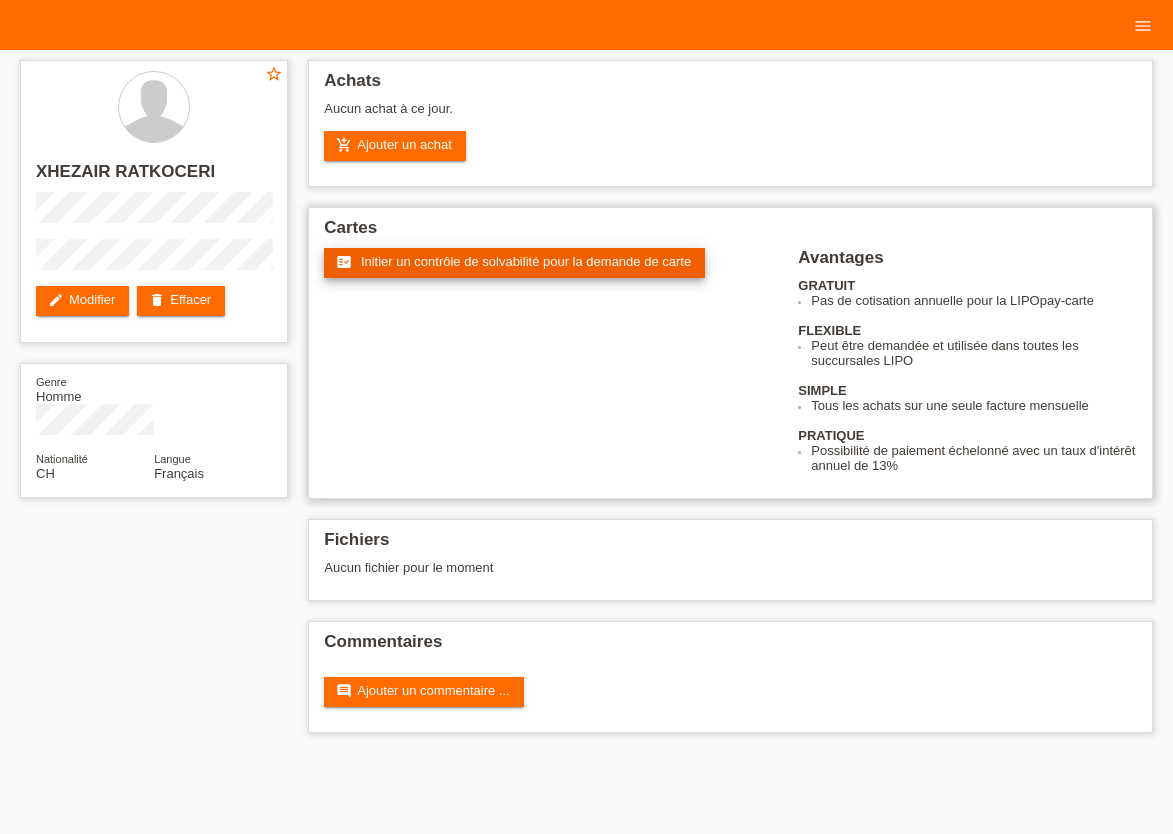 click on "Initier un contrôle de solvabilité pour la demande de carte" at bounding box center (526, 261) 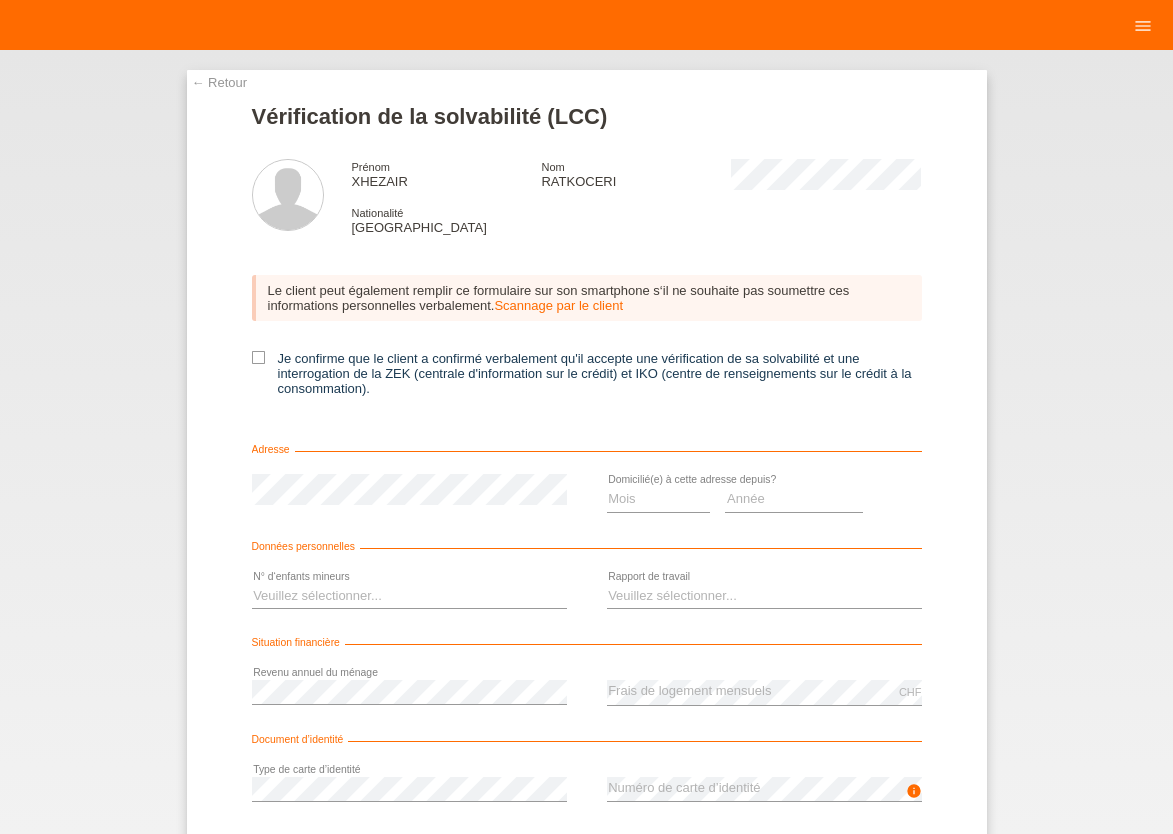 scroll, scrollTop: 0, scrollLeft: 0, axis: both 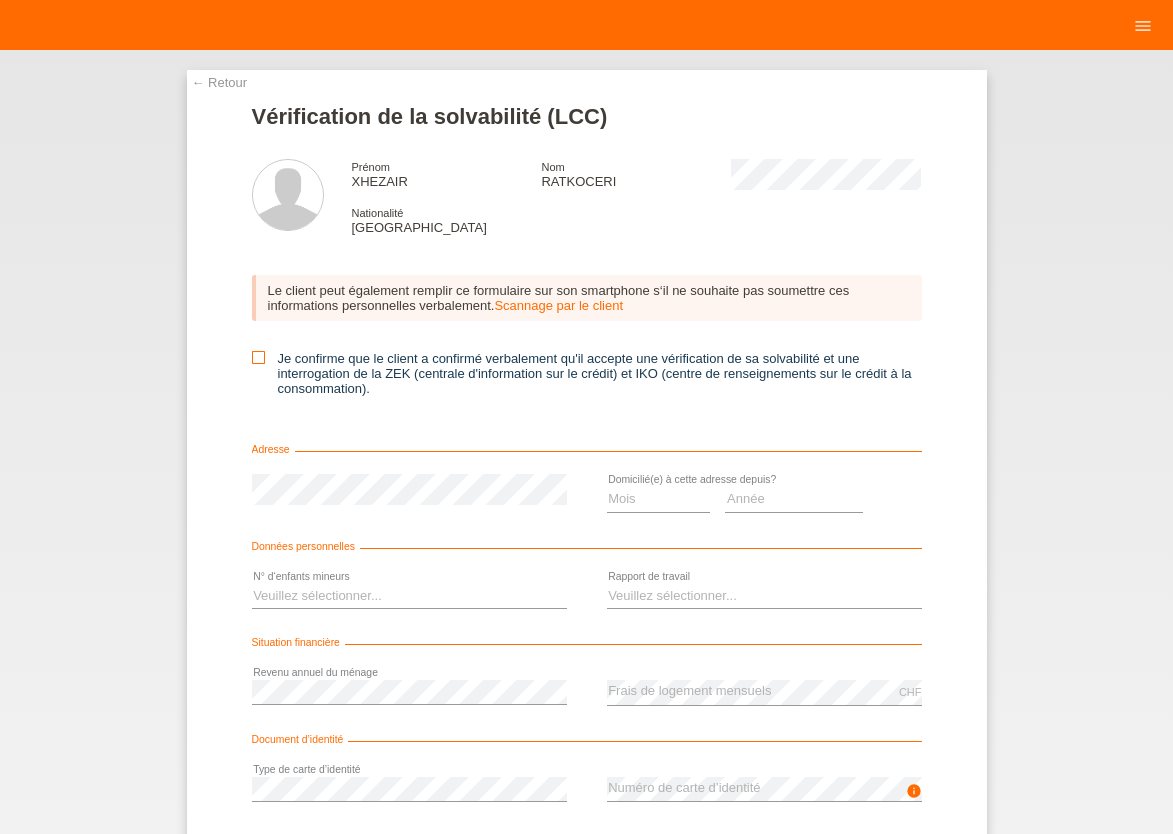 click at bounding box center (258, 357) 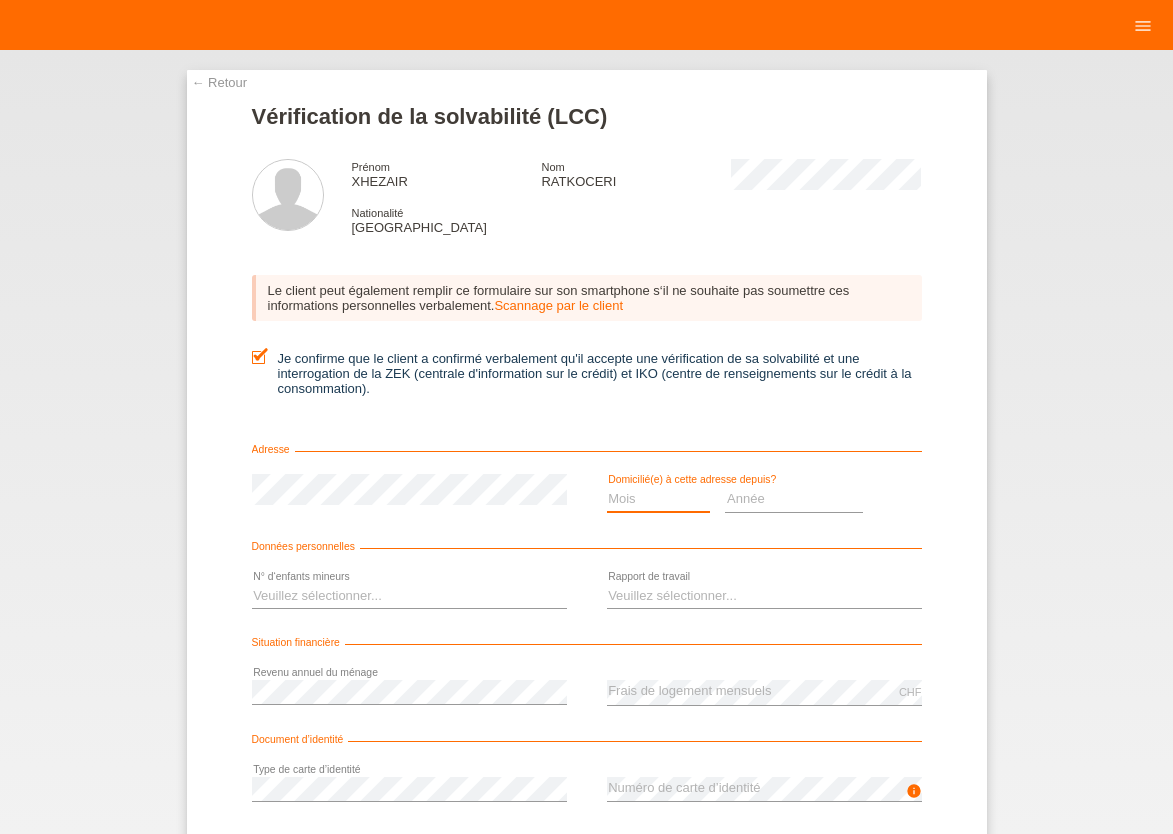 click on "Mois
01
02
03
04
05
06
07
08
09
10" at bounding box center [659, 499] 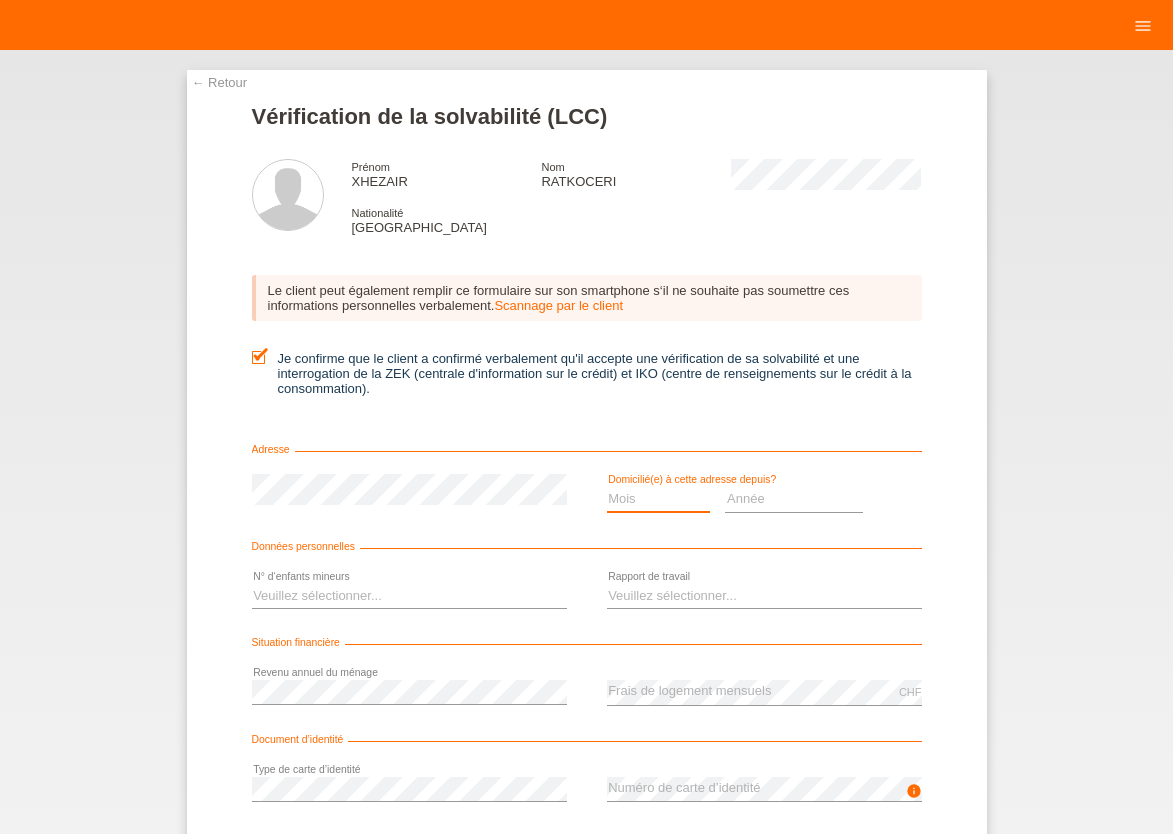 scroll, scrollTop: 0, scrollLeft: 0, axis: both 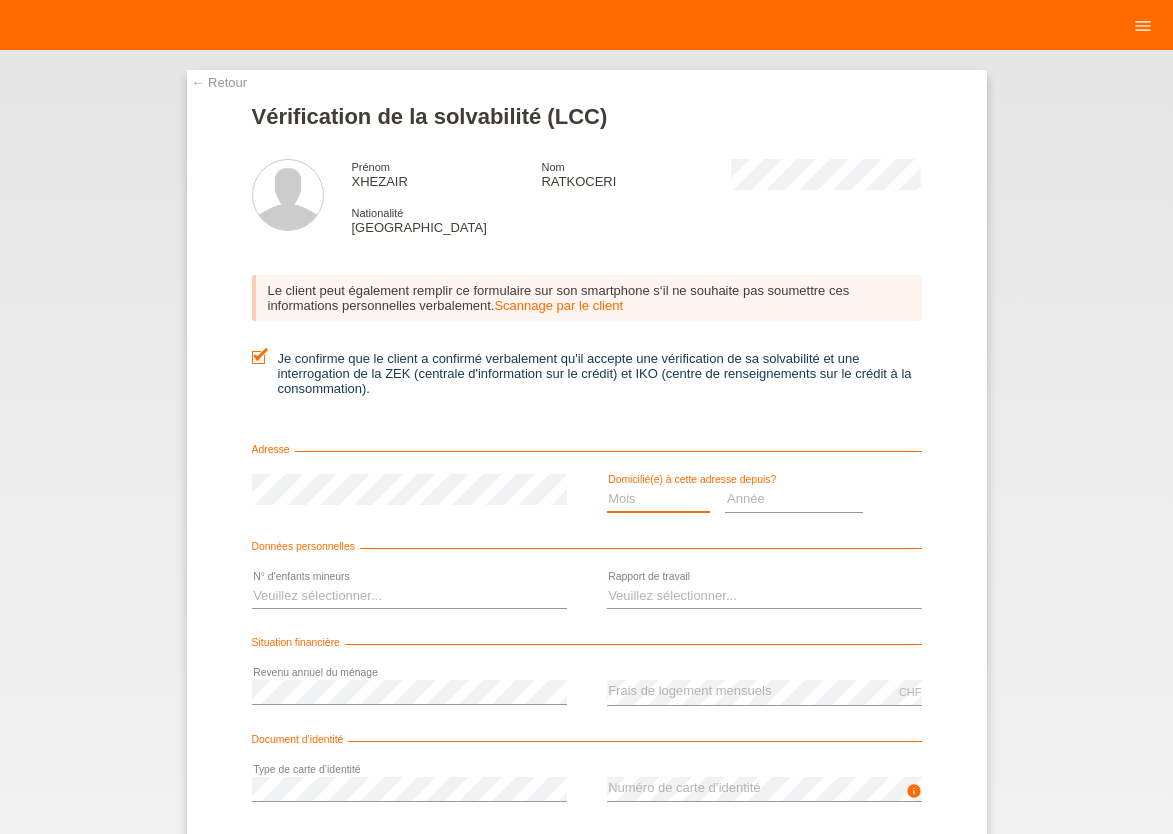 select on "06" 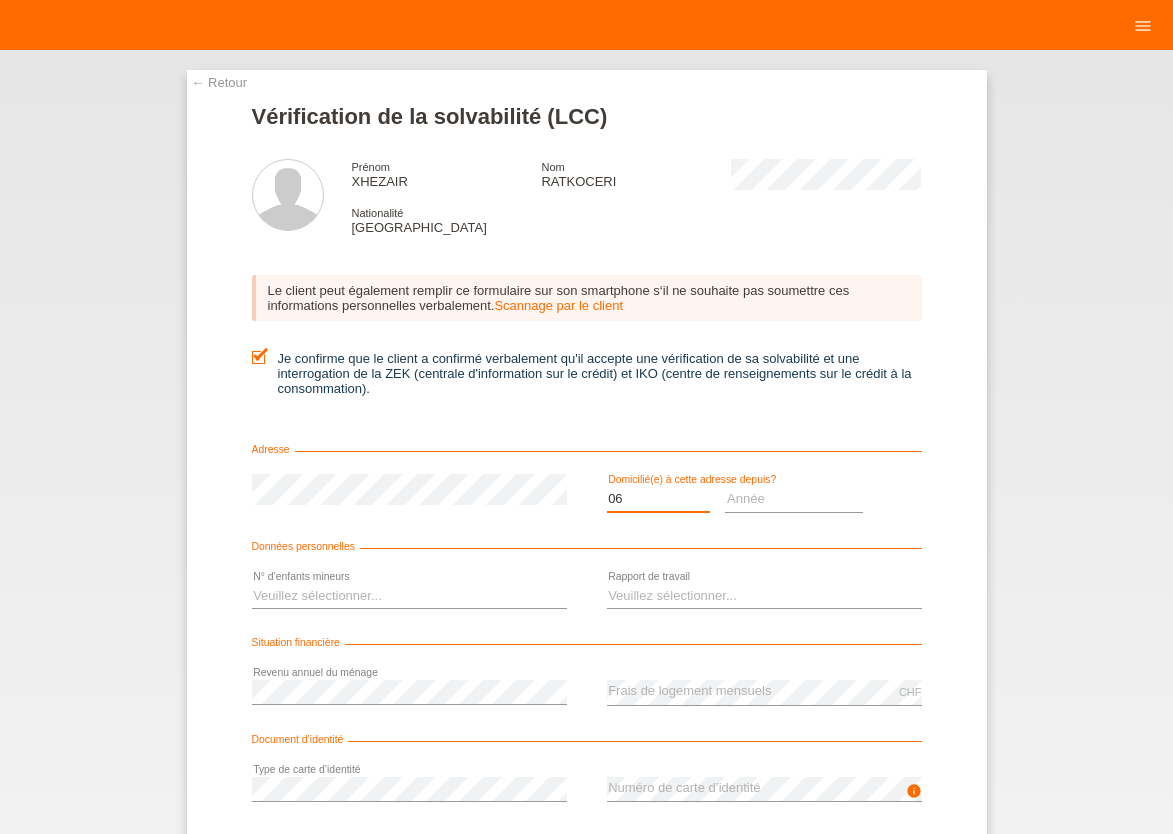click on "06" at bounding box center (0, 0) 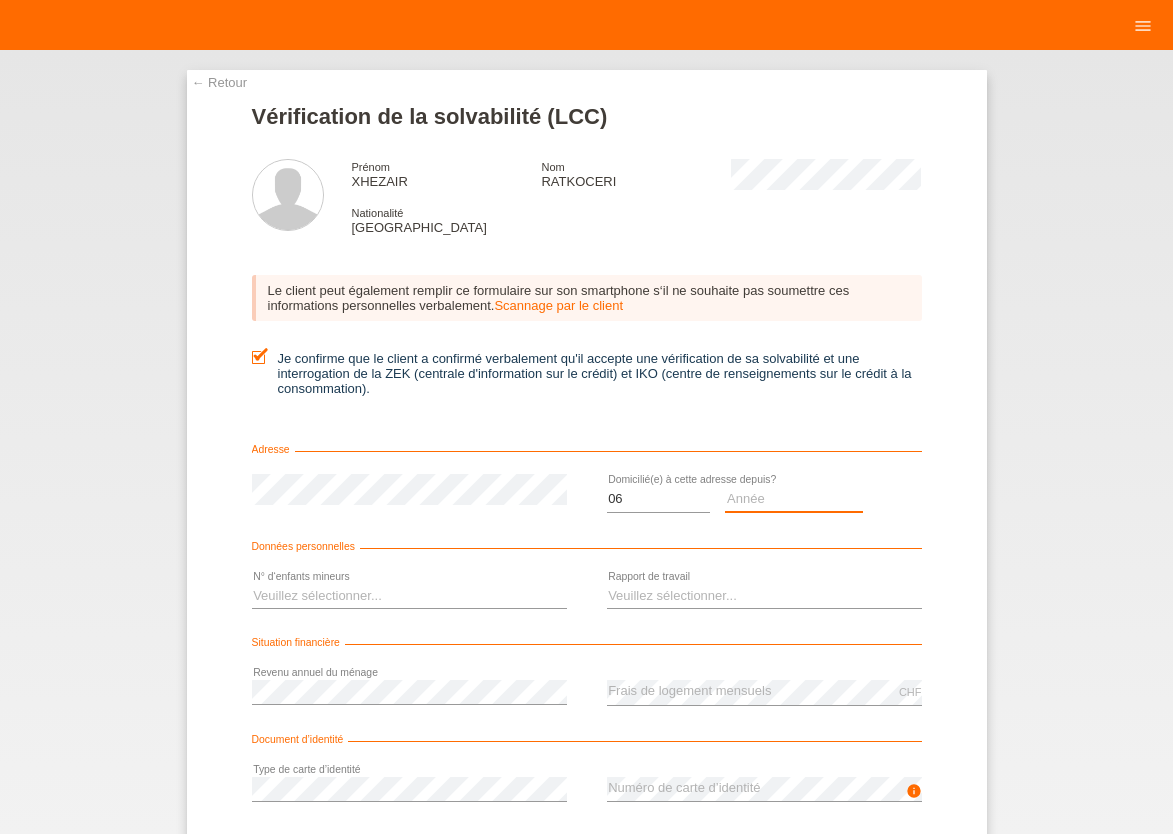 select on "2011" 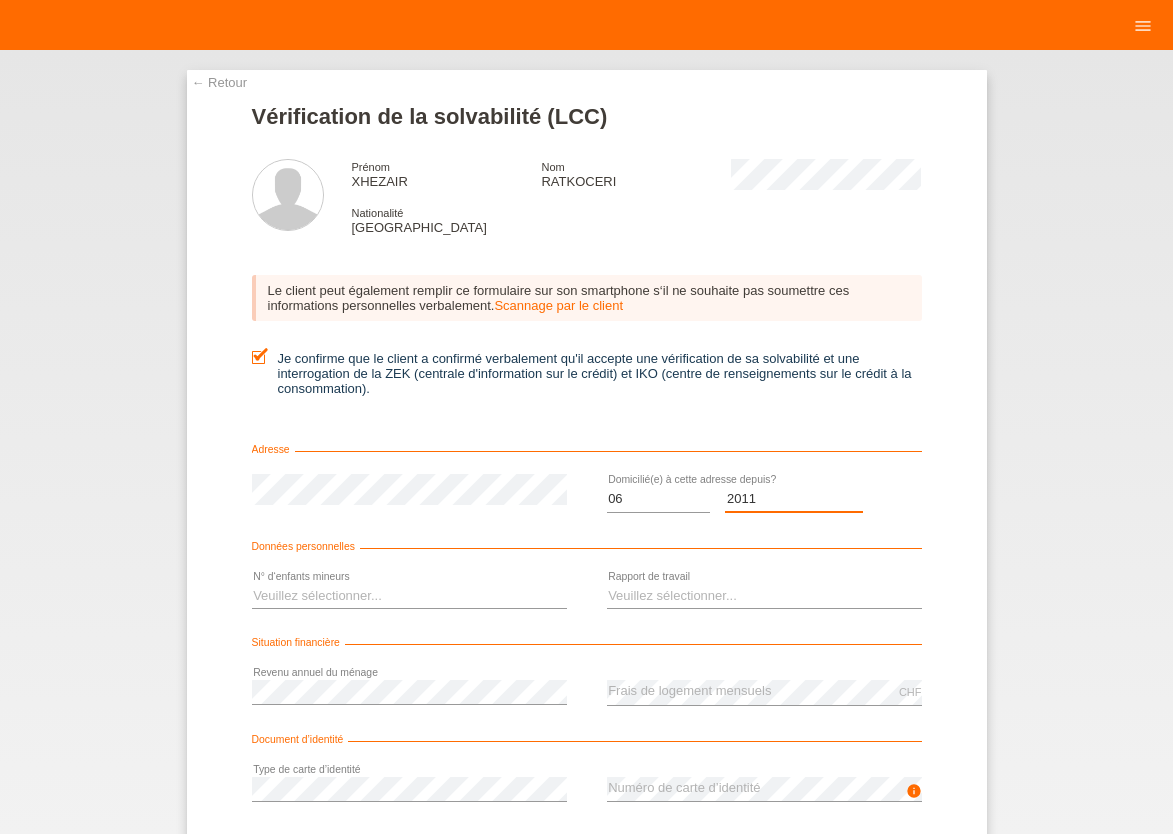 click on "2011" at bounding box center [0, 0] 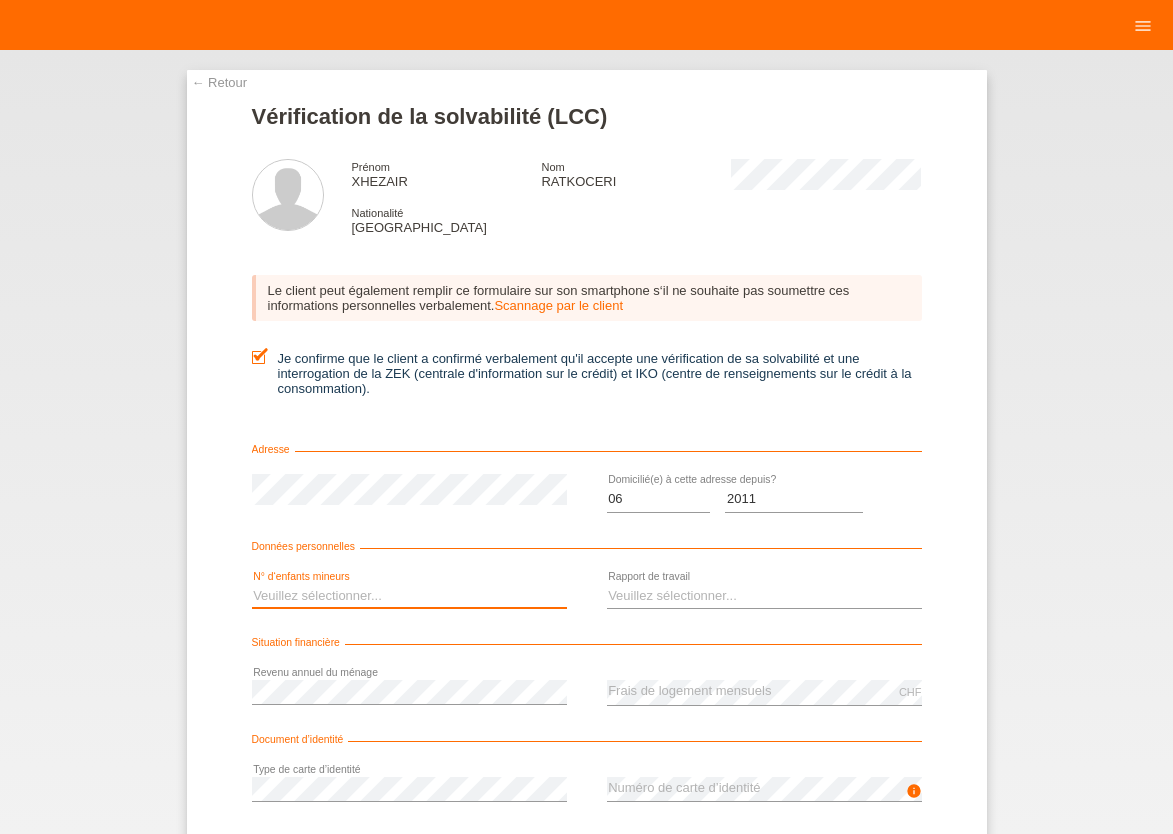 click on "Veuillez sélectionner...
0
1
2
3
4
5
6
7
8
9" at bounding box center (409, 596) 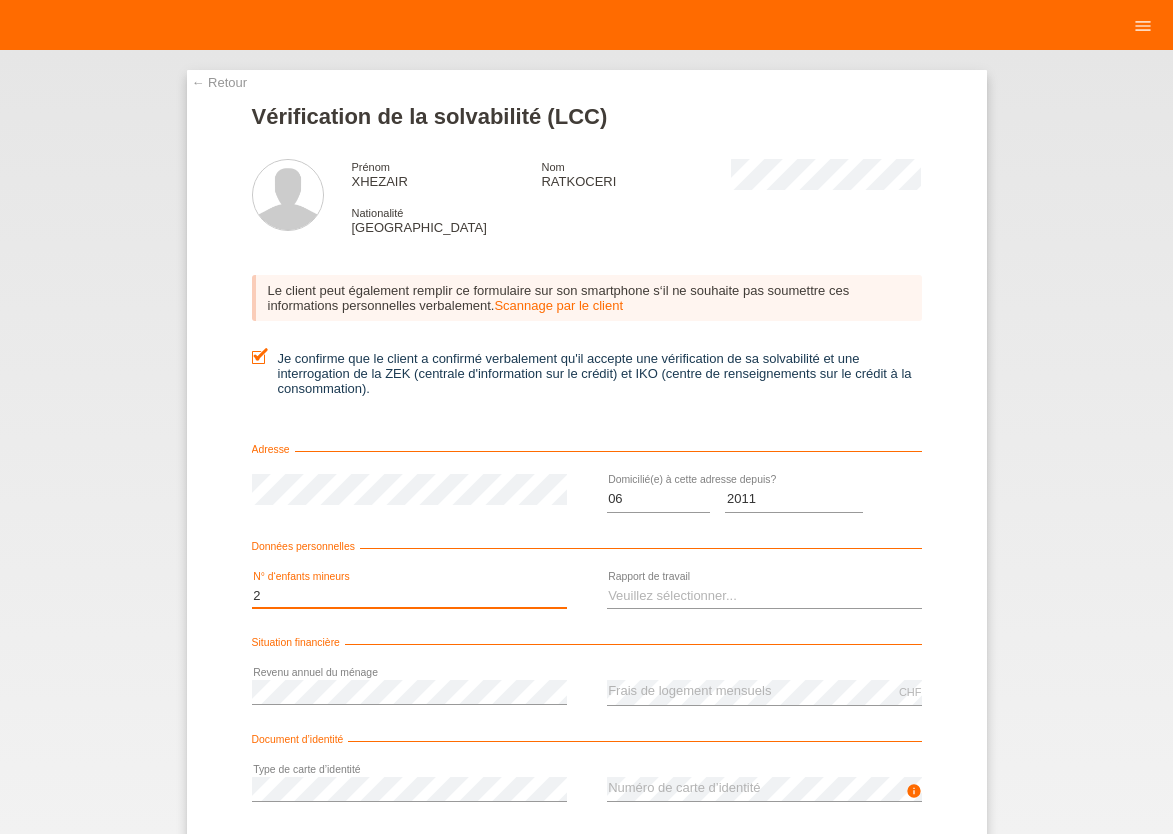 click on "2" at bounding box center (0, 0) 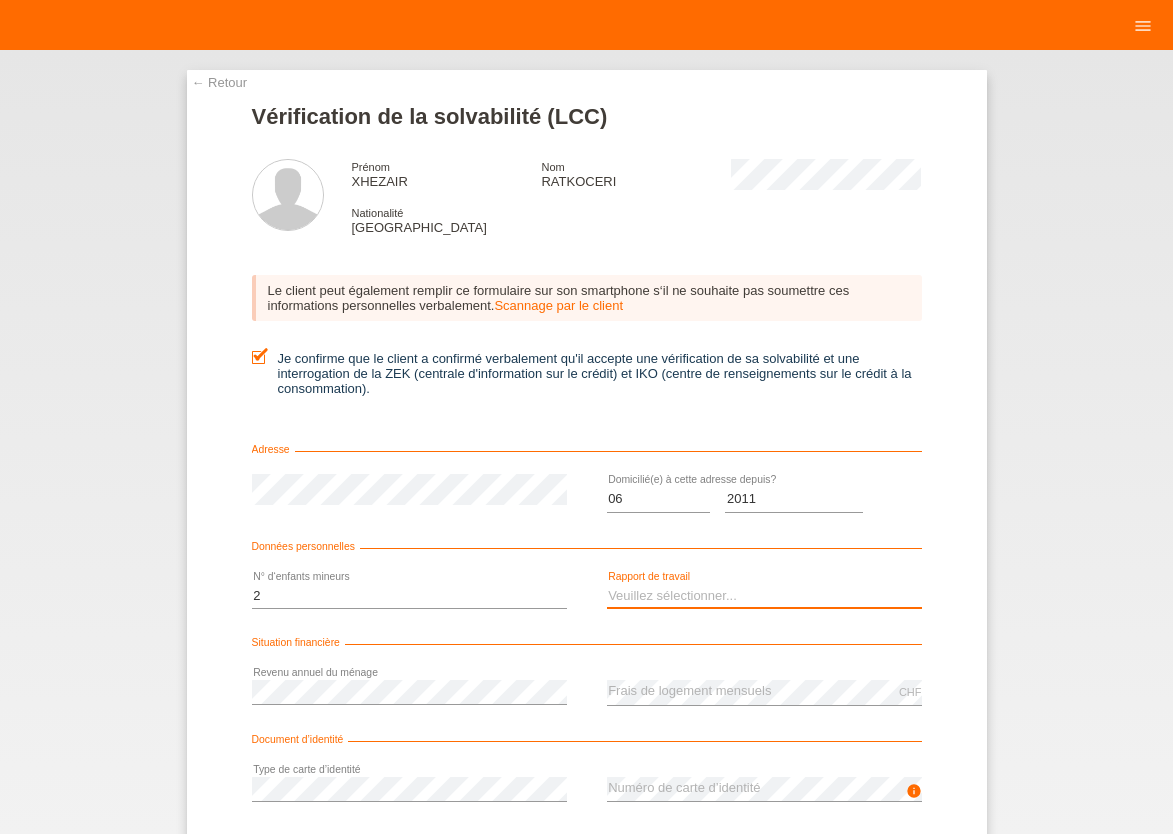 click on "Veuillez sélectionner...
A durée indéterminée
A durée déterminée
Apprenti/étudiant
Retraité(e)
Sans activité lucrative
Femme/homme au foyer
Indépendant(e)" at bounding box center [764, 596] 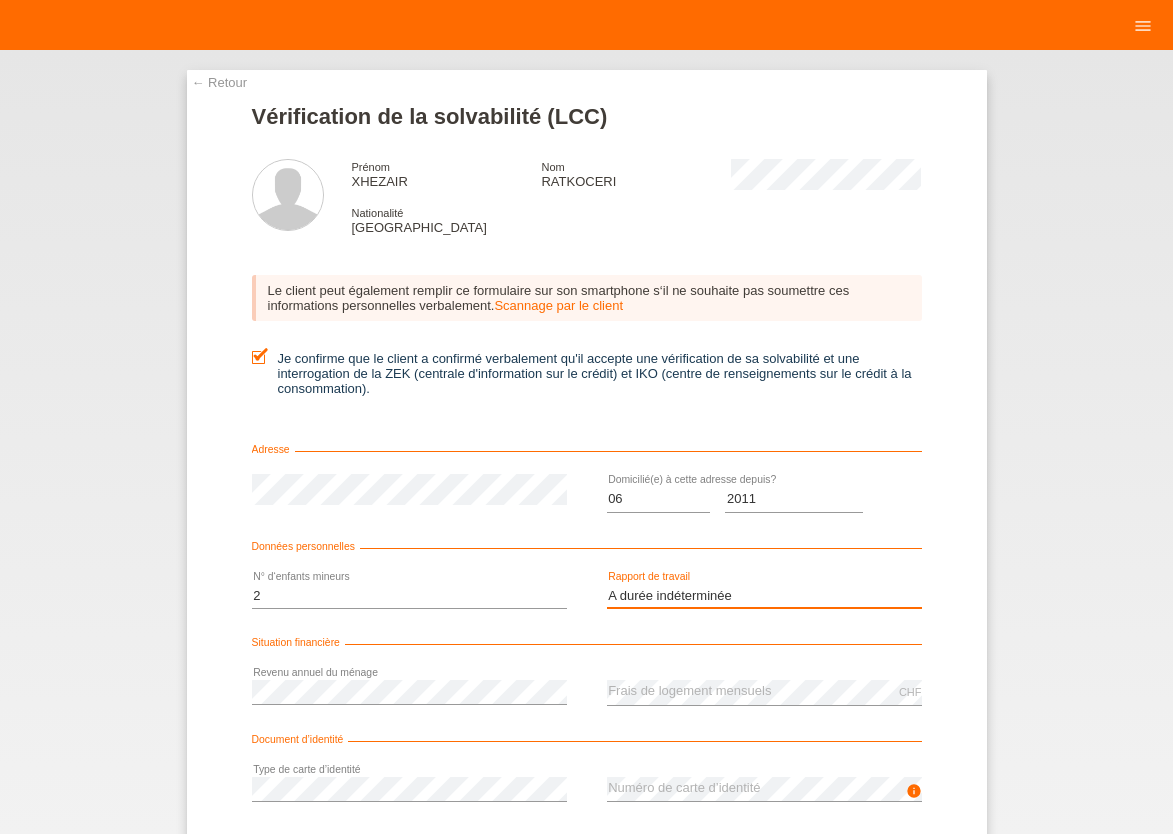 click on "A durée indéterminée" at bounding box center [0, 0] 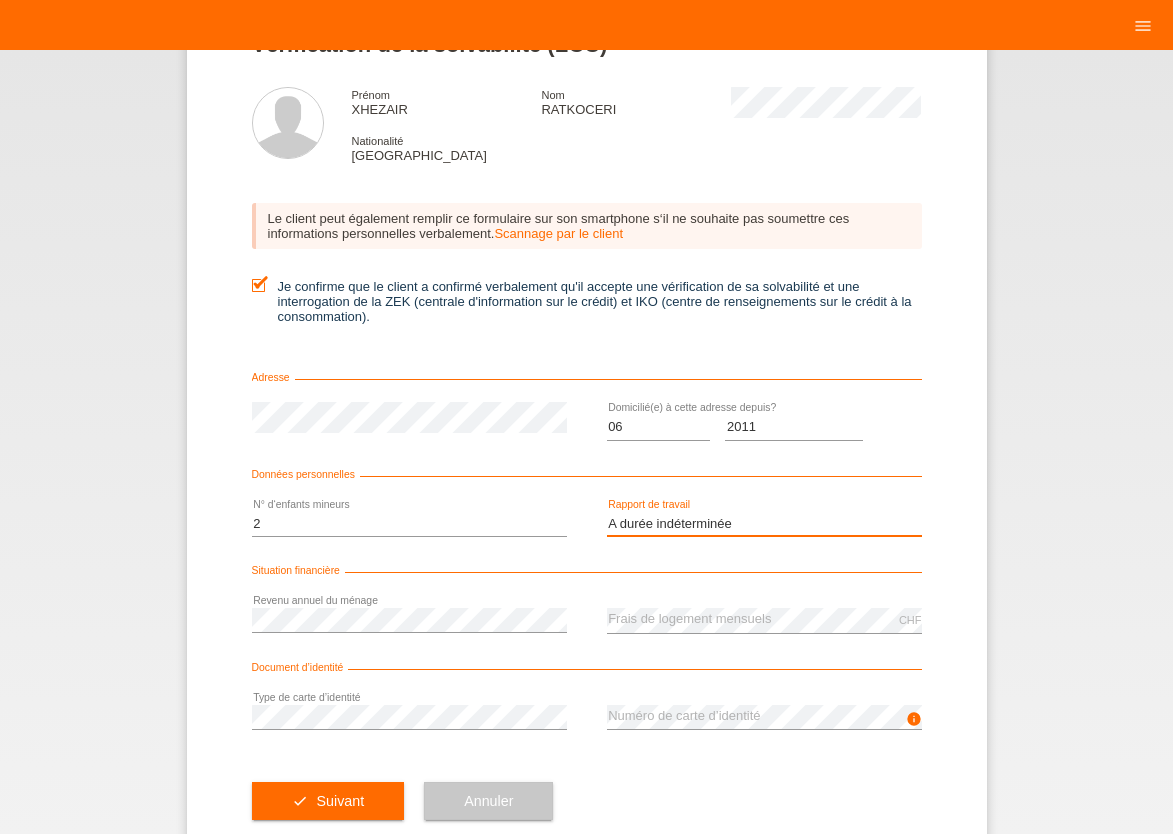 scroll, scrollTop: 123, scrollLeft: 0, axis: vertical 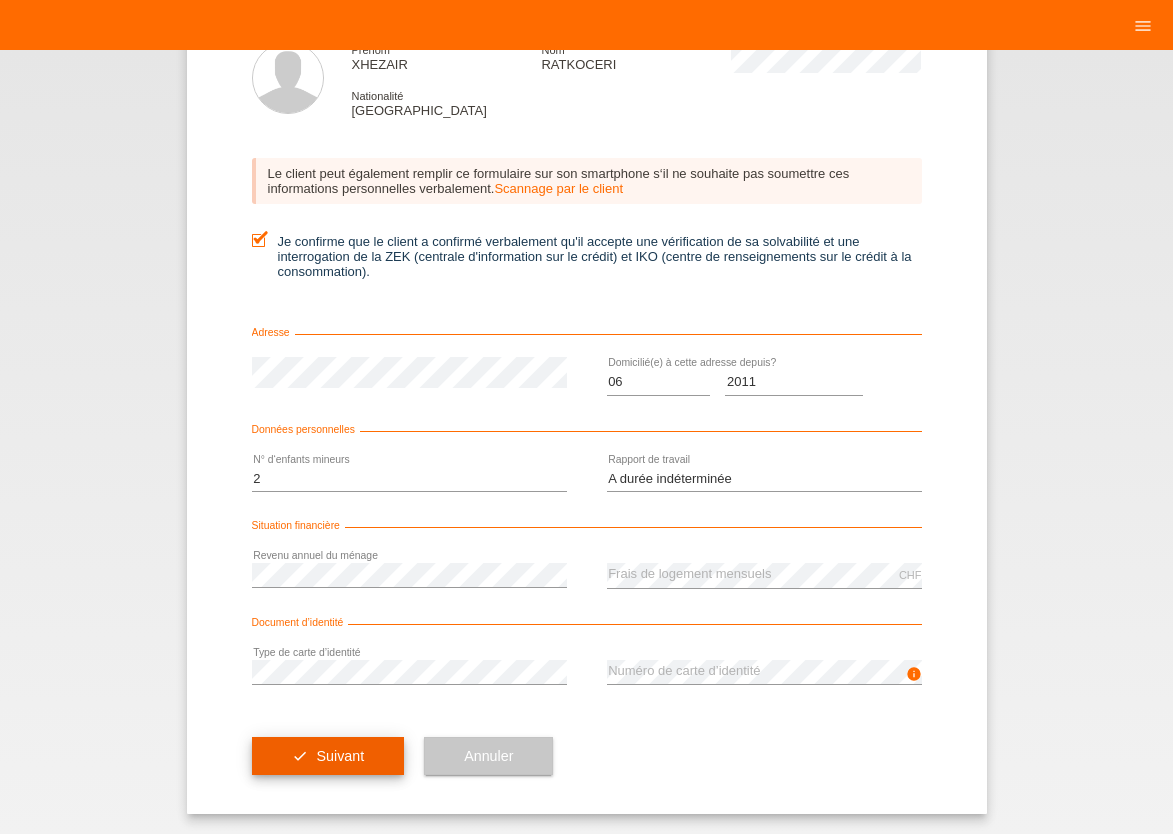 click on "Suivant" at bounding box center (340, 756) 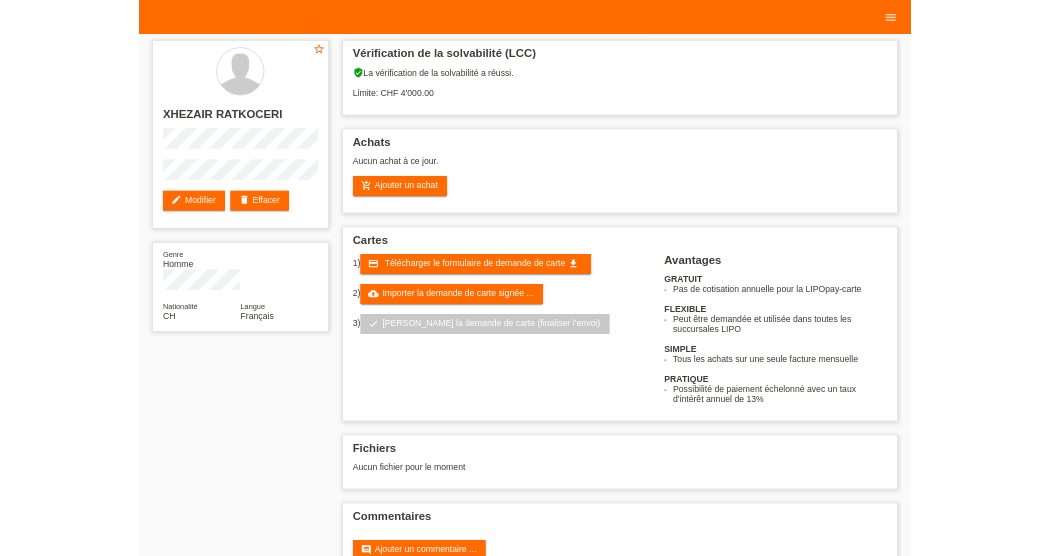 scroll, scrollTop: 0, scrollLeft: 0, axis: both 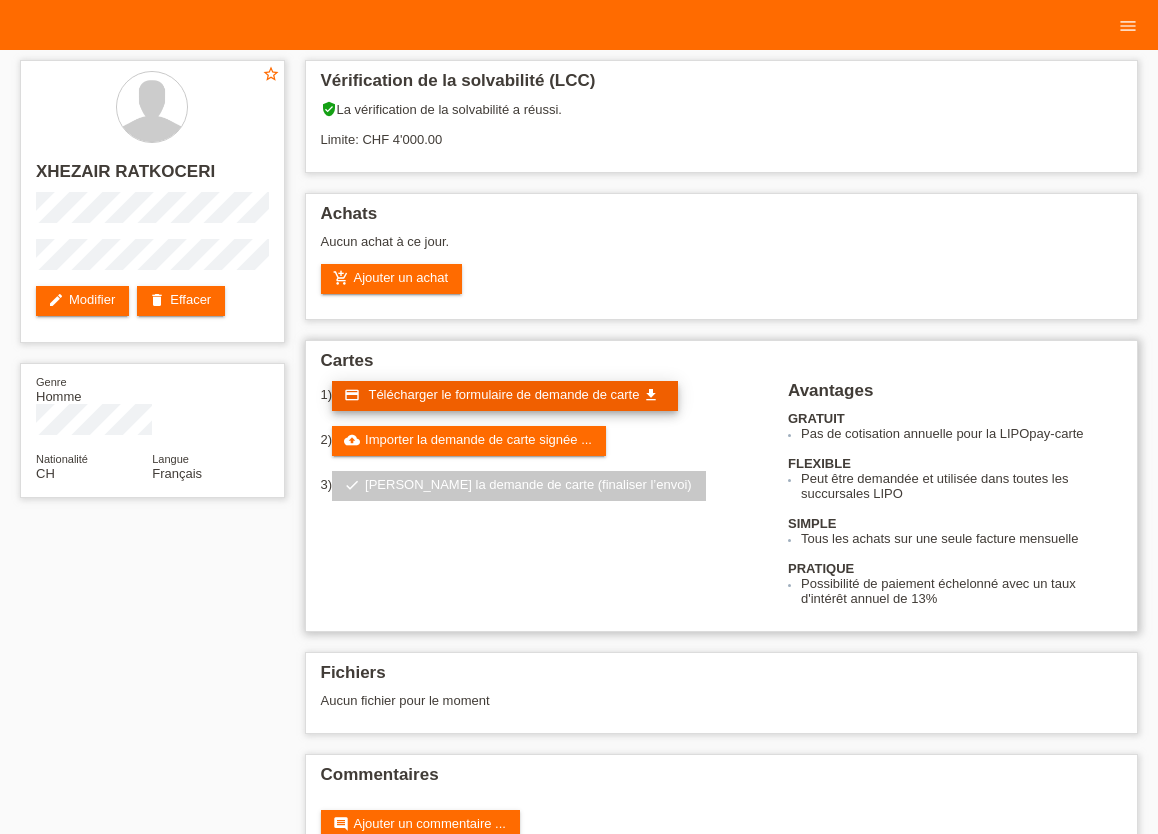 click on "credit_card
Télécharger le formulaire de demande de carte
get_app" at bounding box center [505, 396] 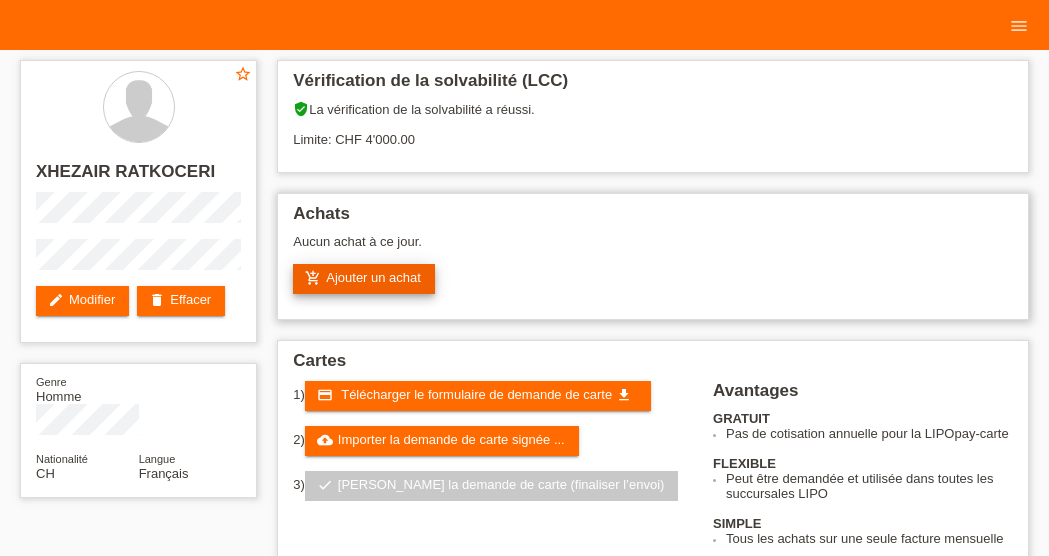 click on "add_shopping_cart  Ajouter un achat" at bounding box center (364, 279) 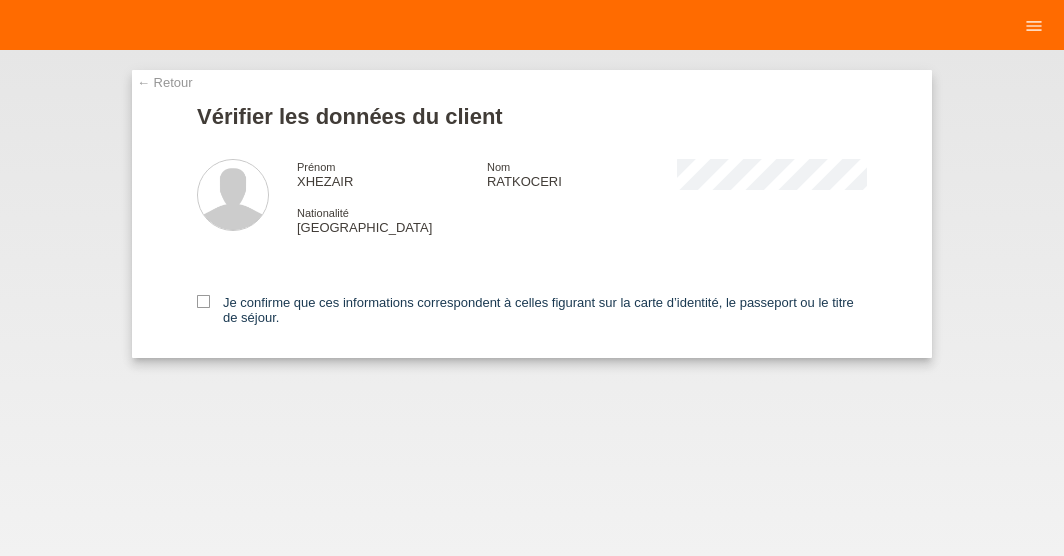 scroll, scrollTop: 0, scrollLeft: 0, axis: both 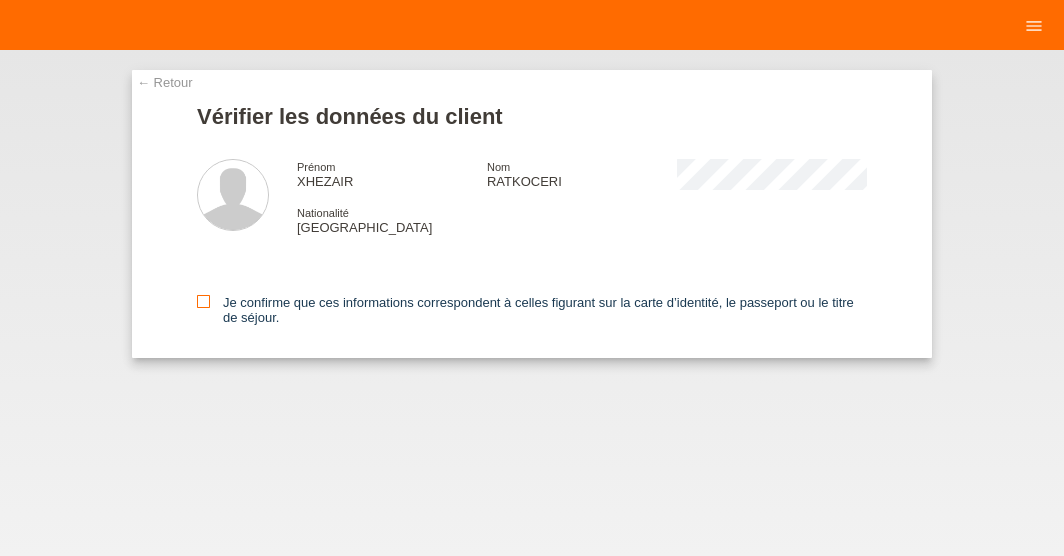 click at bounding box center [203, 301] 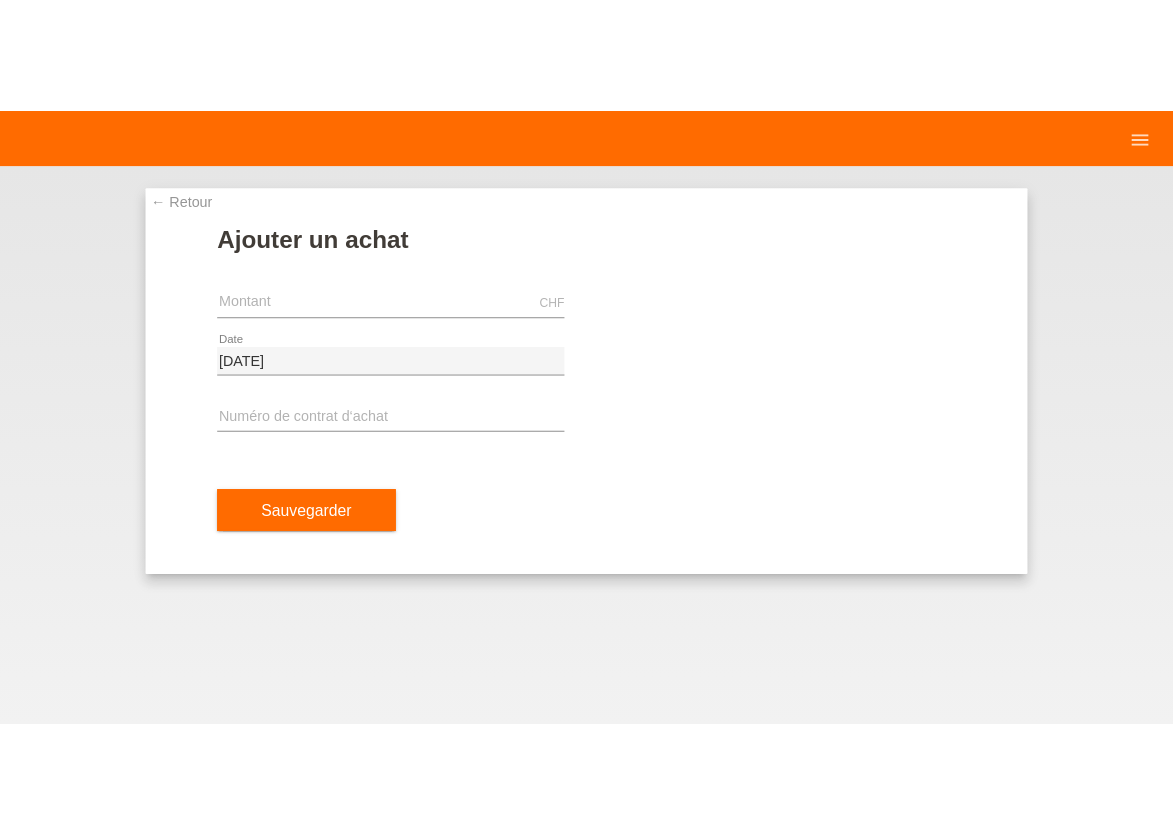scroll, scrollTop: 0, scrollLeft: 0, axis: both 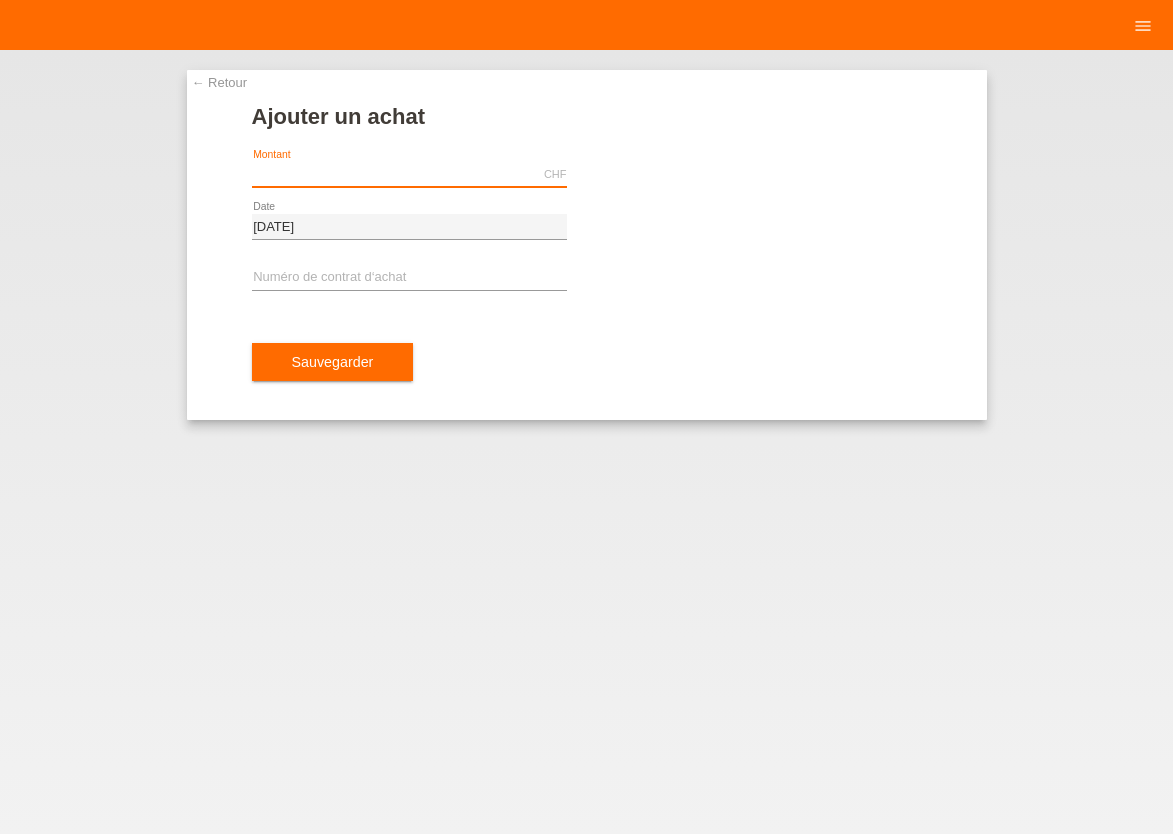 click at bounding box center [409, 174] 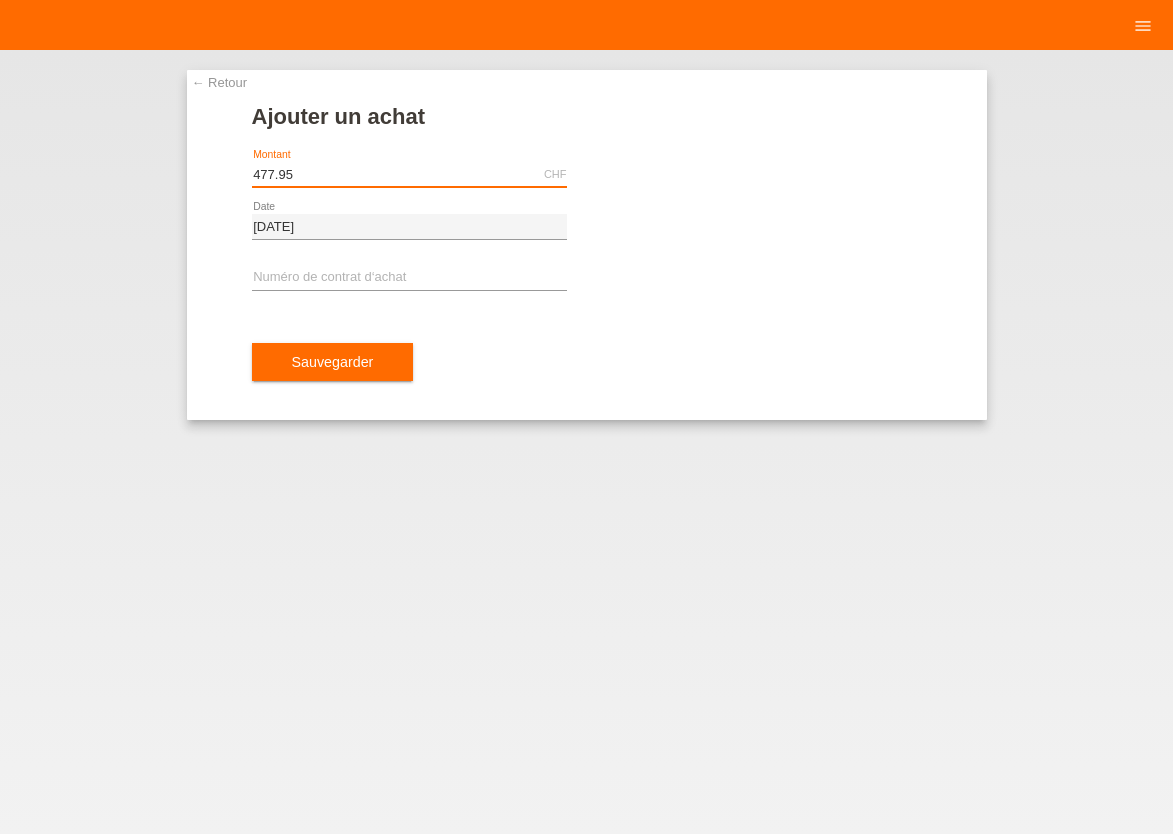 type on "477.95" 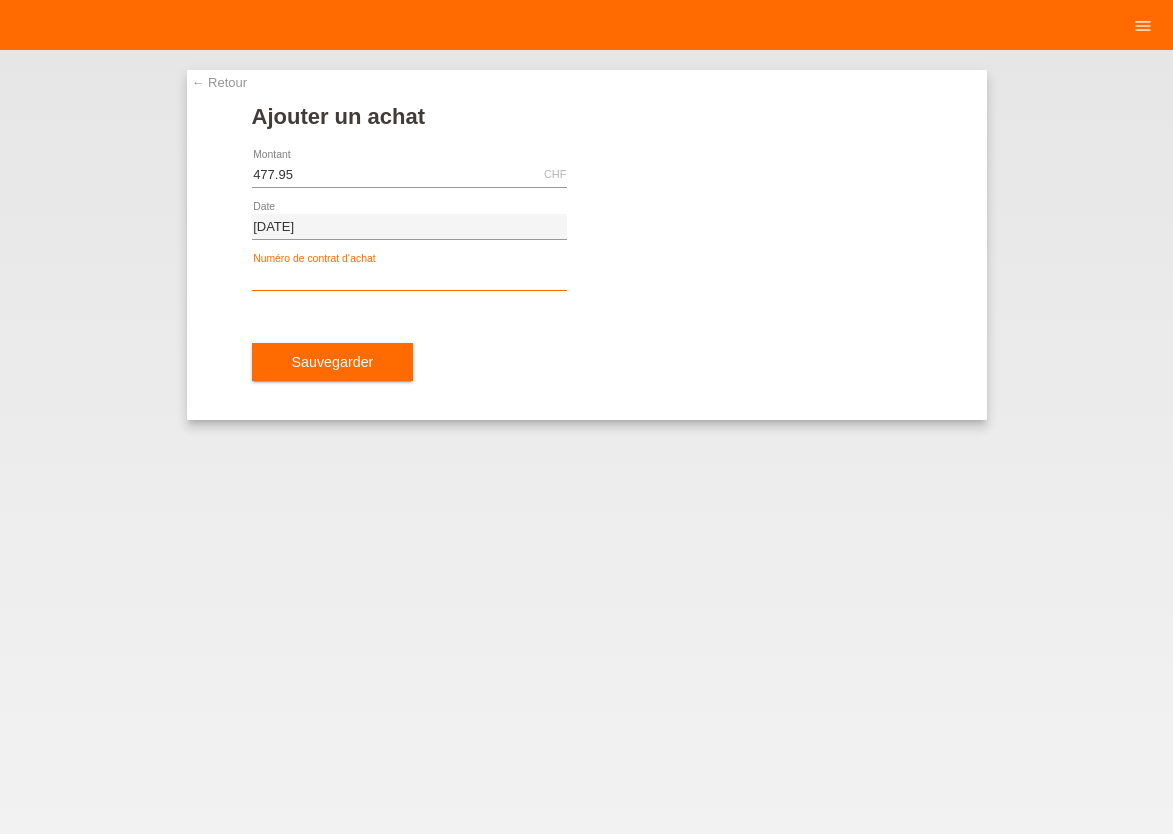 click at bounding box center [409, 278] 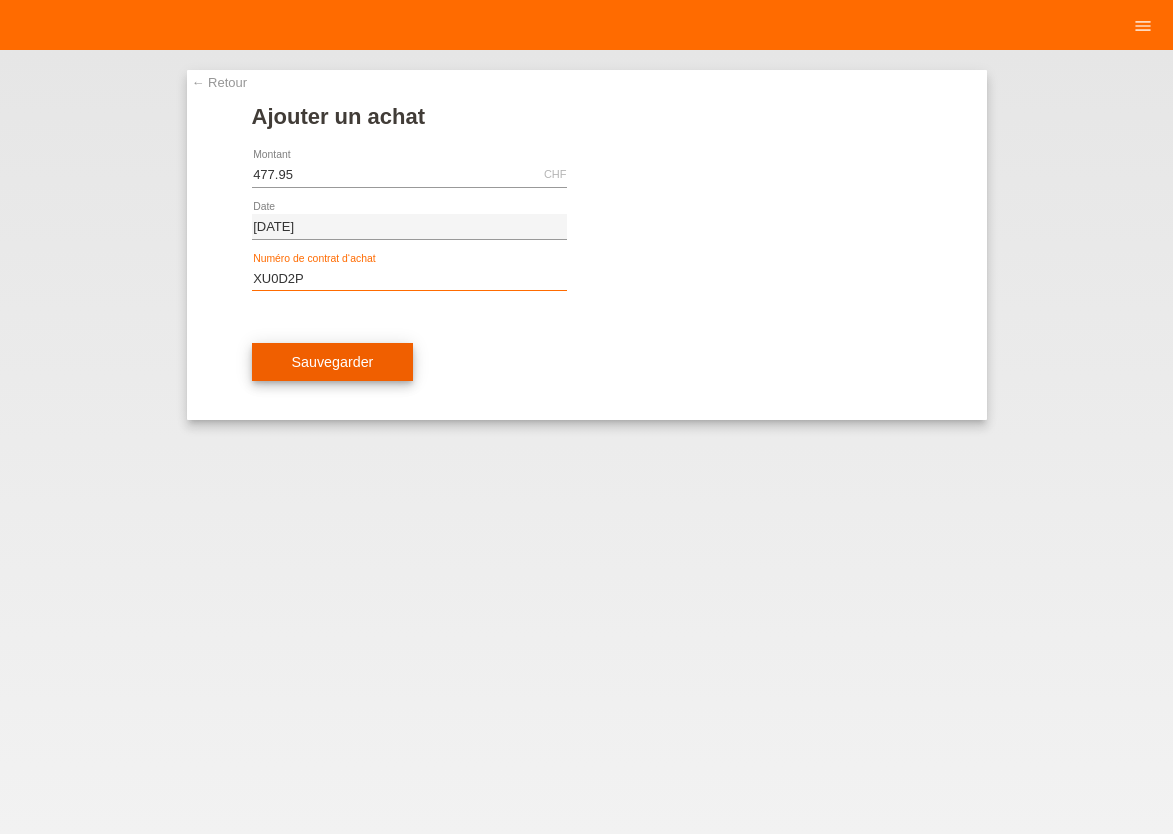 type on "XU0D2P" 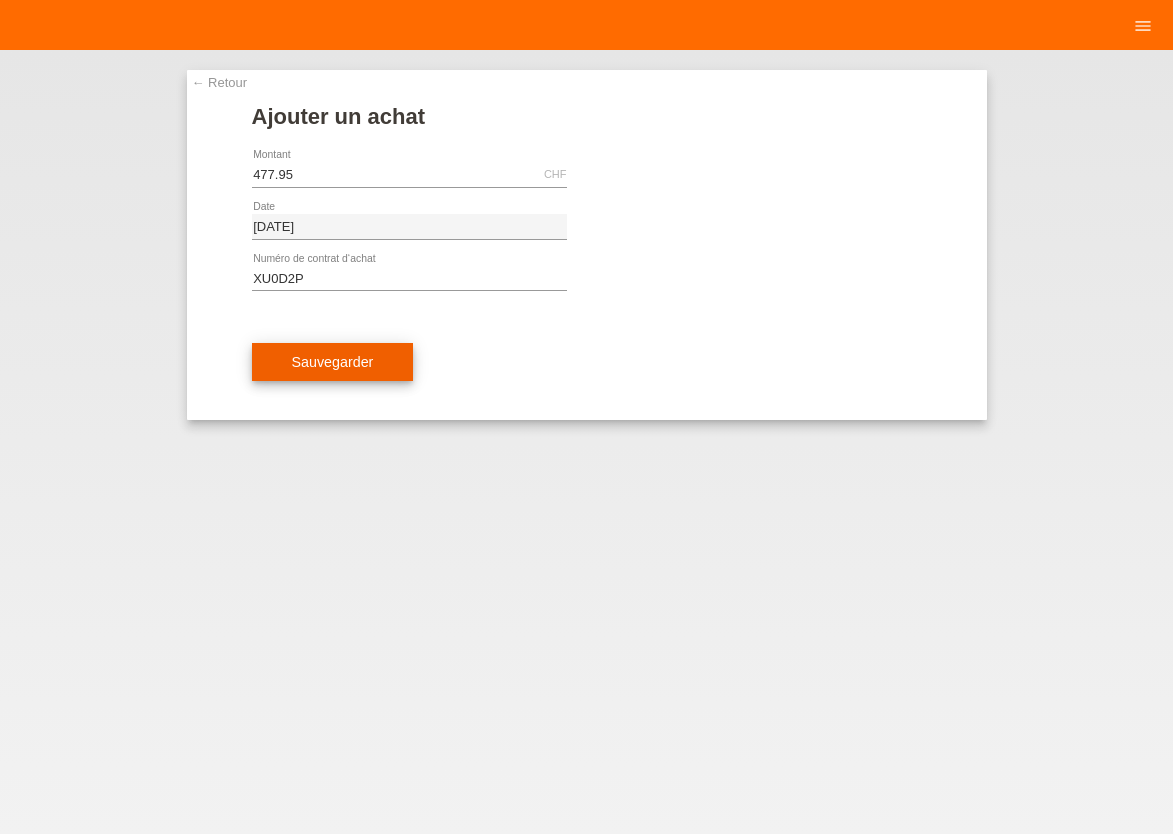 click on "Sauvegarder" at bounding box center (333, 362) 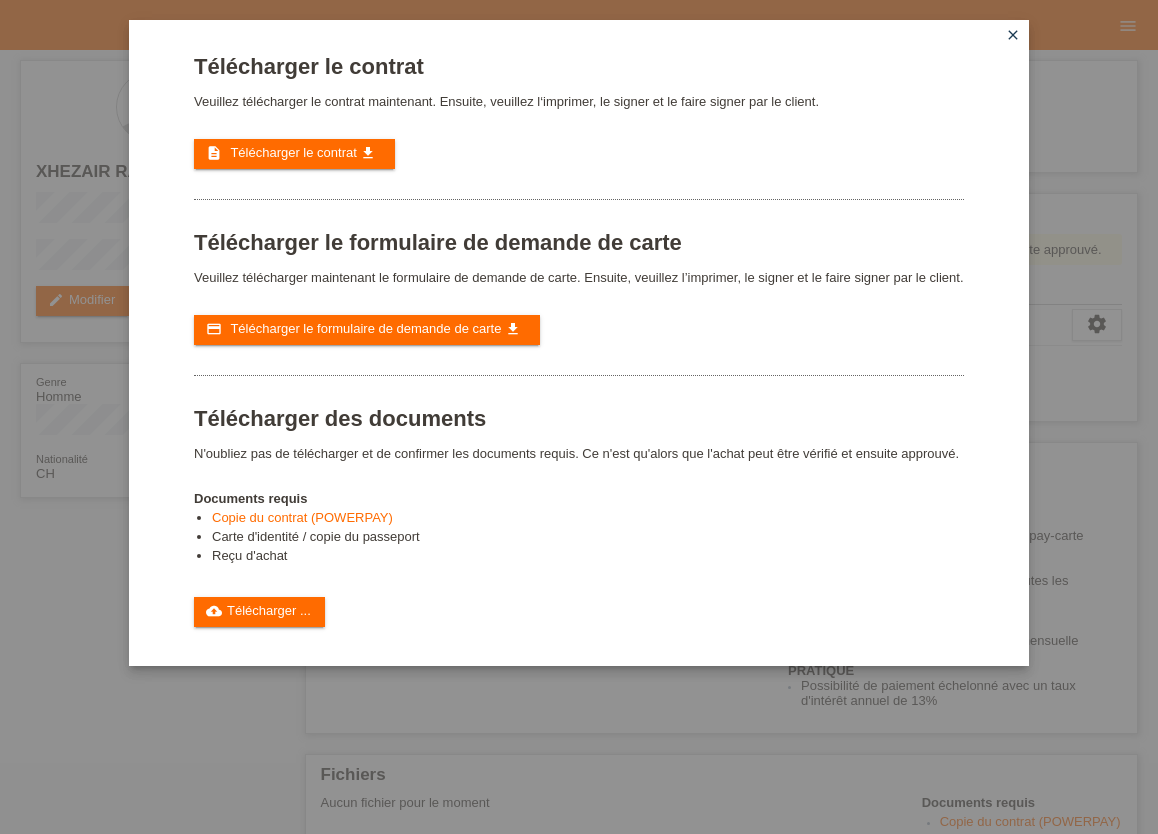 scroll, scrollTop: 0, scrollLeft: 0, axis: both 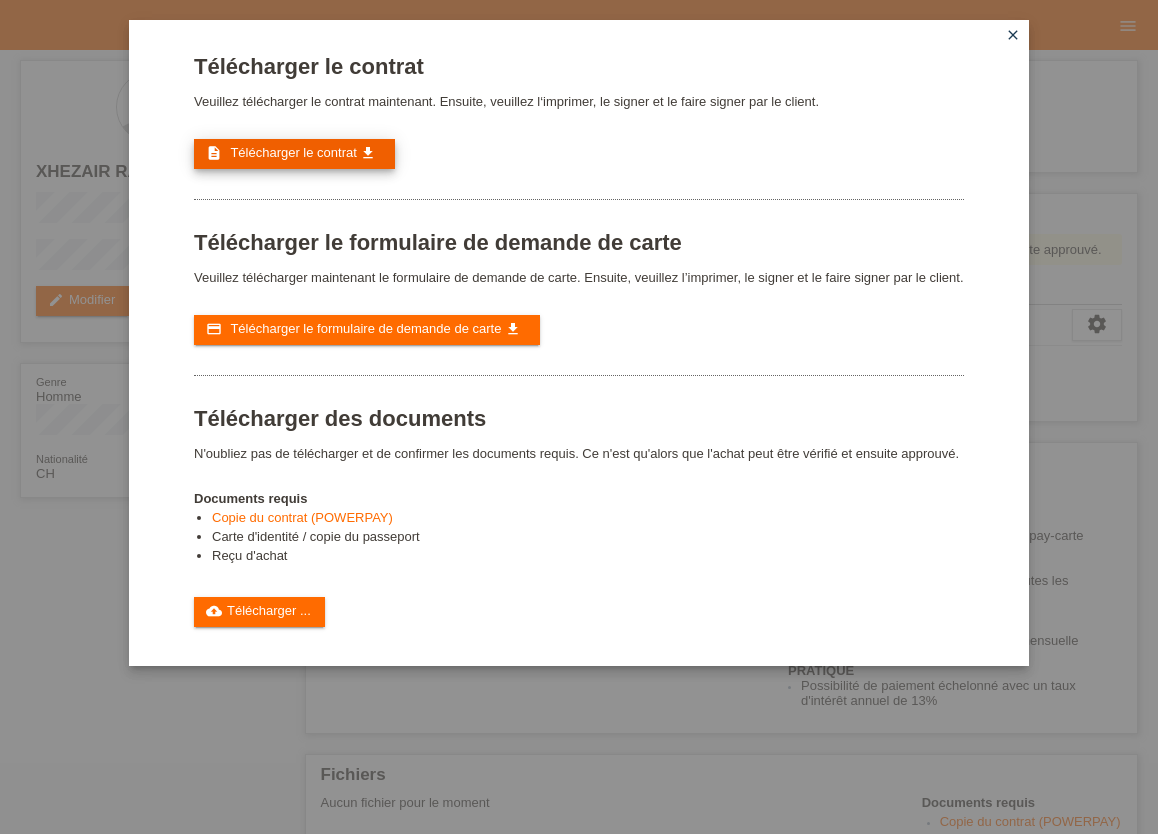 click on "Télécharger le contrat" at bounding box center (293, 152) 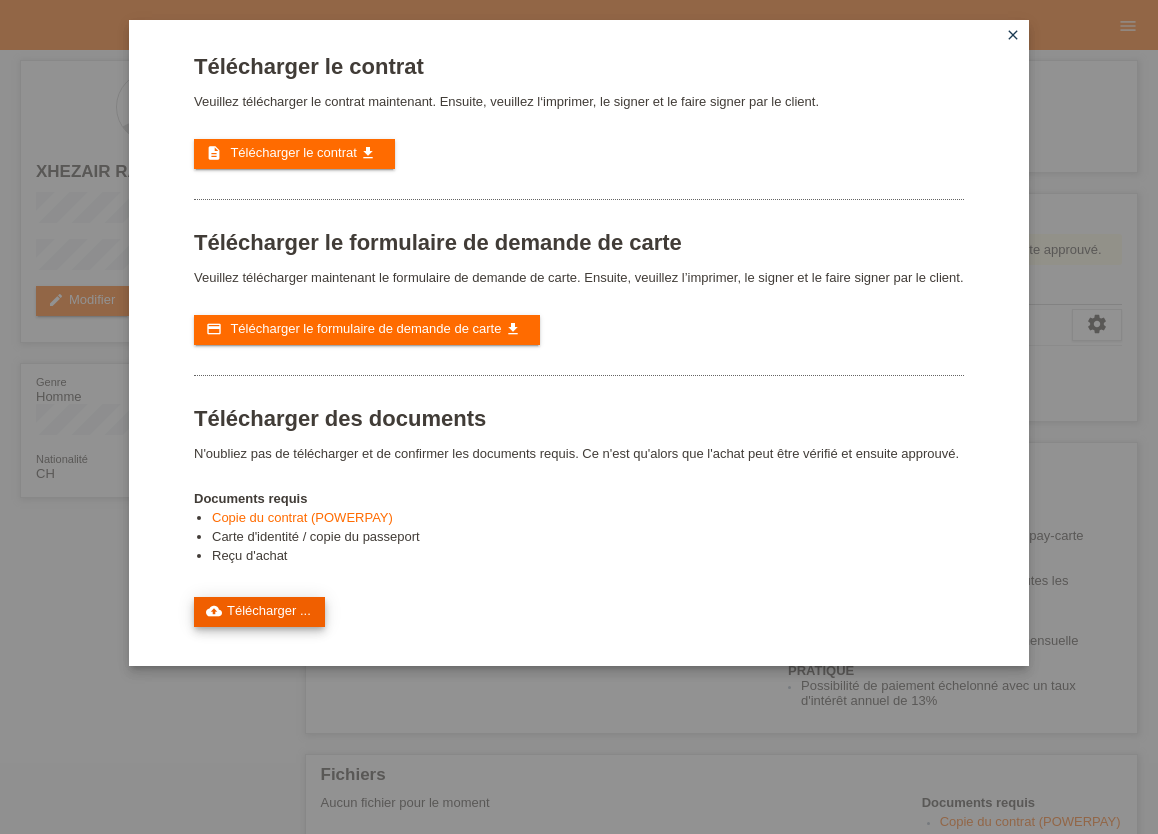 click on "cloud_upload  Télécharger ..." at bounding box center (259, 612) 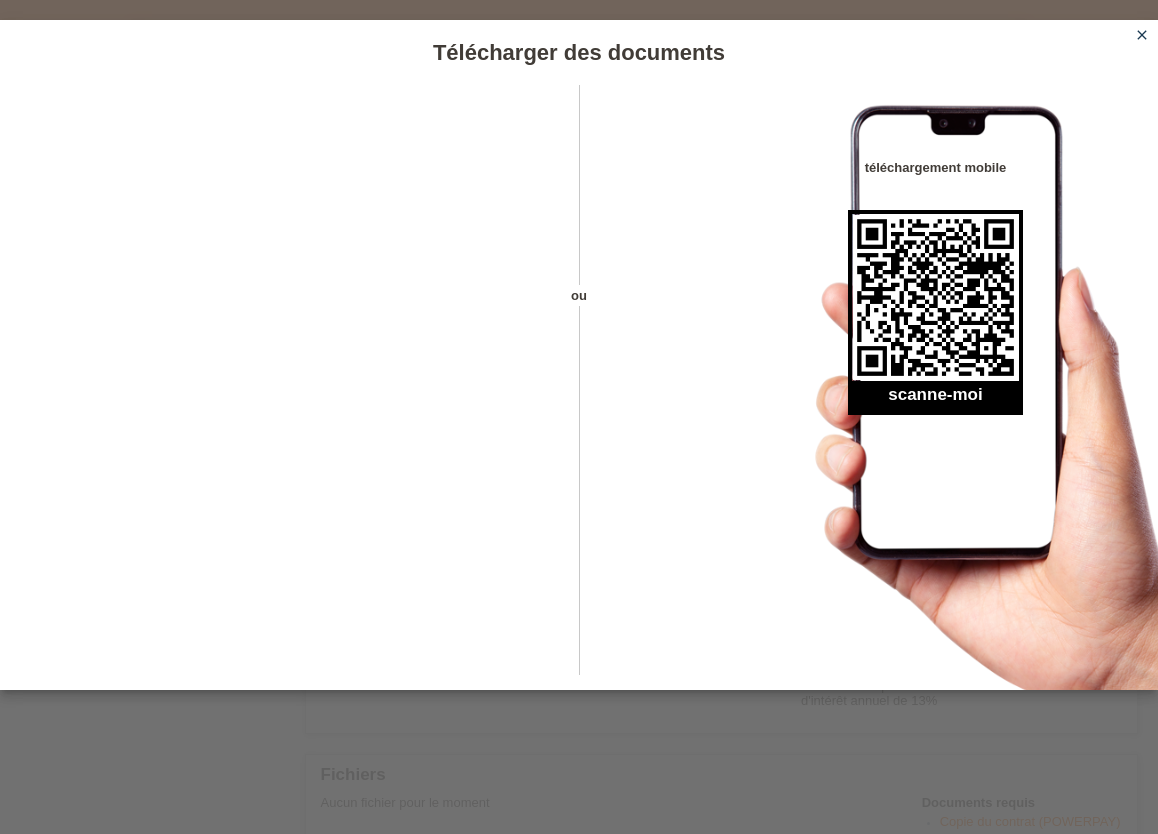 scroll, scrollTop: 447, scrollLeft: 0, axis: vertical 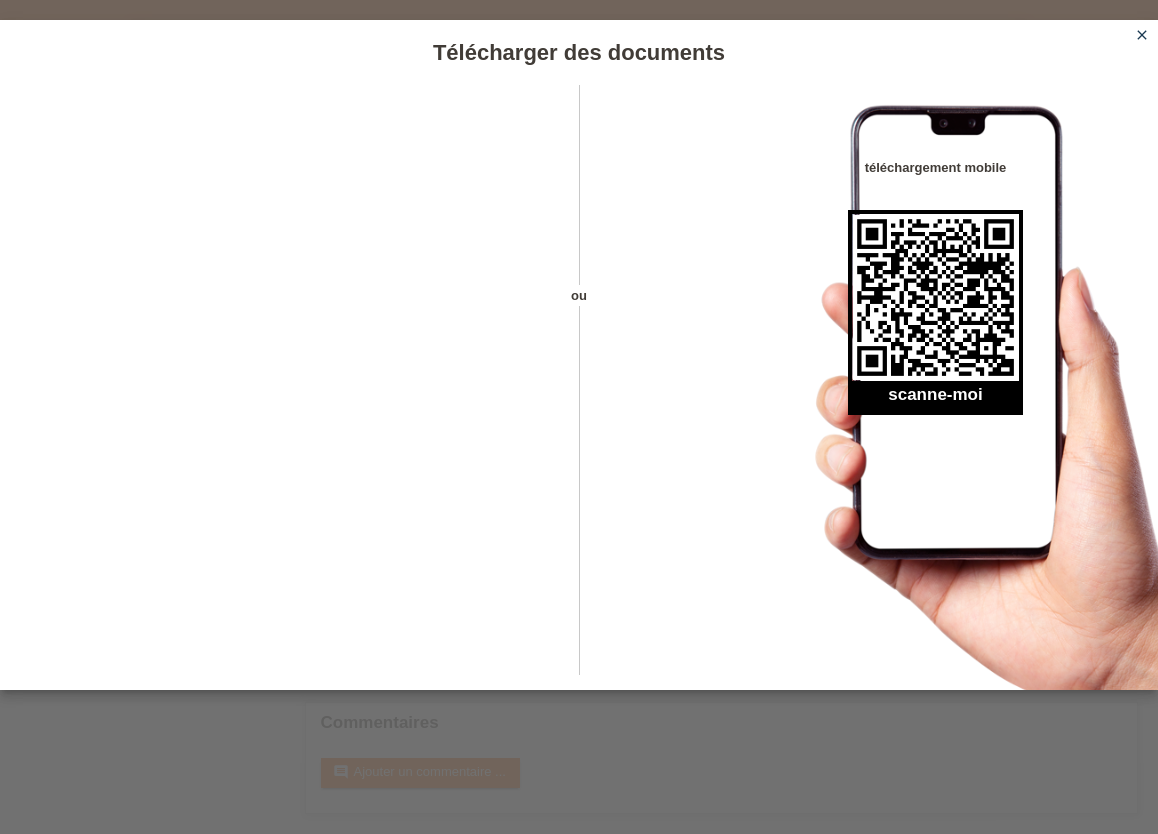 click on "close" at bounding box center (1142, 35) 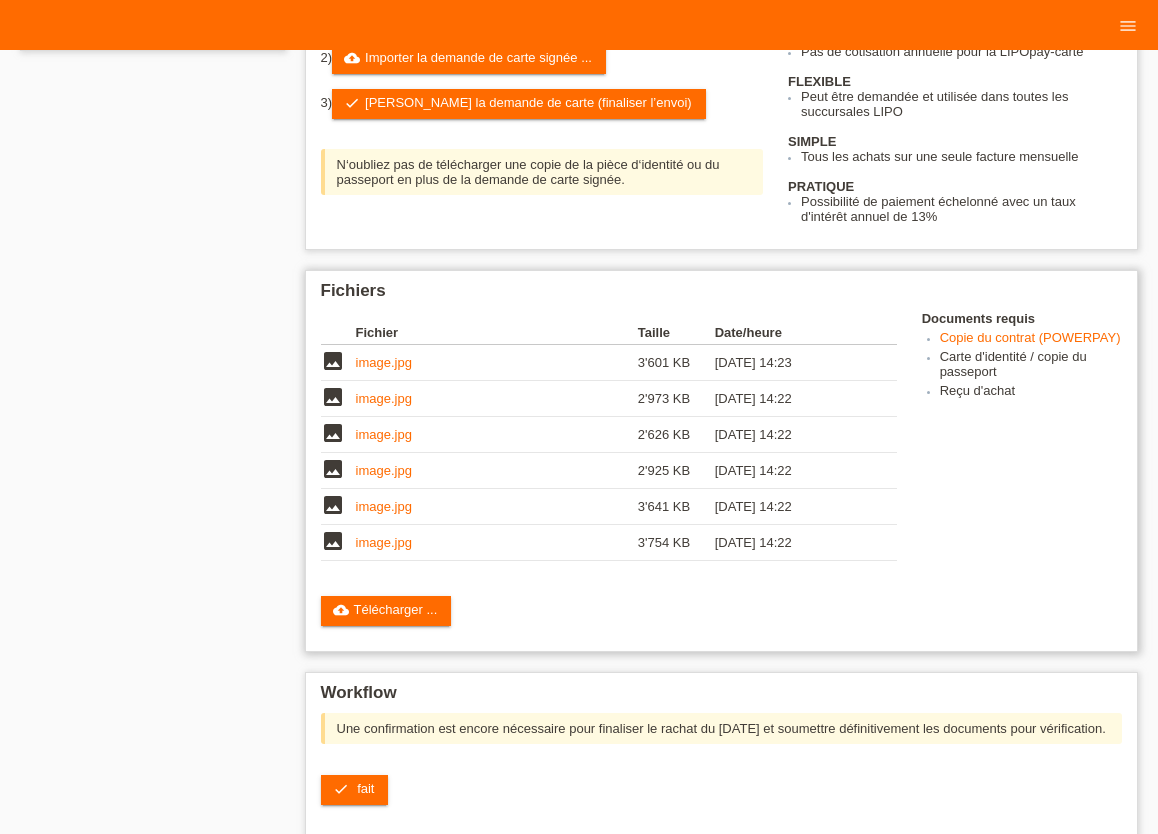 scroll, scrollTop: 447, scrollLeft: 0, axis: vertical 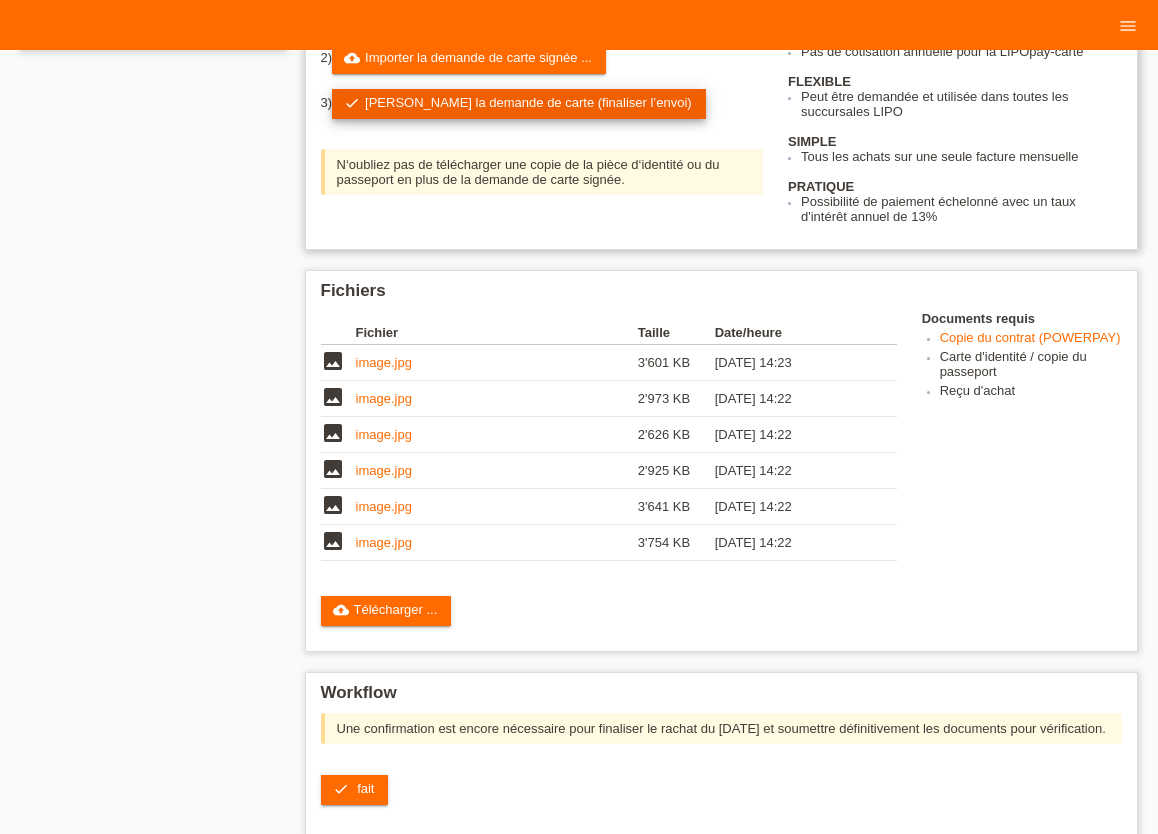click on "check  Soumettre la demande de carte (finaliser l’envoi)" at bounding box center (519, 104) 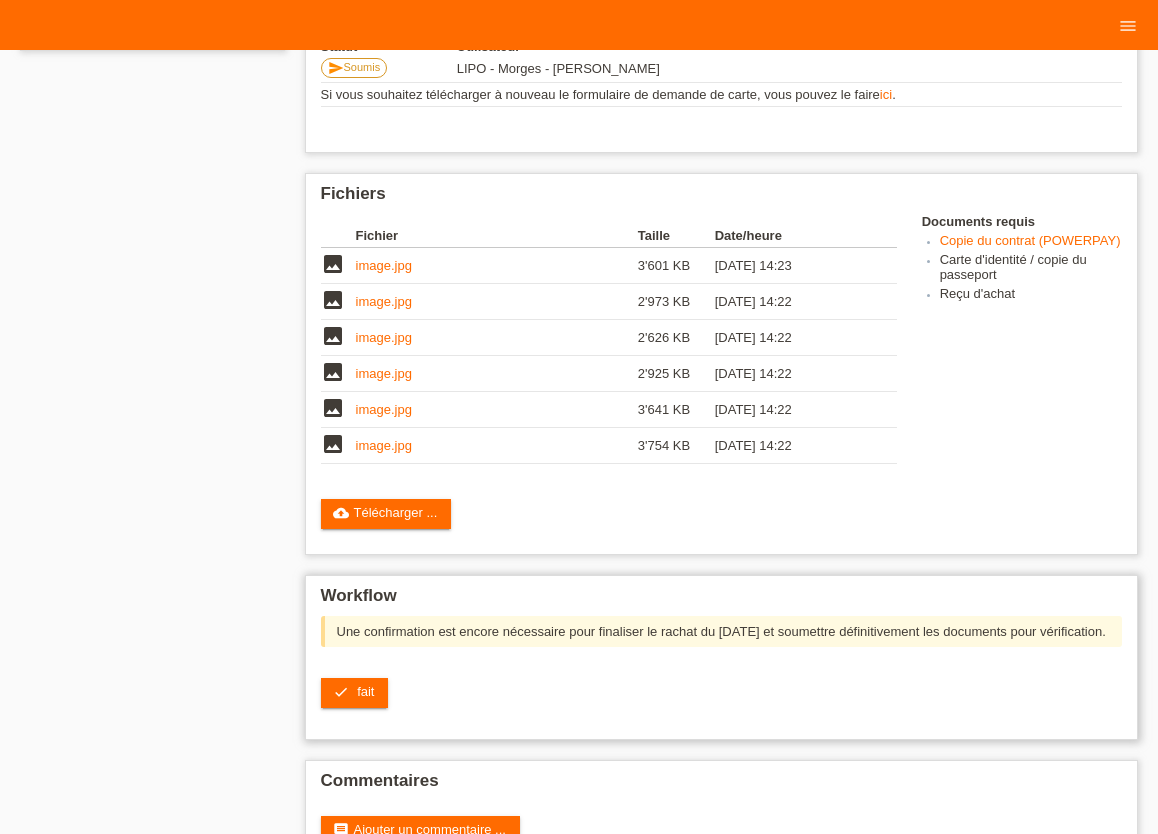 scroll, scrollTop: 447, scrollLeft: 0, axis: vertical 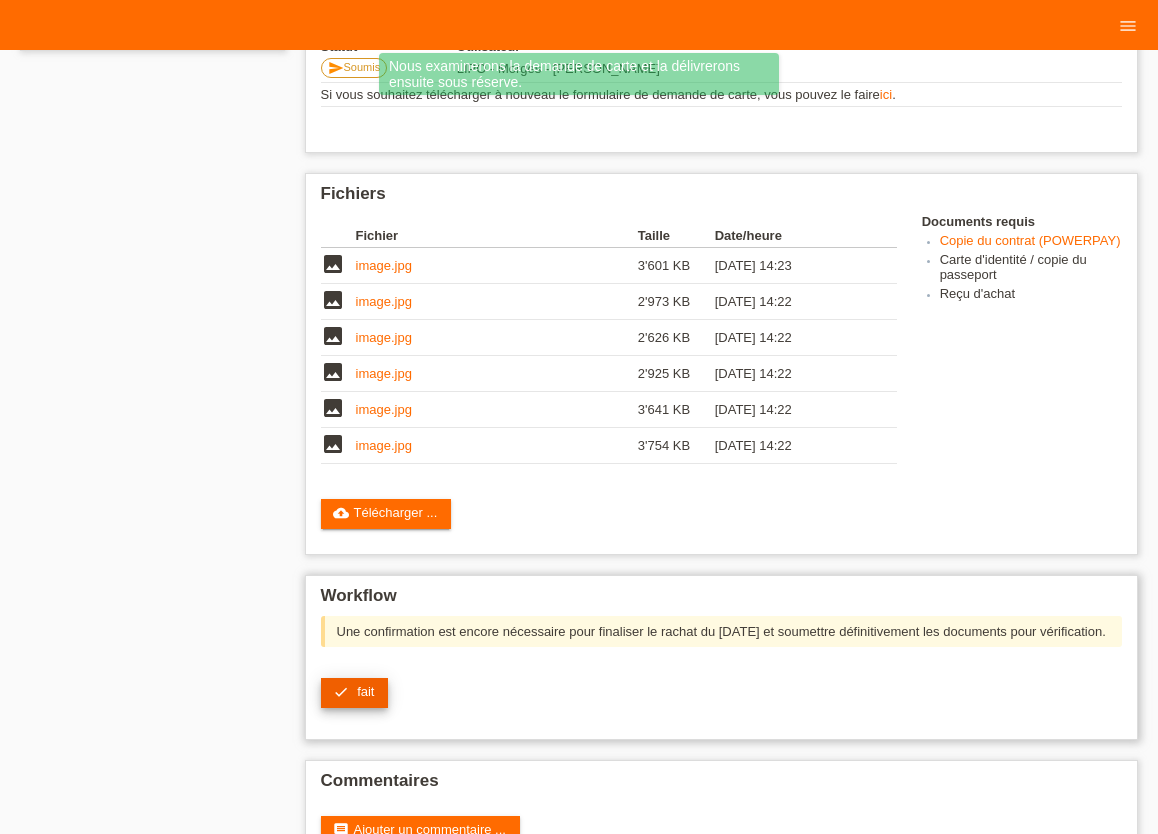 click on "fait" at bounding box center [365, 691] 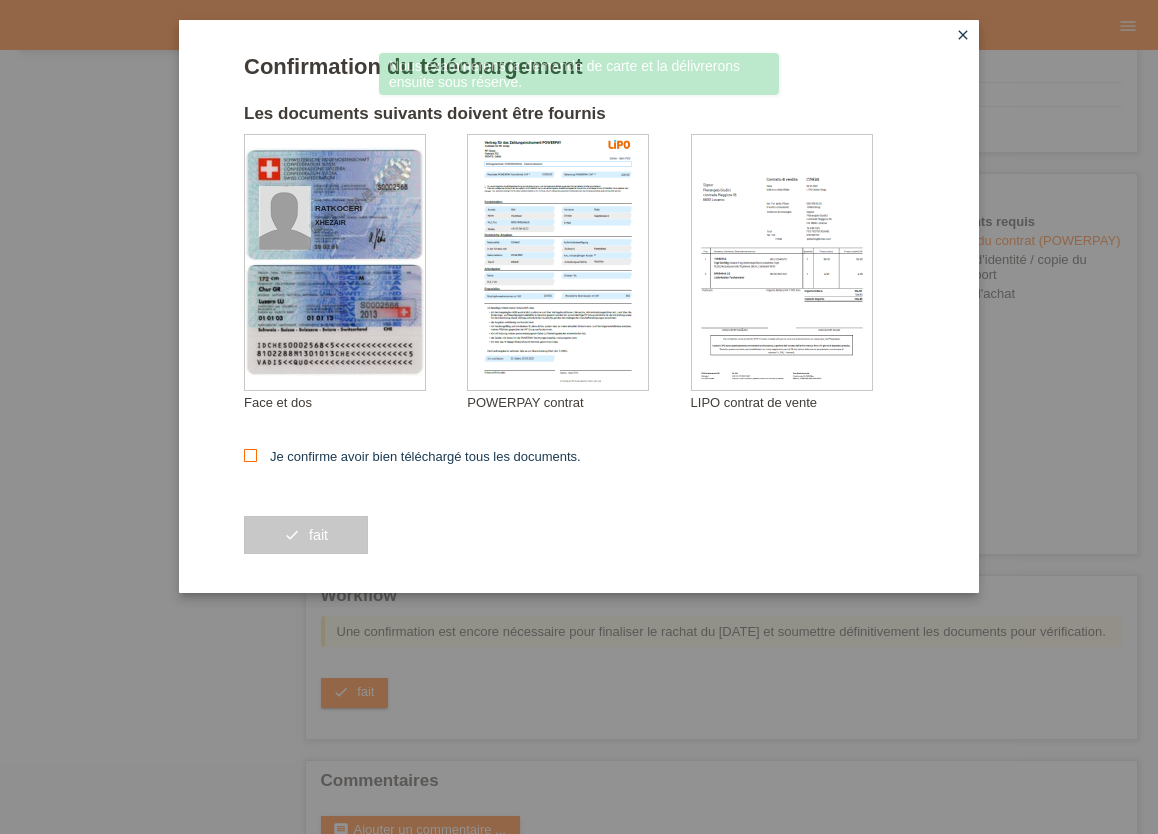 click at bounding box center (250, 455) 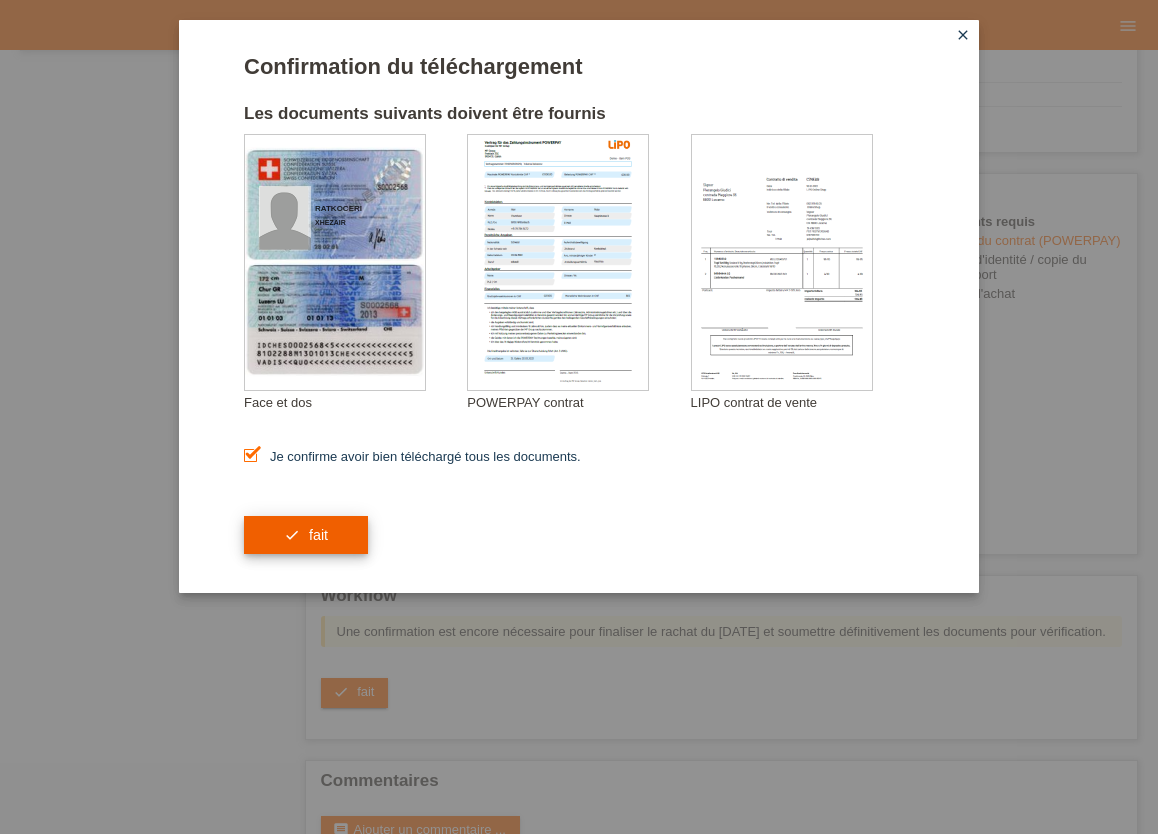 click on "check   fait" at bounding box center (306, 535) 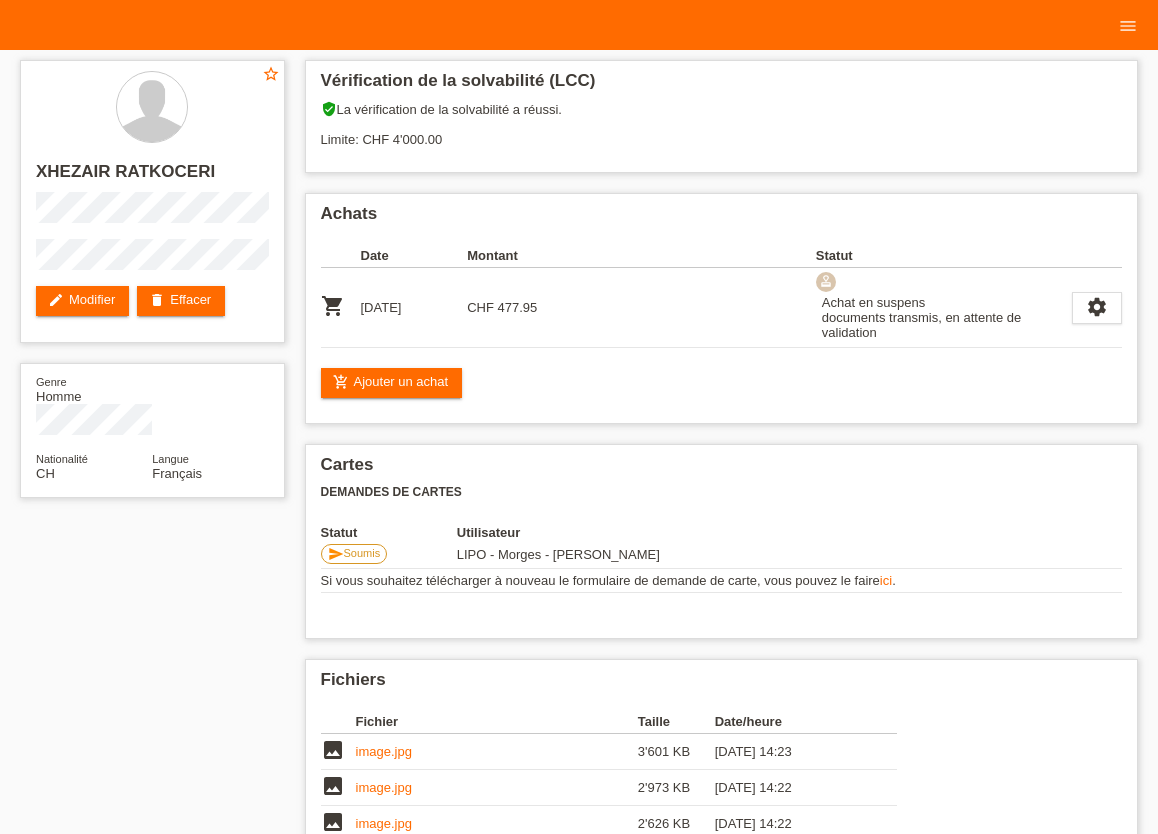 scroll, scrollTop: 0, scrollLeft: 0, axis: both 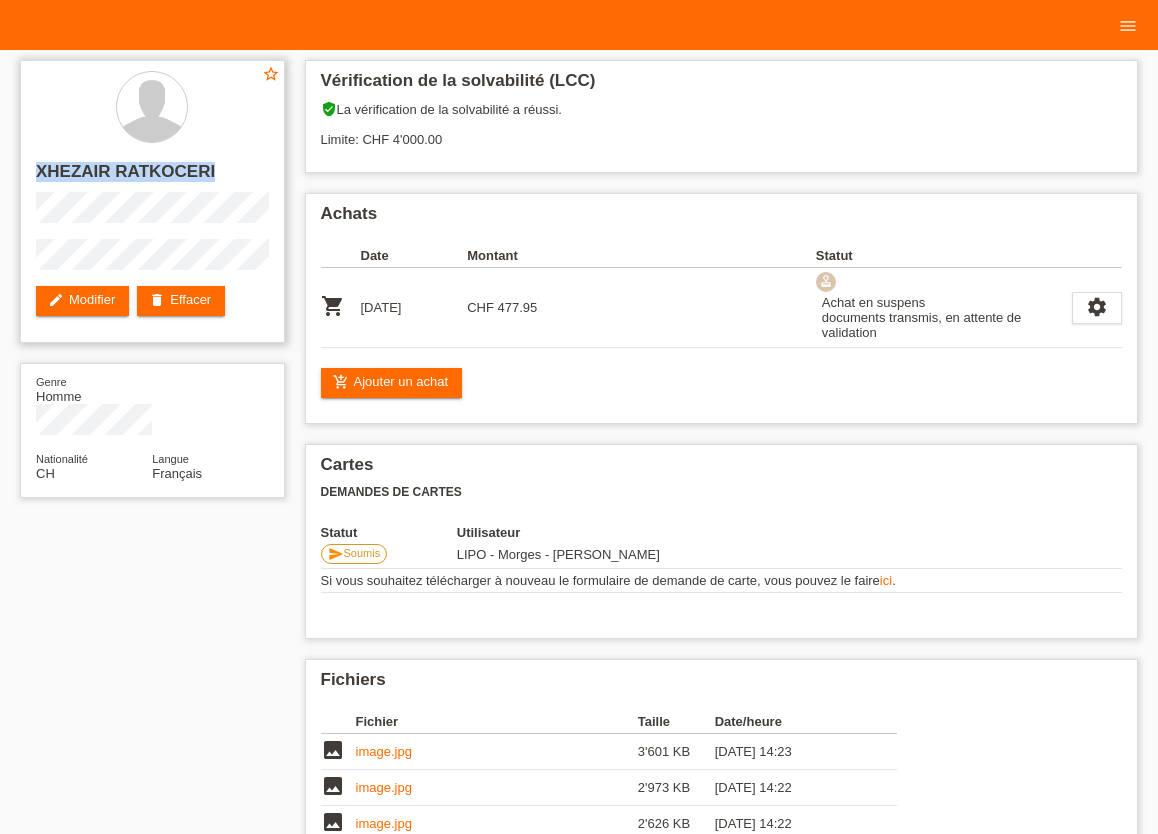 drag, startPoint x: 38, startPoint y: 166, endPoint x: 231, endPoint y: 271, distance: 219.71346 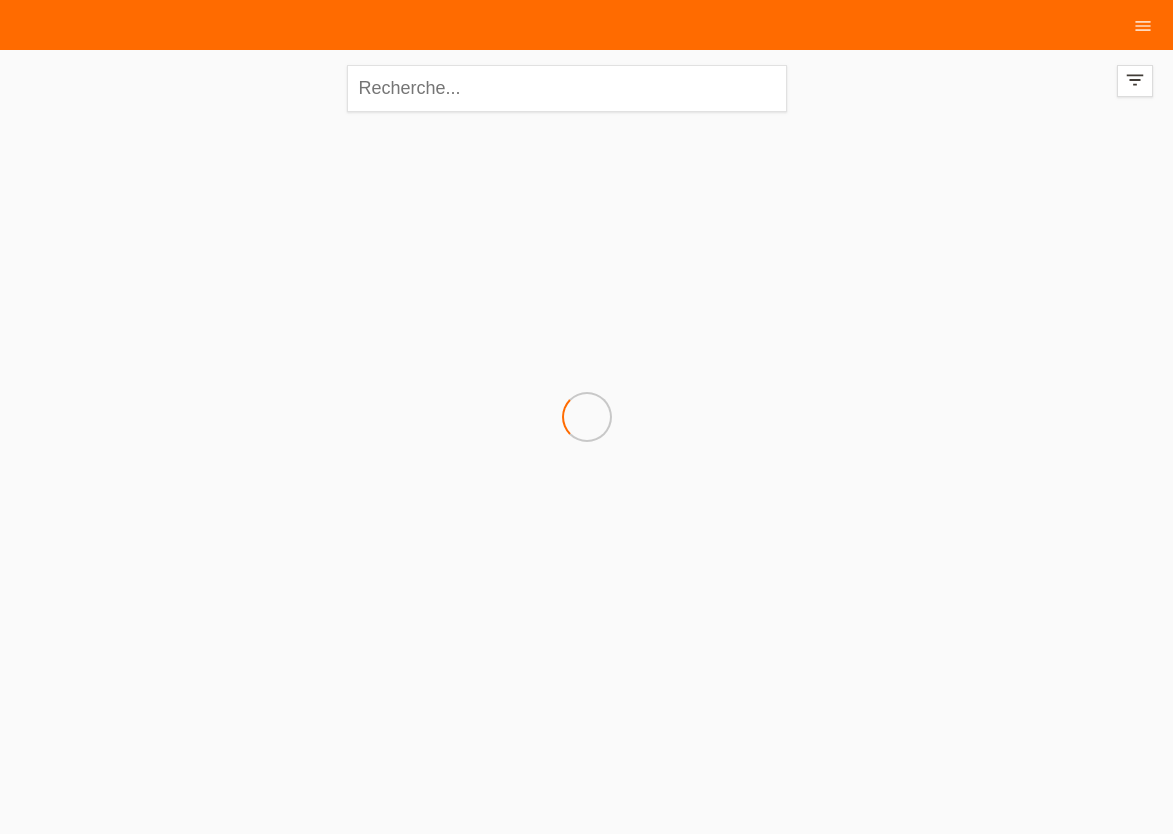 scroll, scrollTop: 0, scrollLeft: 0, axis: both 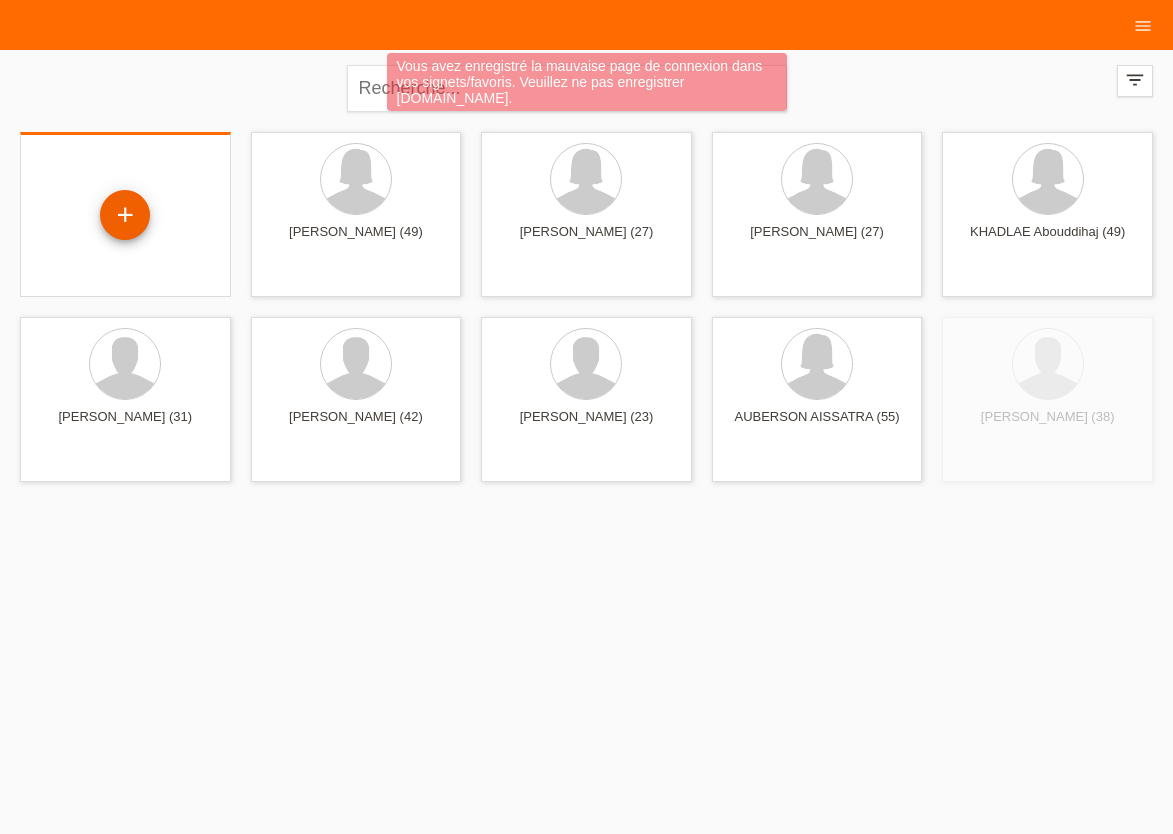 click on "+" at bounding box center (125, 215) 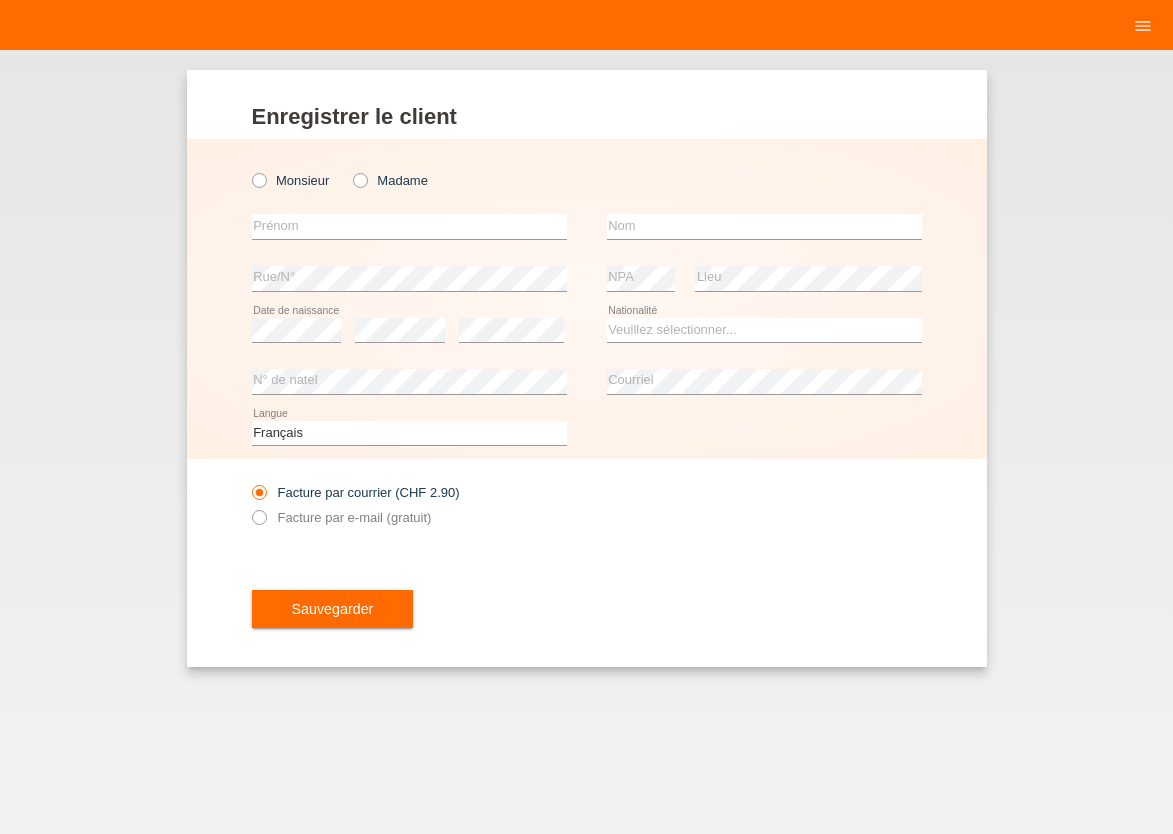 scroll, scrollTop: 0, scrollLeft: 0, axis: both 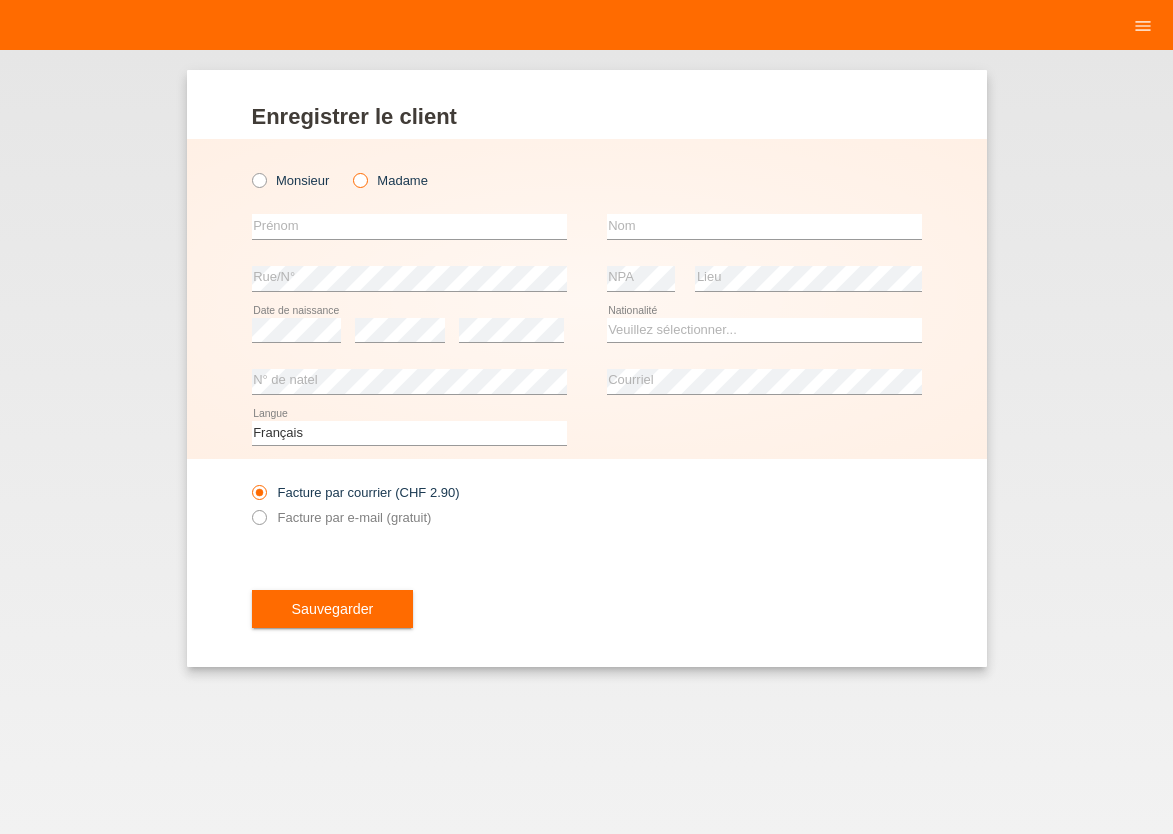 click at bounding box center (350, 170) 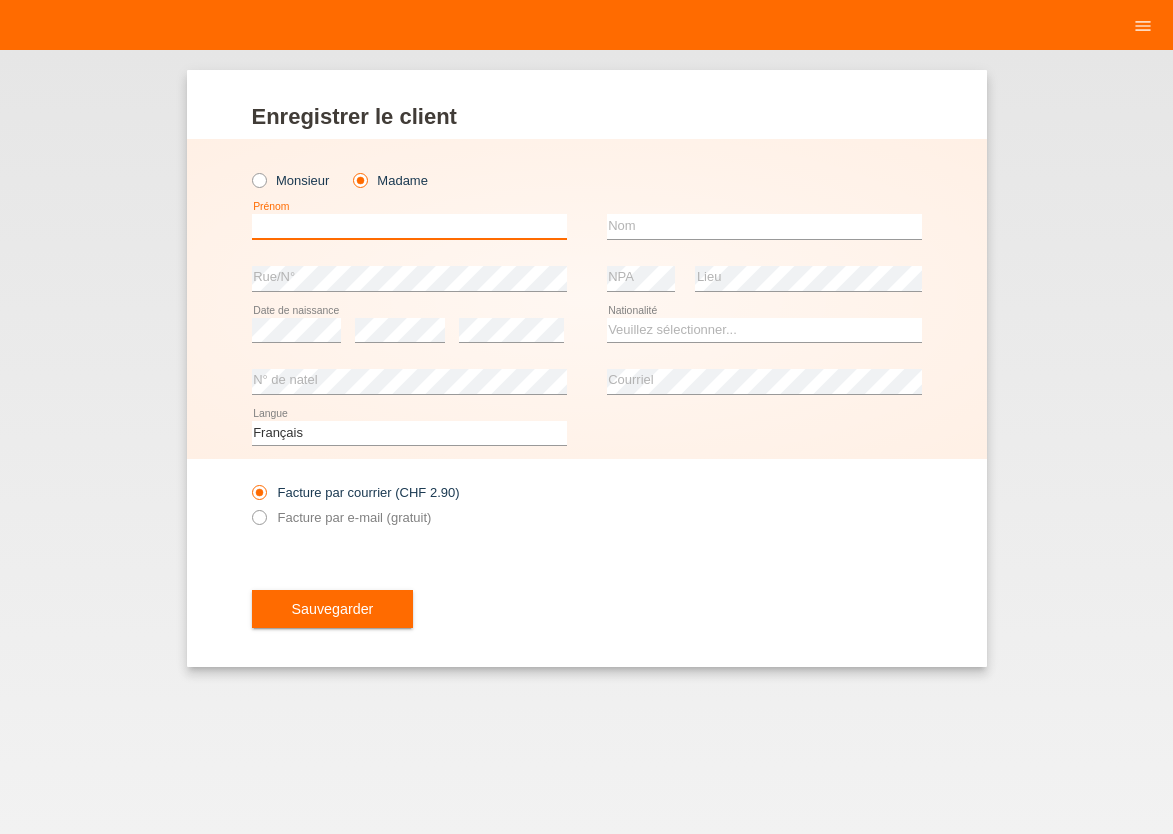 click at bounding box center (409, 226) 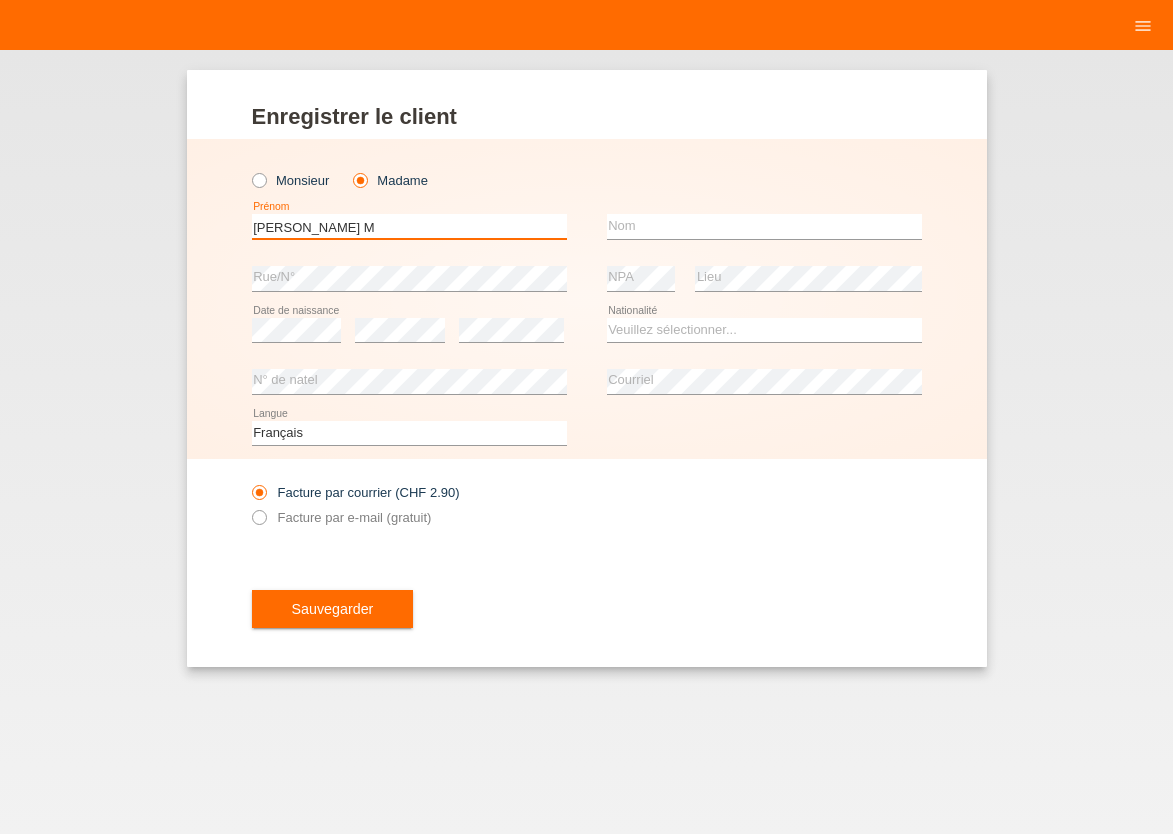 type on "Cassandra Véronique M" 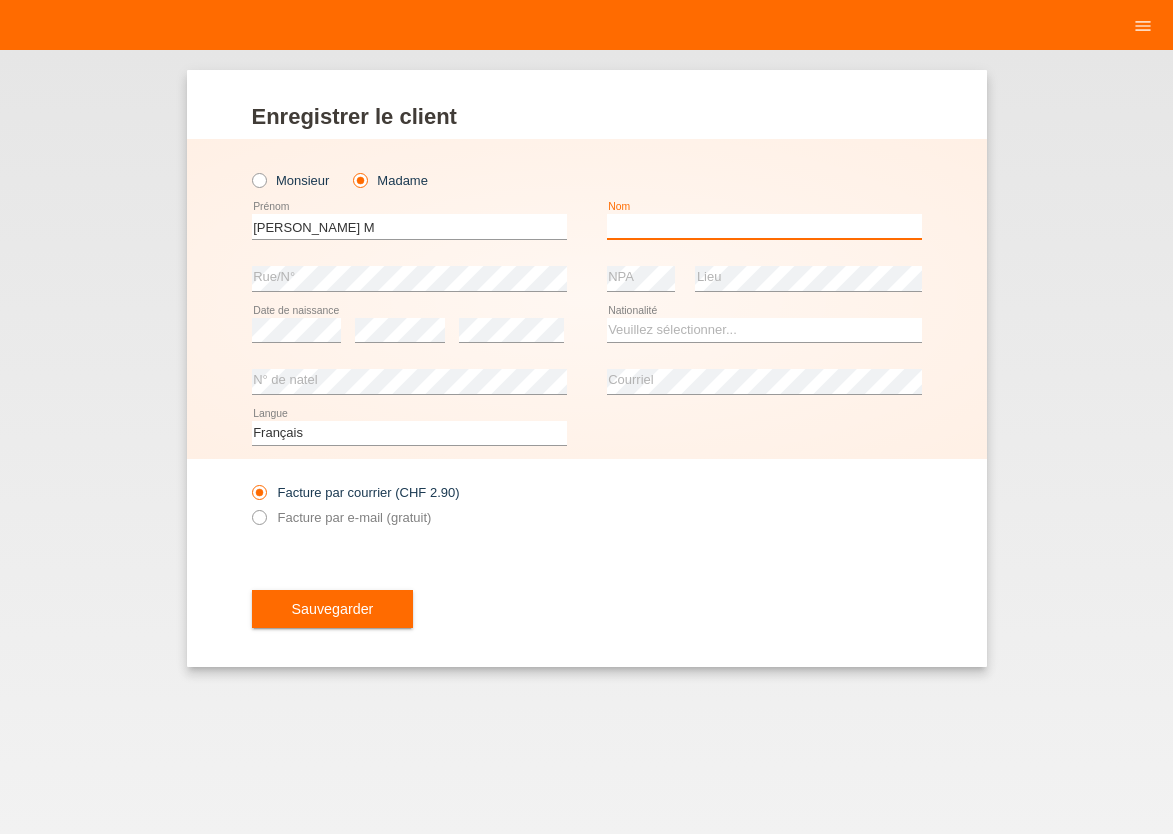 type on "c" 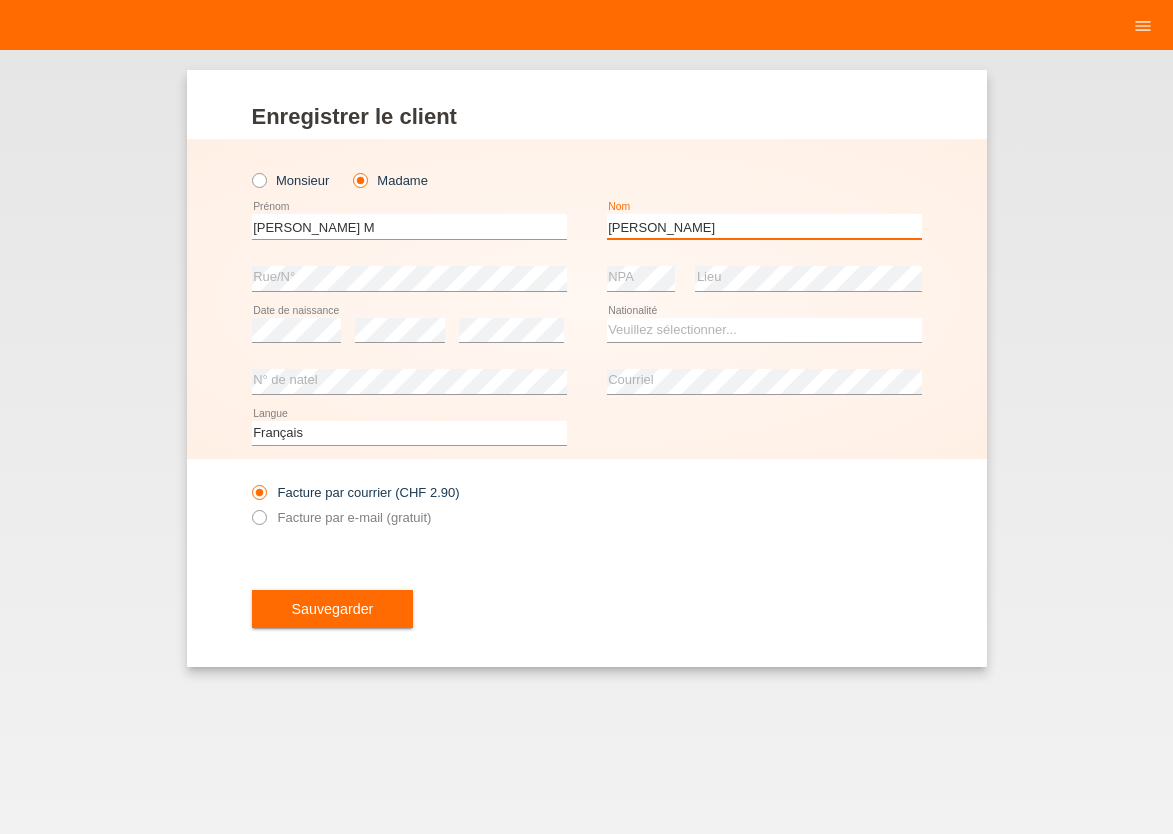 type on "Callea" 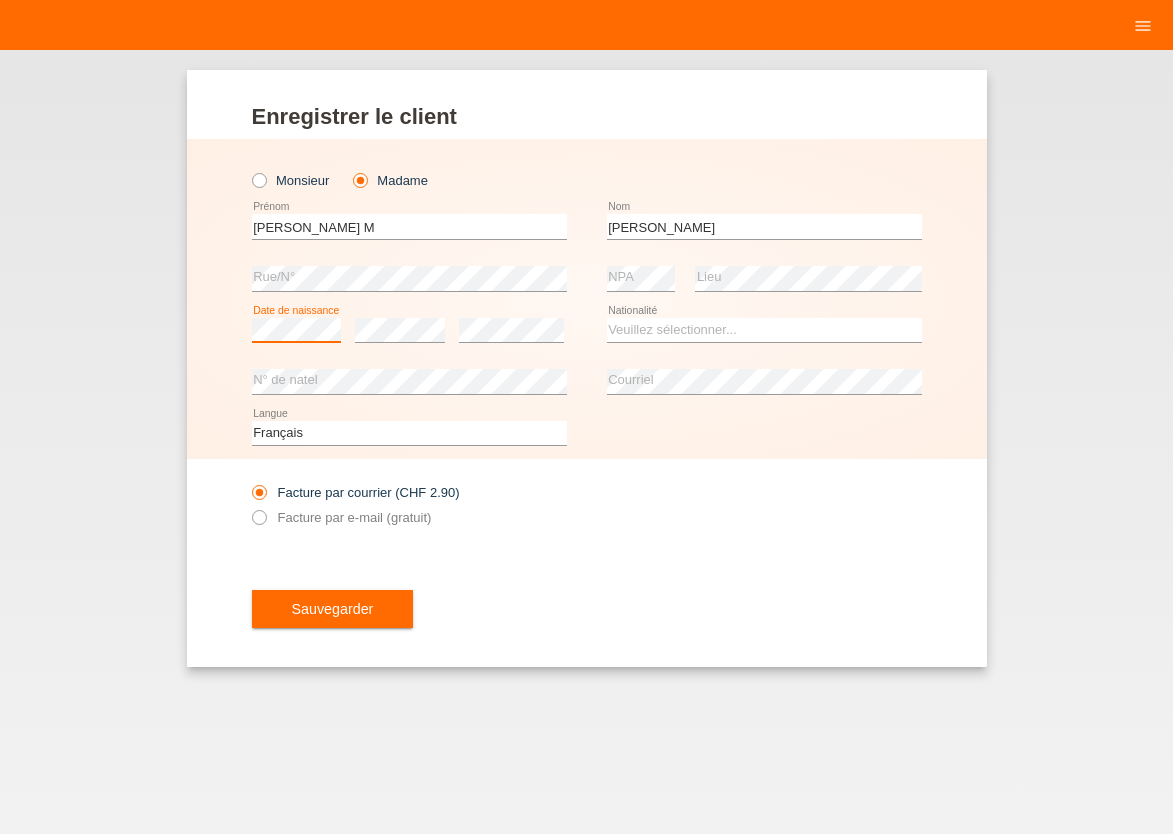scroll, scrollTop: 0, scrollLeft: 0, axis: both 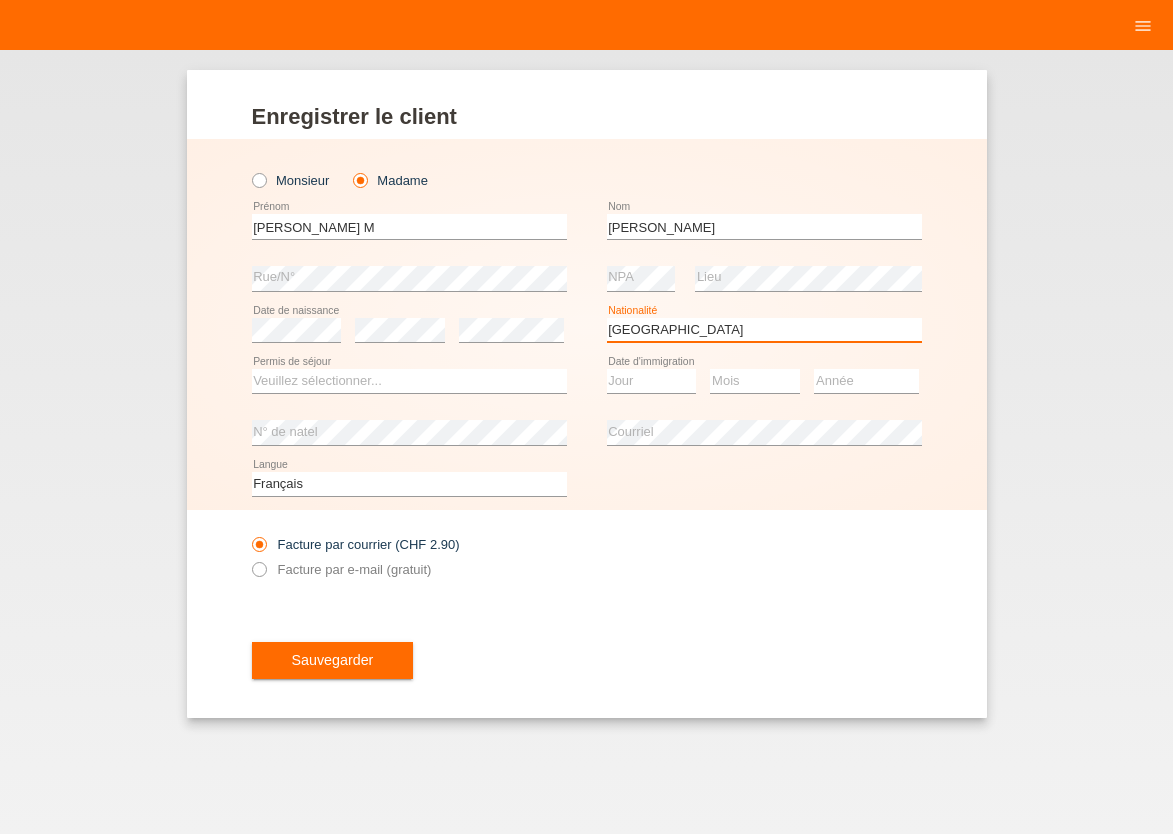 click on "Veuillez sélectionner...
Suisse
Allemagne
Autriche
Liechtenstein
------------
Afghanistan
Afrique du Sud
Åland
Albanie
Algérie Allemagne Andorre Angola Anguilla Antarctique Antigua-et-Barbuda Argentine" at bounding box center [764, 330] 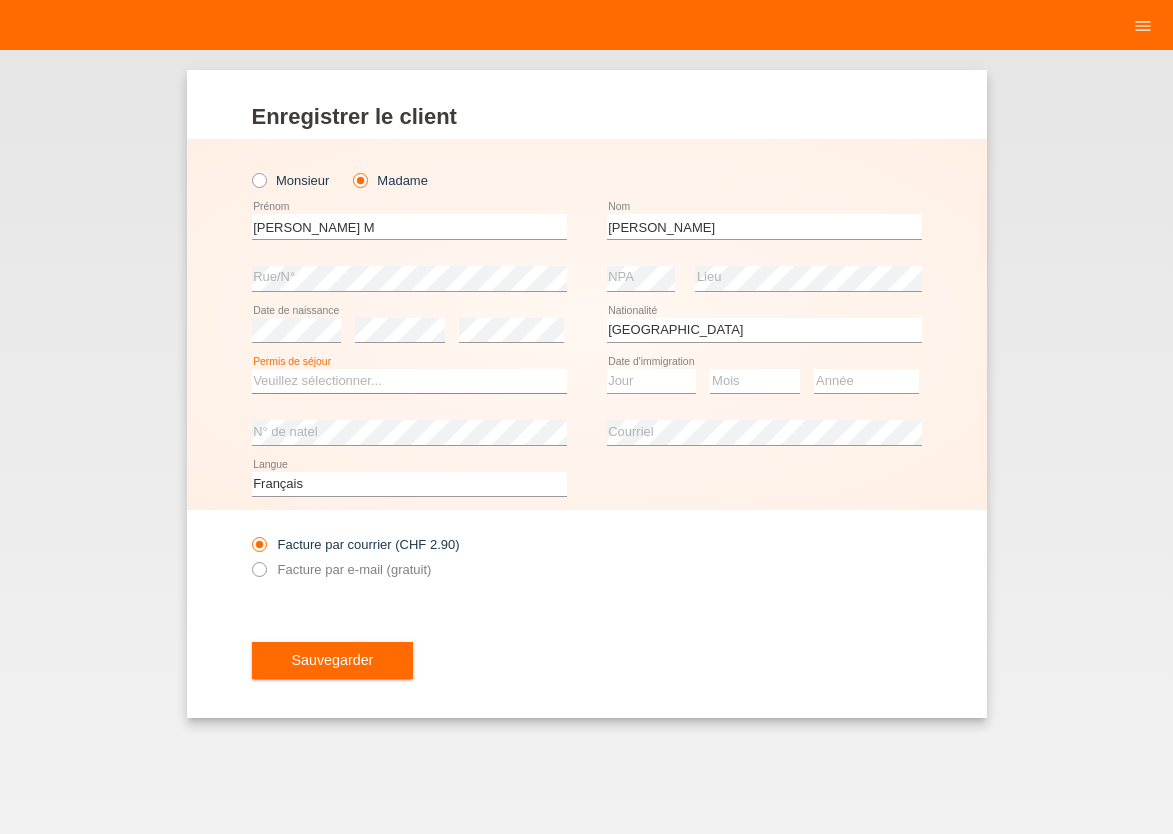 click on "Veuillez sélectionner...
C
B
B - Statut de réfugié
Autre" at bounding box center (409, 381) 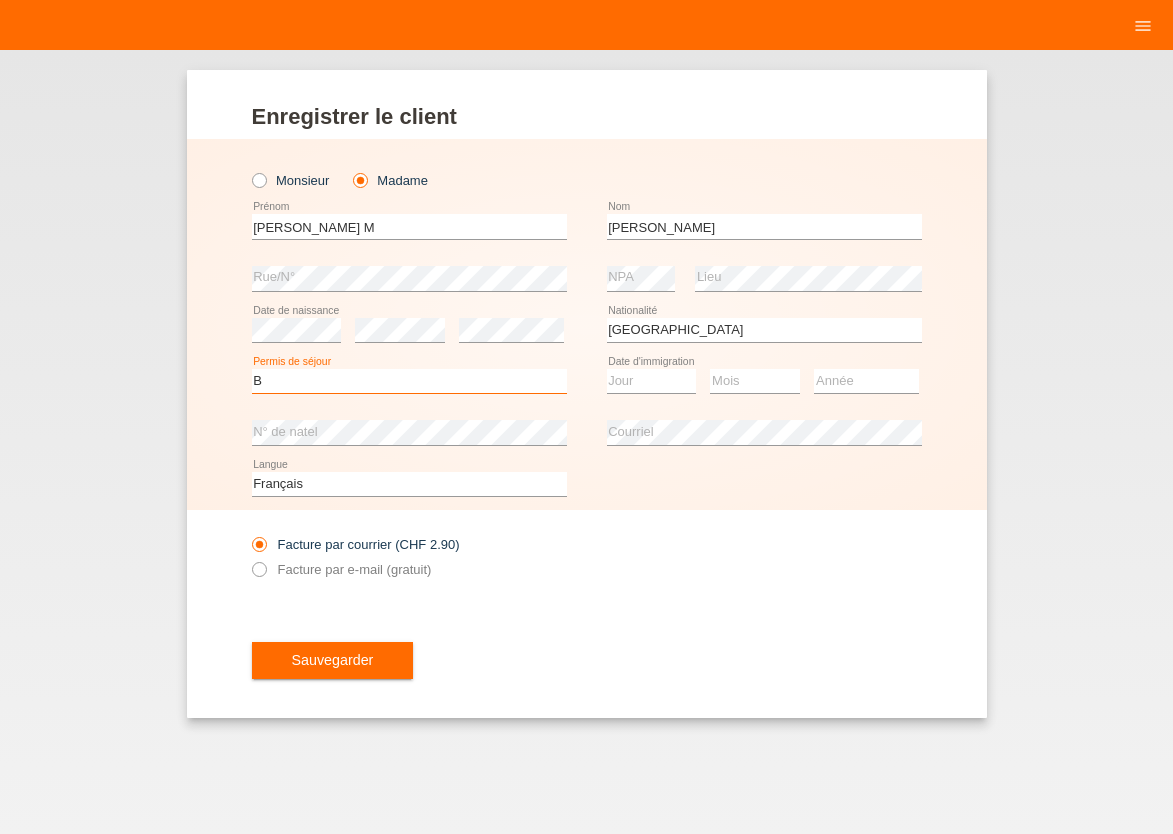 click on "B" at bounding box center (0, 0) 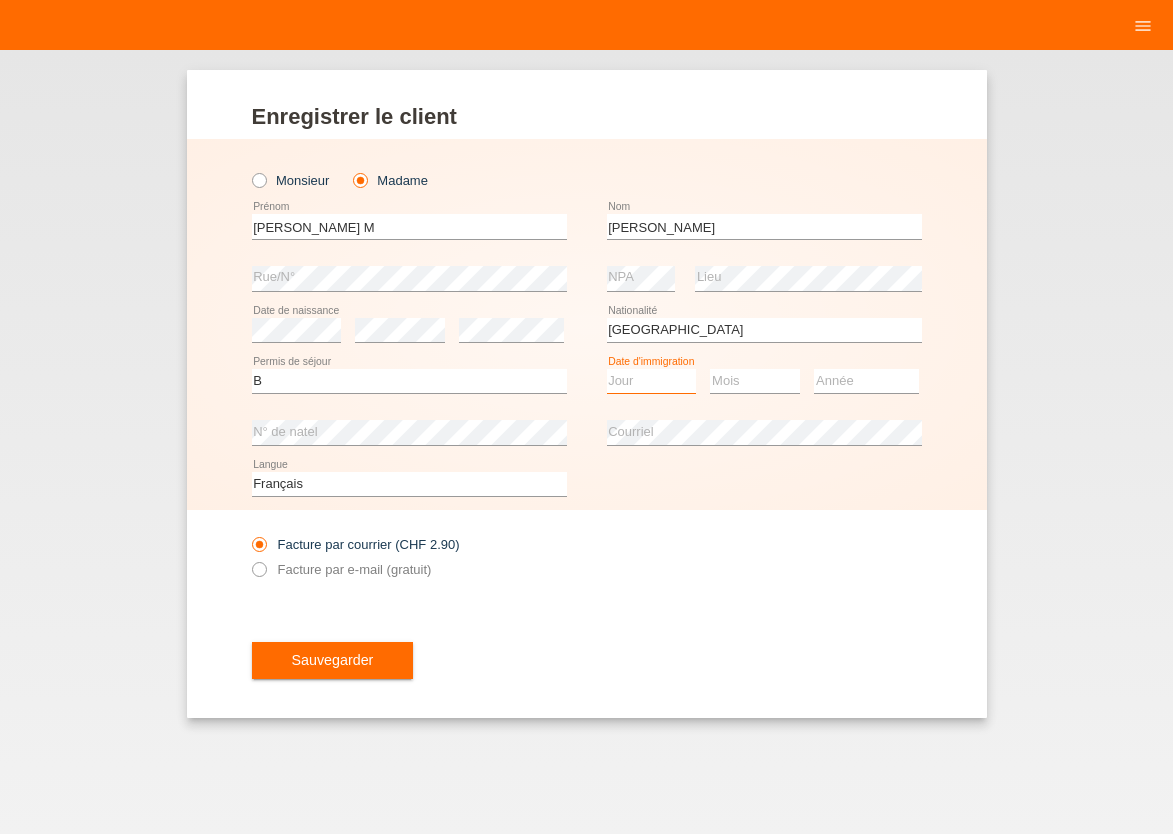 click on "Jour
01
02
03
04
05
06
07
08
09
10 11" at bounding box center [652, 381] 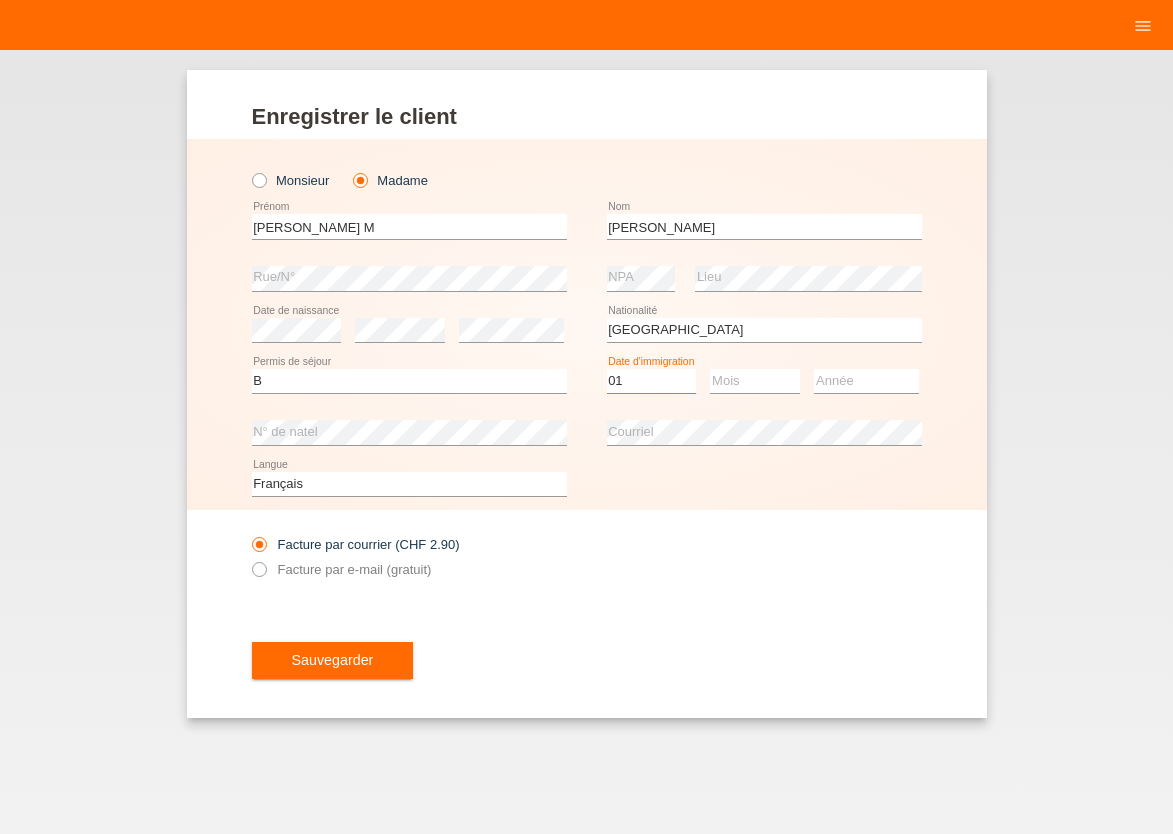 click on "01" at bounding box center [0, 0] 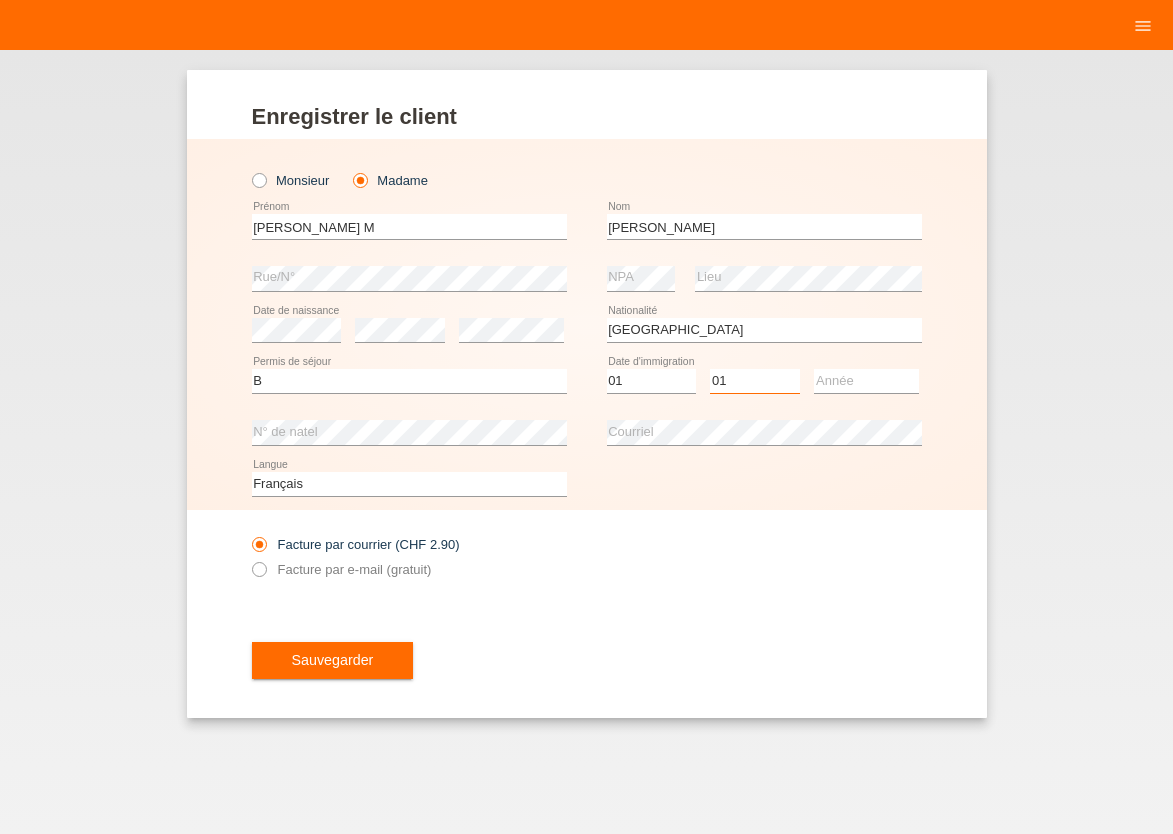select on "07" 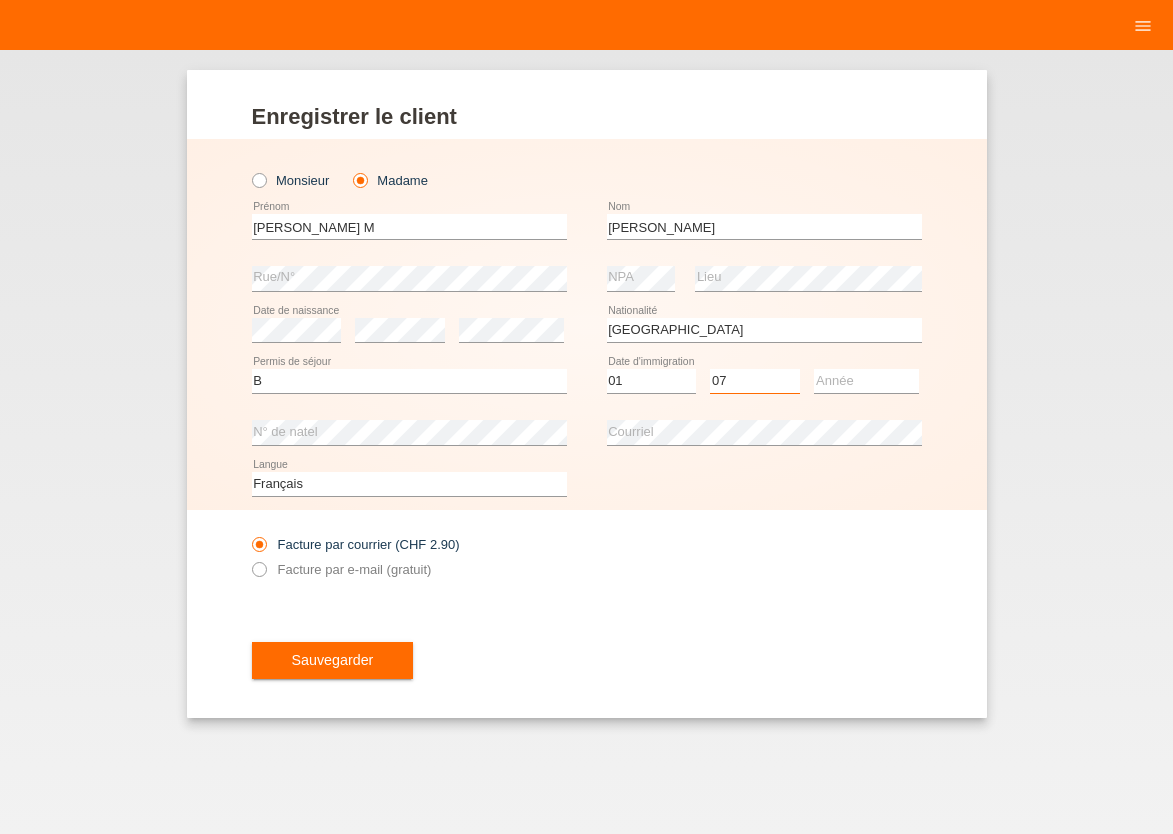 scroll, scrollTop: 0, scrollLeft: 0, axis: both 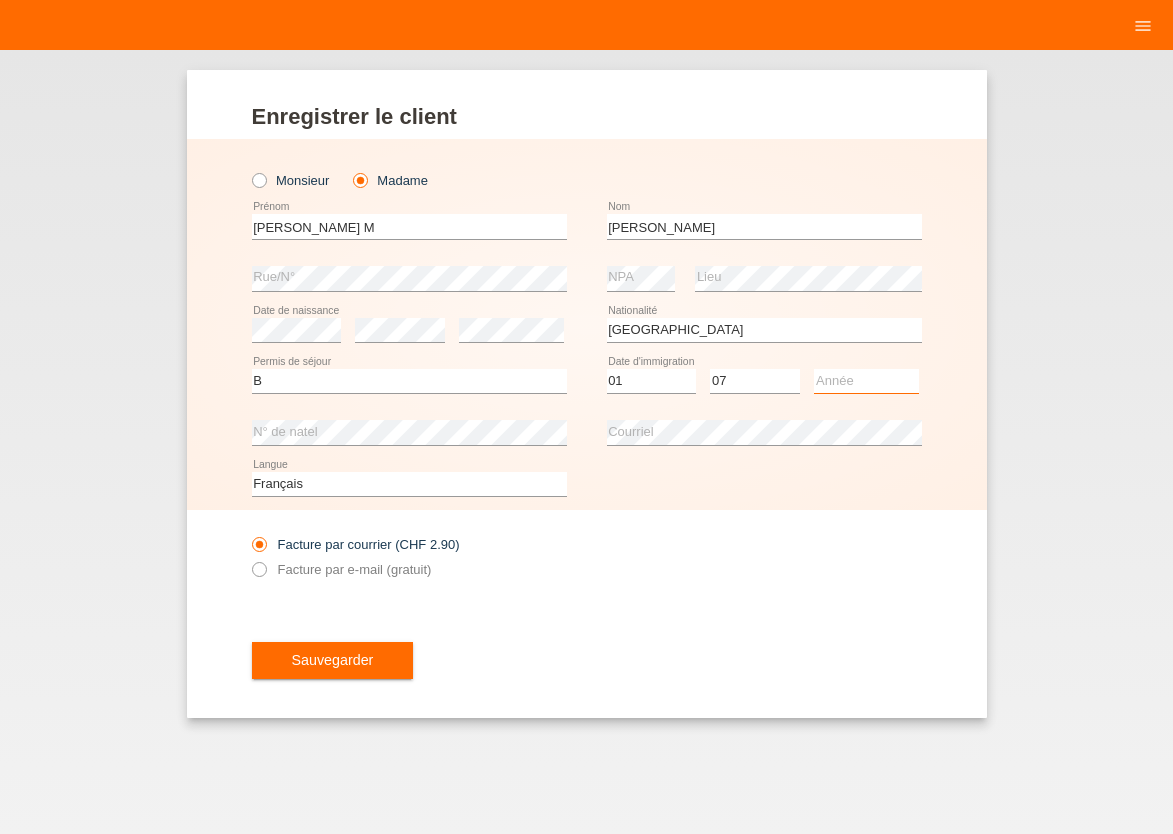 click on "Année
2025
2024
2023
2022
2021
2020
2019
2018
2017 2016 2015 2014 2013 2012 2011 2010 2009 2008 2007 2006 2005 2004 2003 2002 2001" at bounding box center (866, 381) 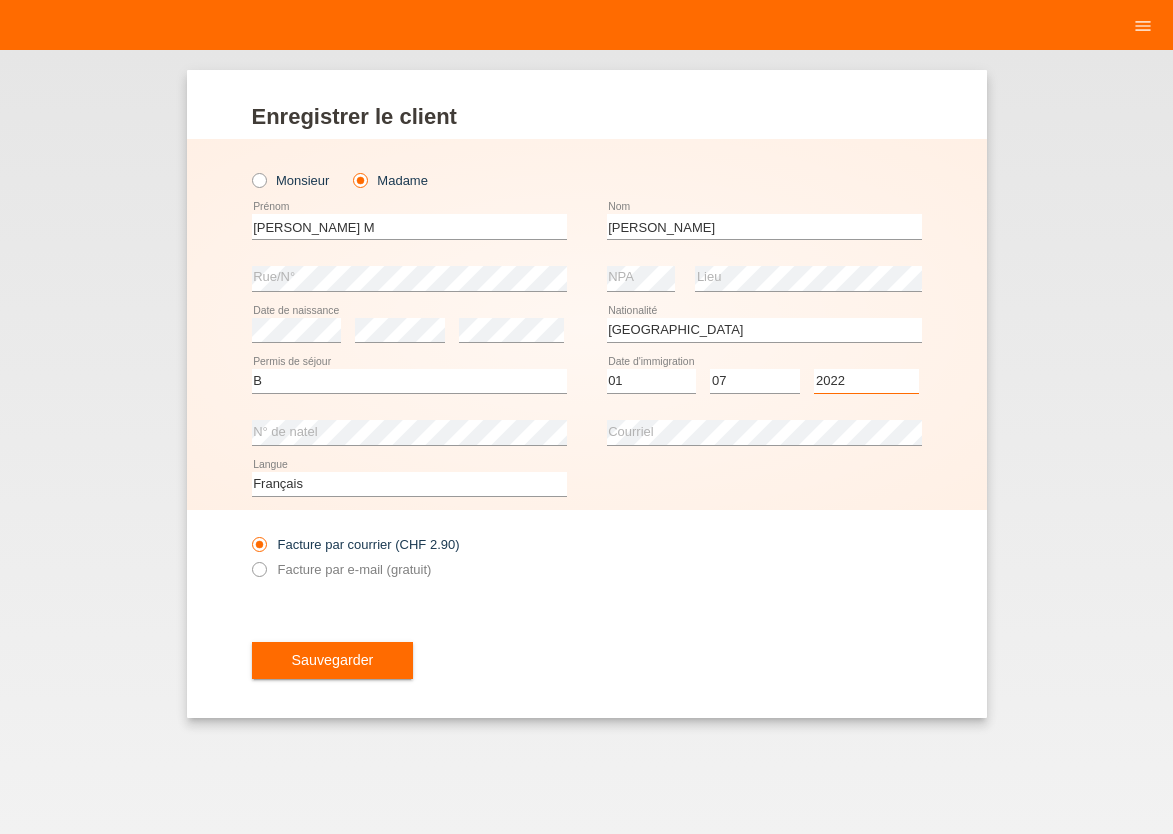 click on "2022" at bounding box center (0, 0) 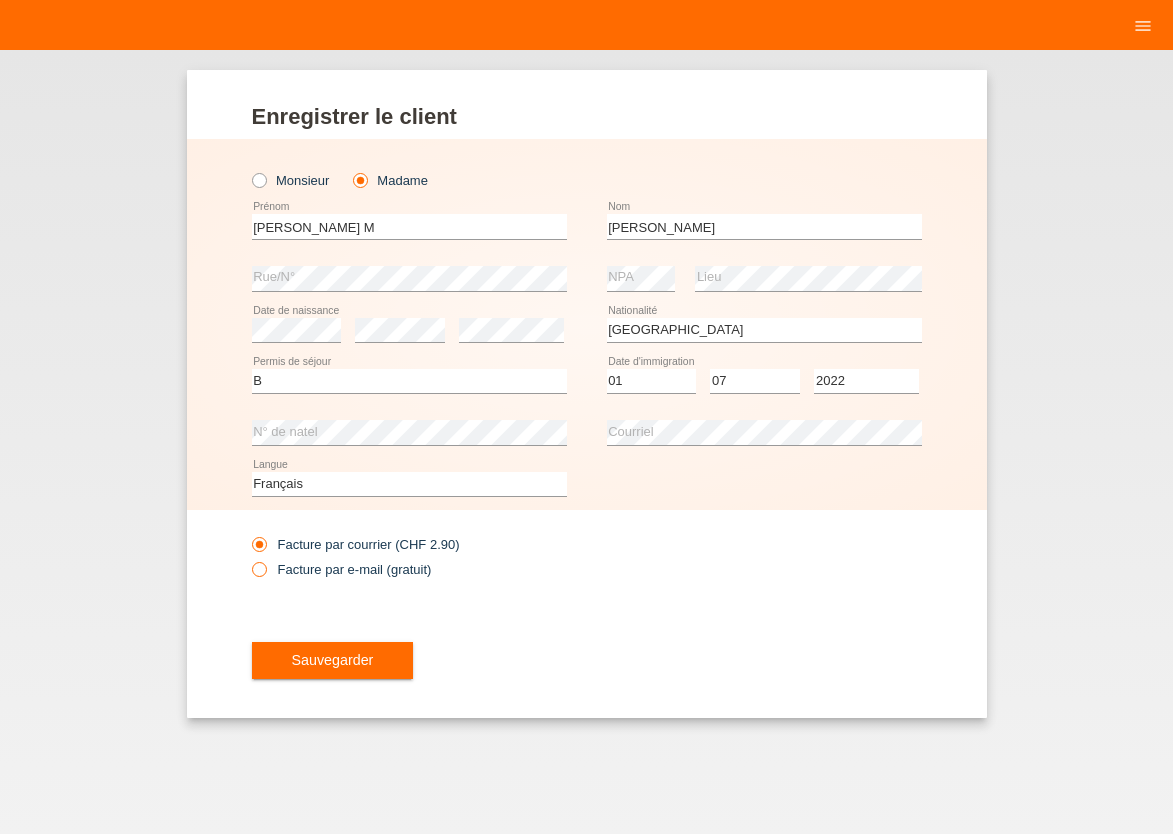 click at bounding box center (248, 558) 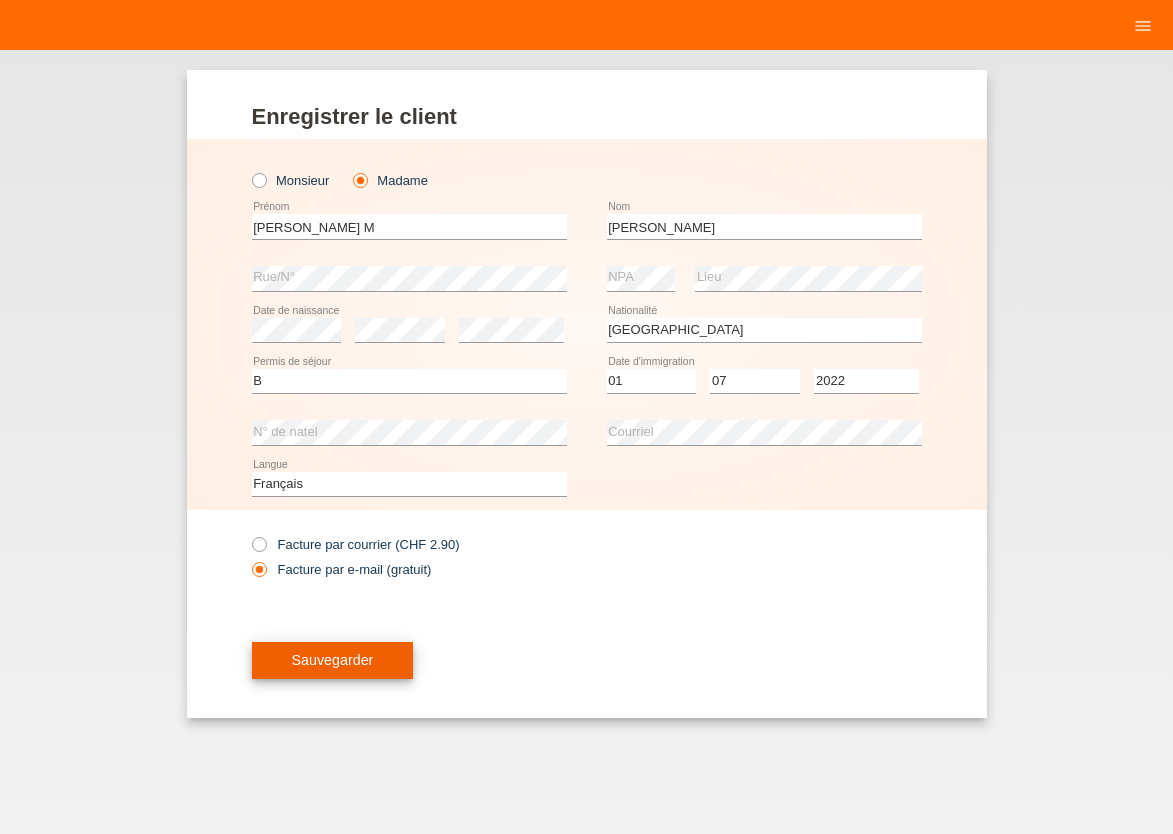 click on "Sauvegarder" at bounding box center [333, 660] 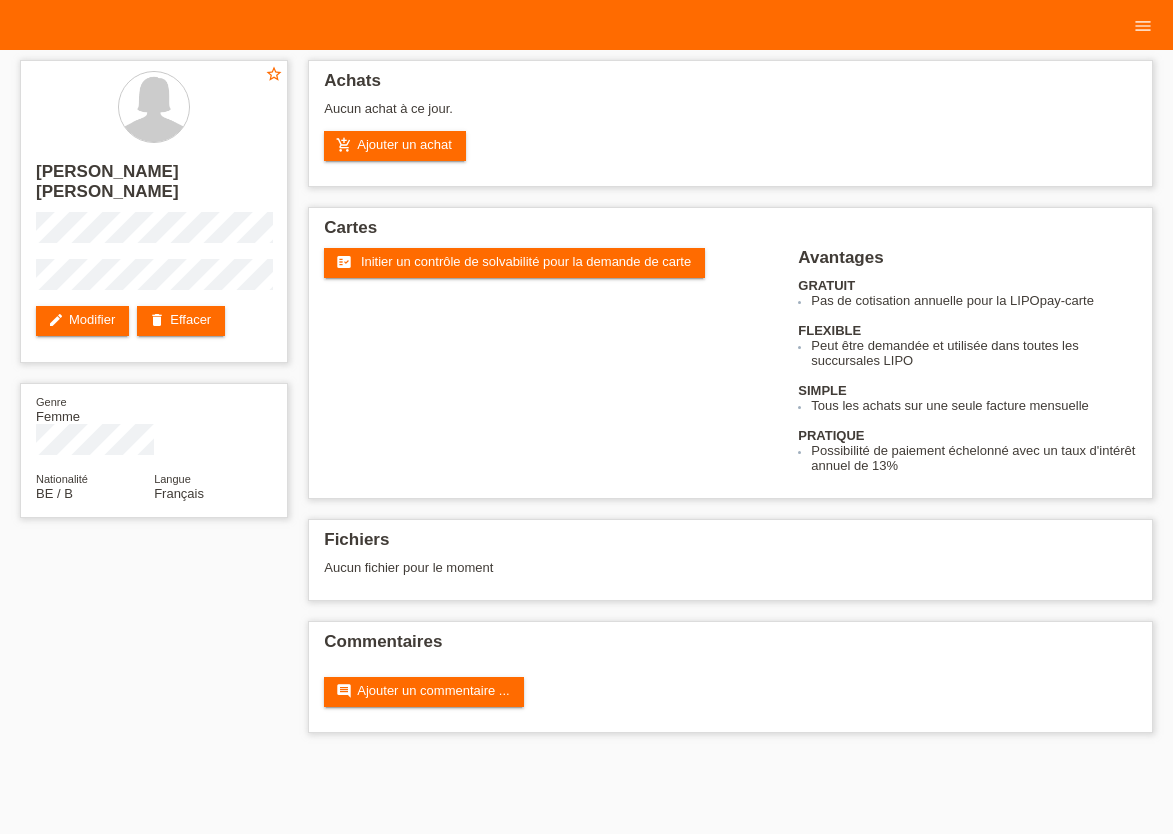scroll, scrollTop: 0, scrollLeft: 0, axis: both 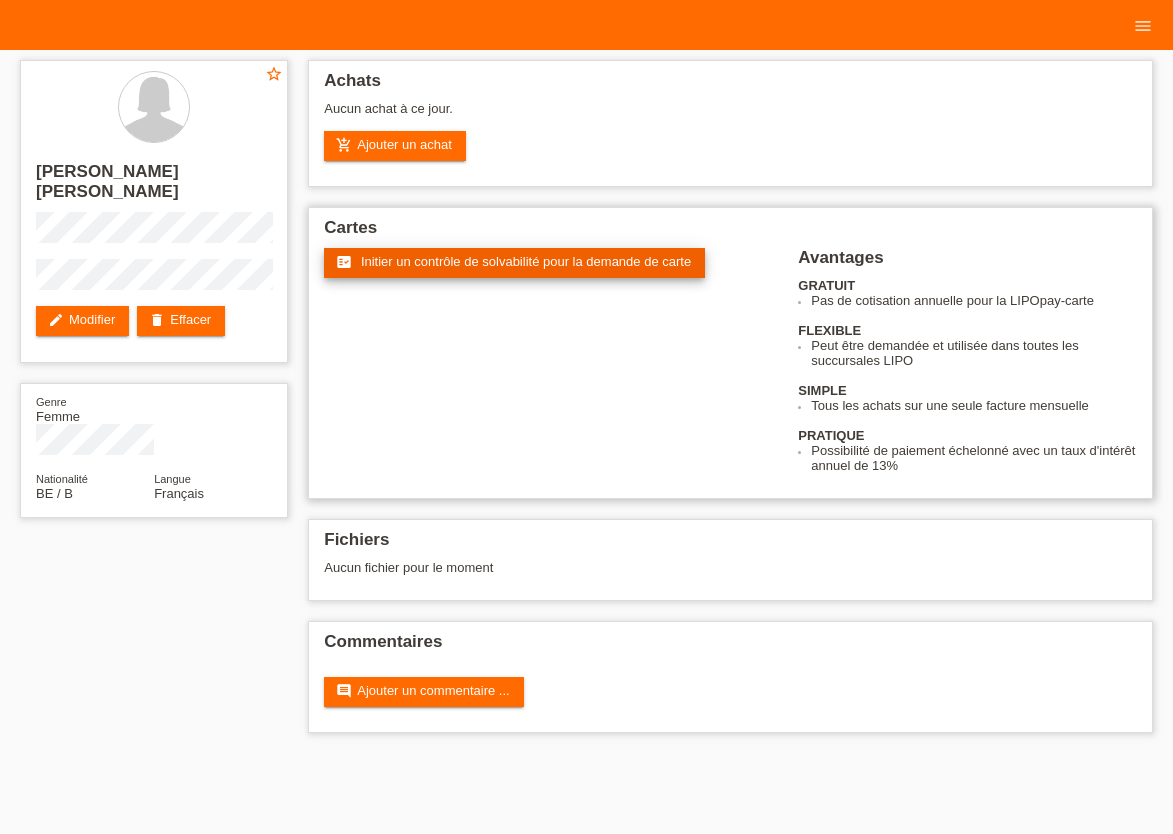 click on "Initier un contrôle de solvabilité pour la demande de carte" at bounding box center [526, 261] 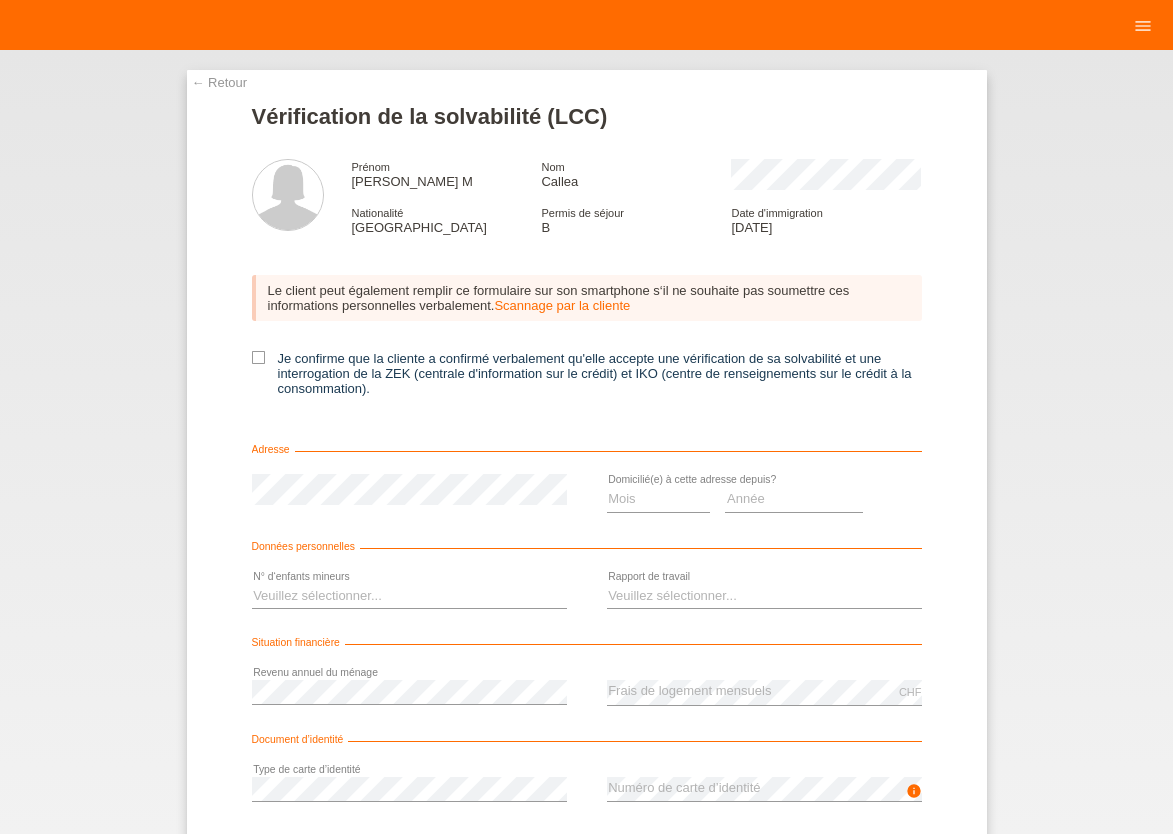 scroll, scrollTop: 0, scrollLeft: 0, axis: both 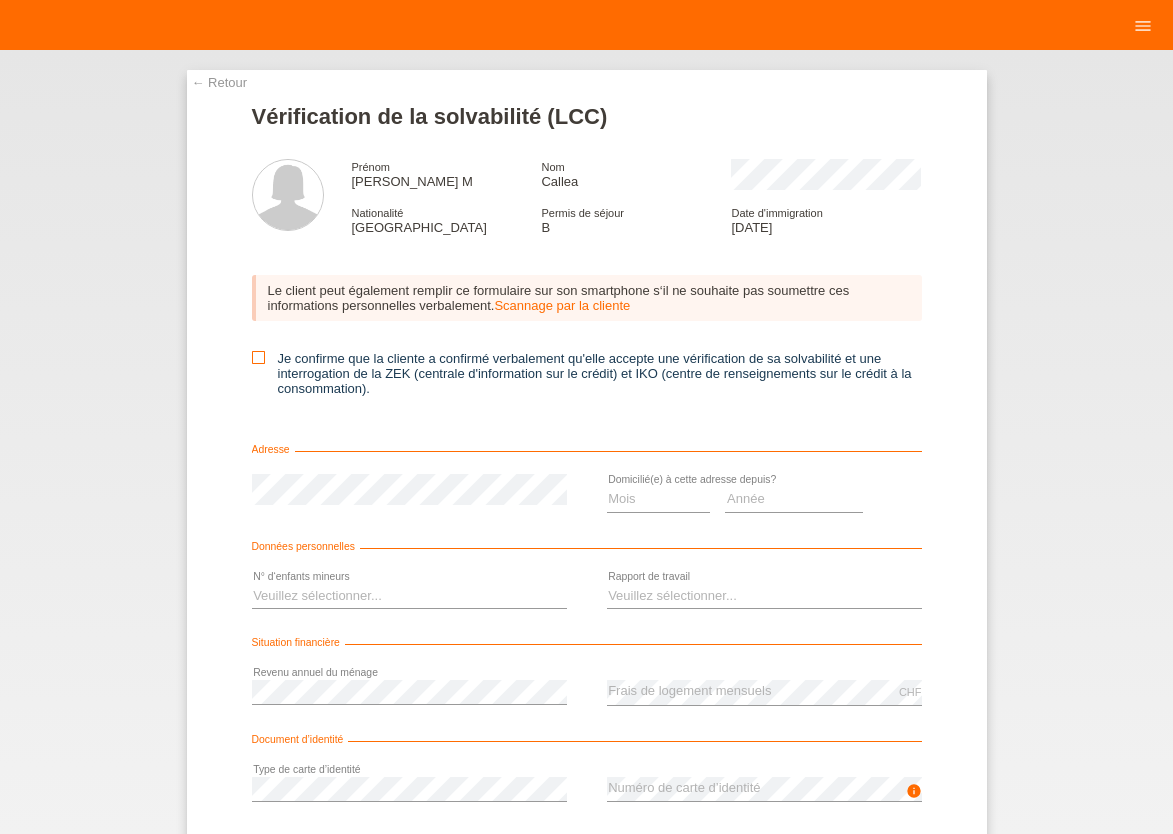 click at bounding box center [258, 357] 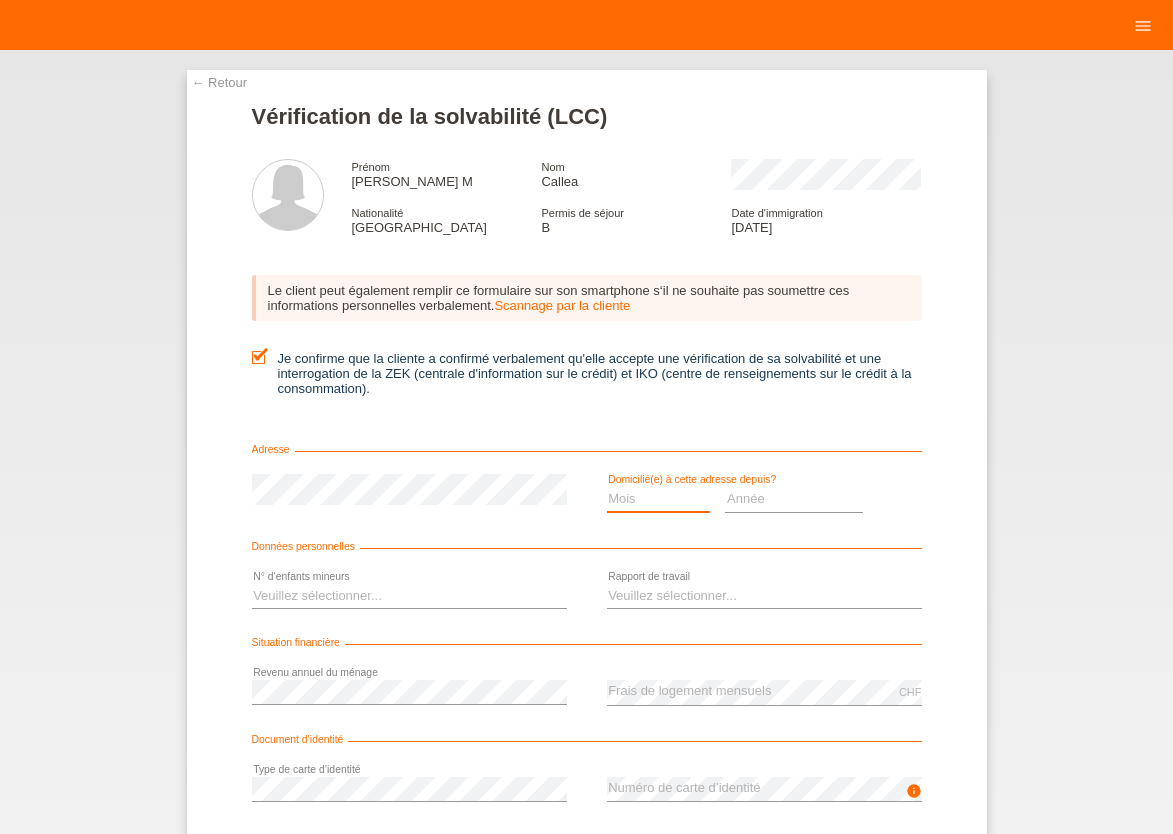click on "Mois
01
02
03
04
05
06
07
08
09
10" at bounding box center (659, 499) 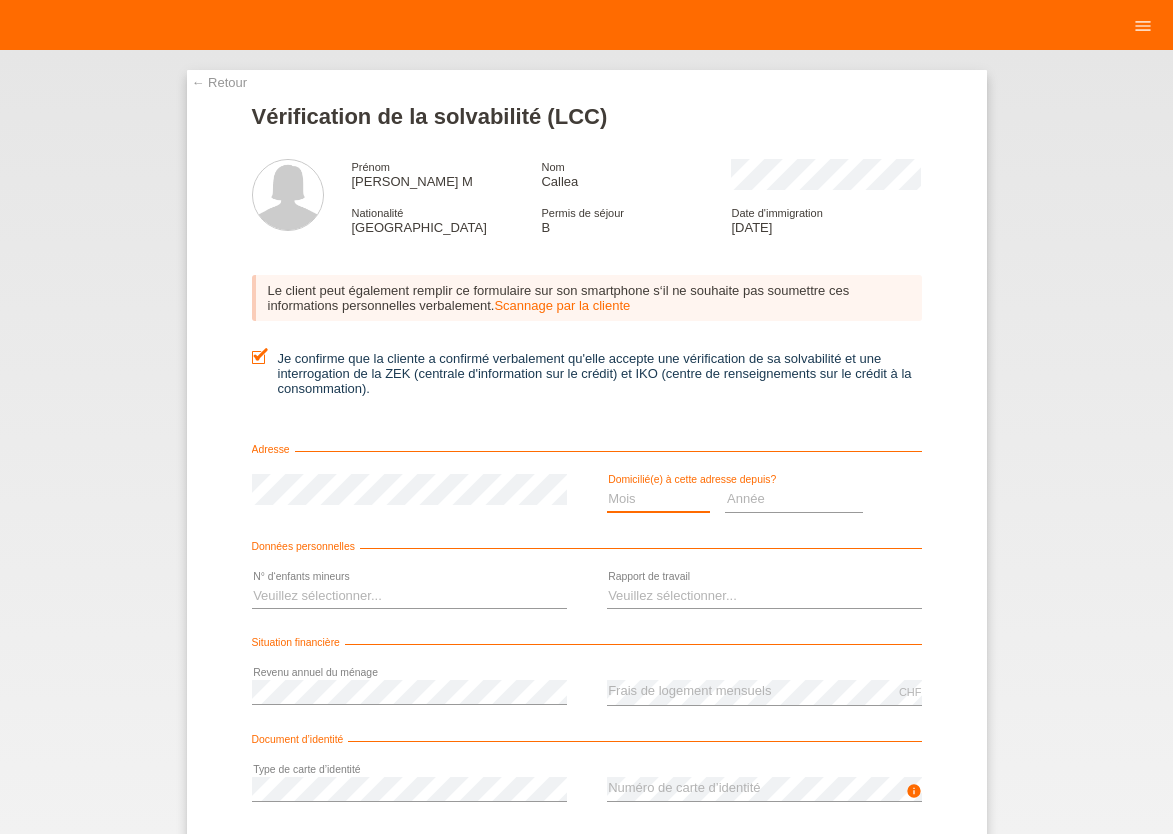 scroll, scrollTop: 0, scrollLeft: 0, axis: both 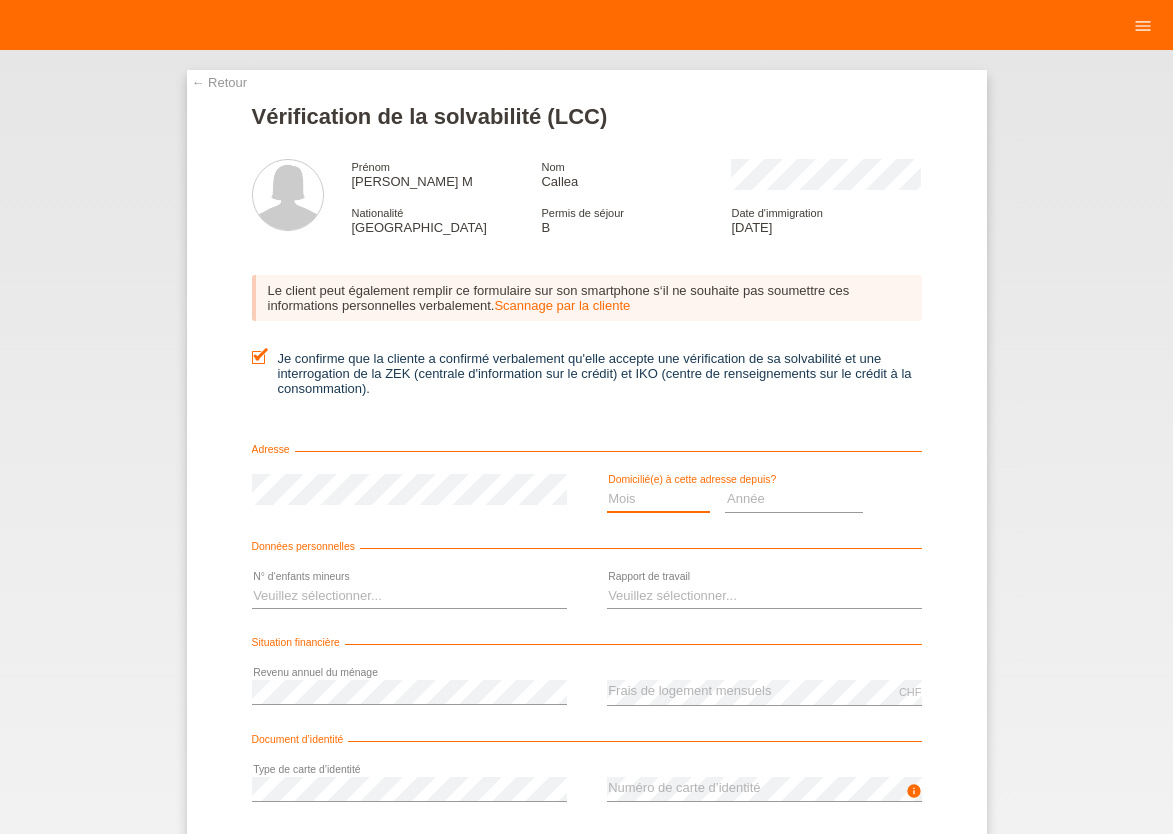 select on "10" 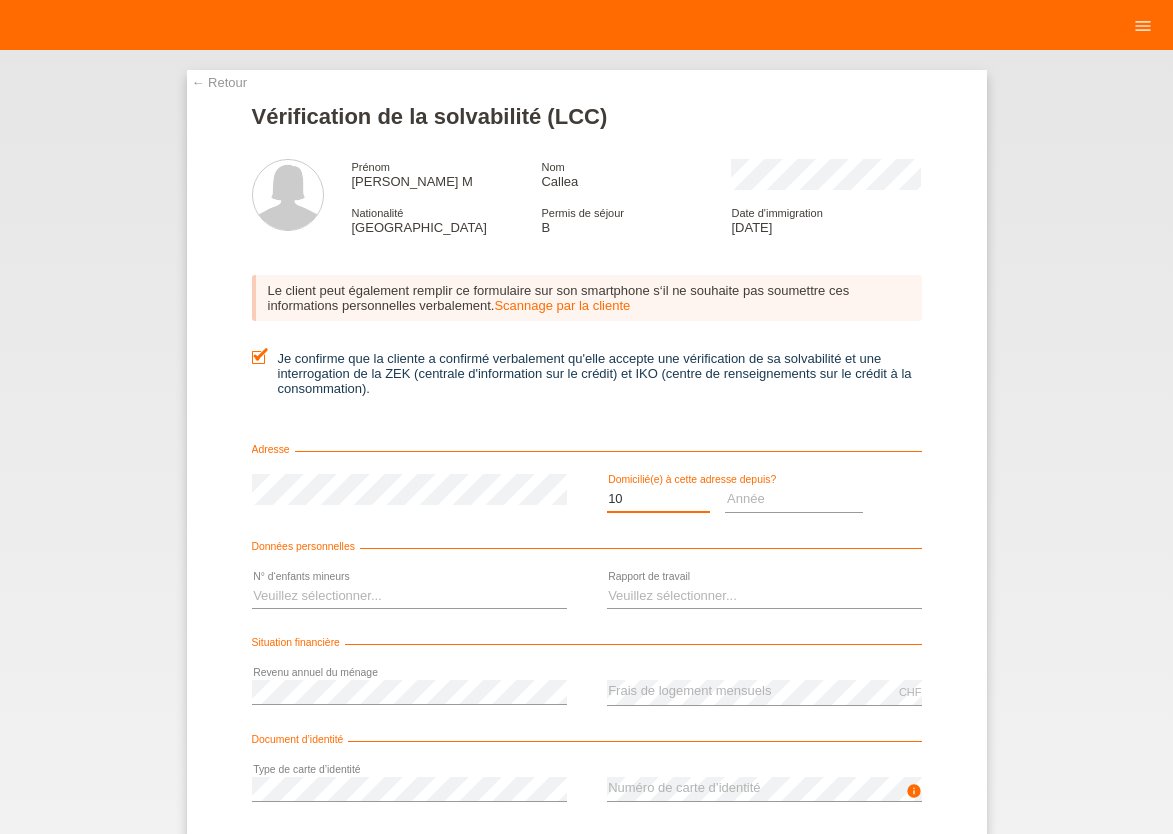 click on "10" at bounding box center (0, 0) 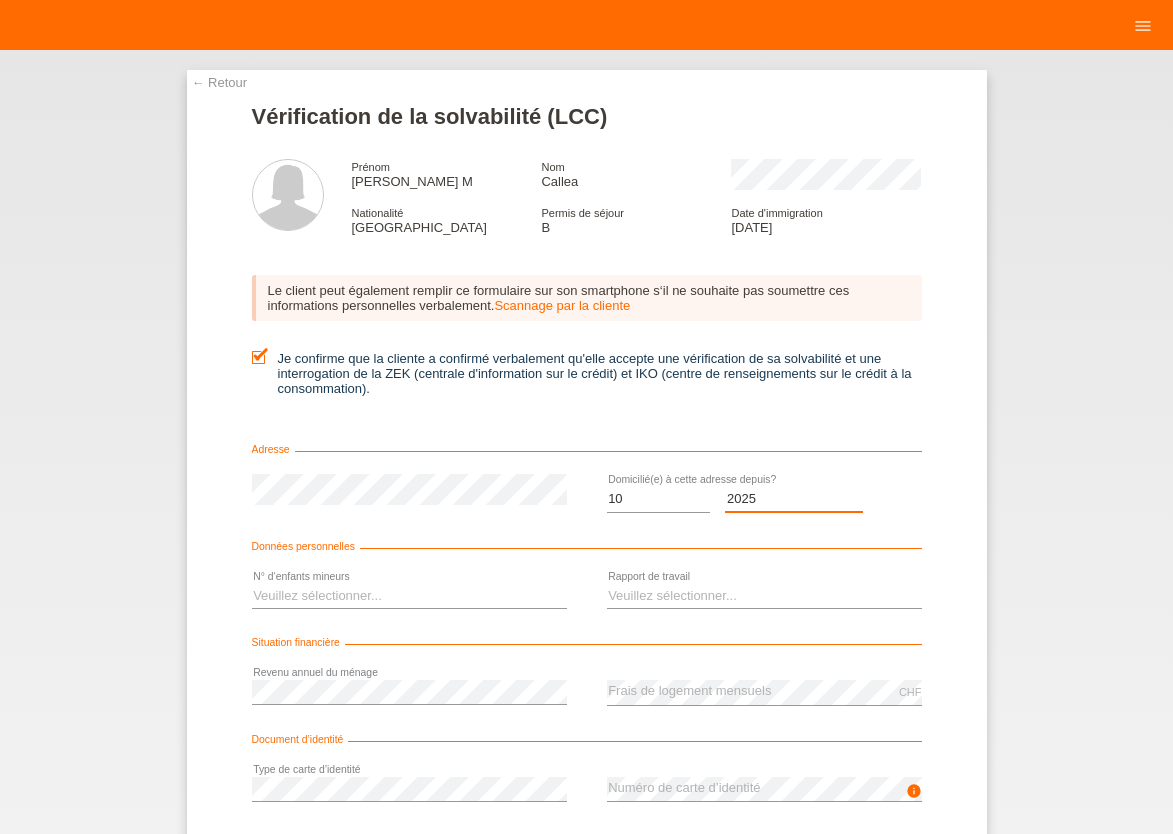 select on "2023" 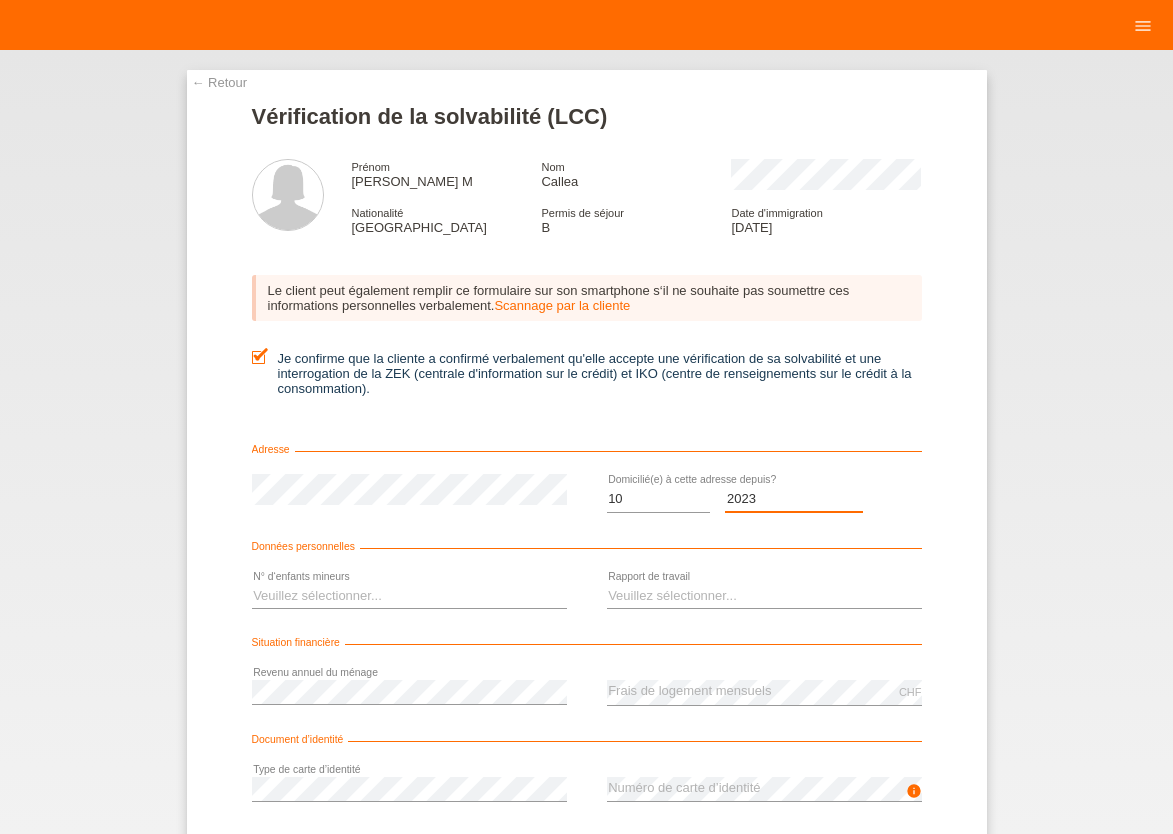 scroll, scrollTop: 0, scrollLeft: 0, axis: both 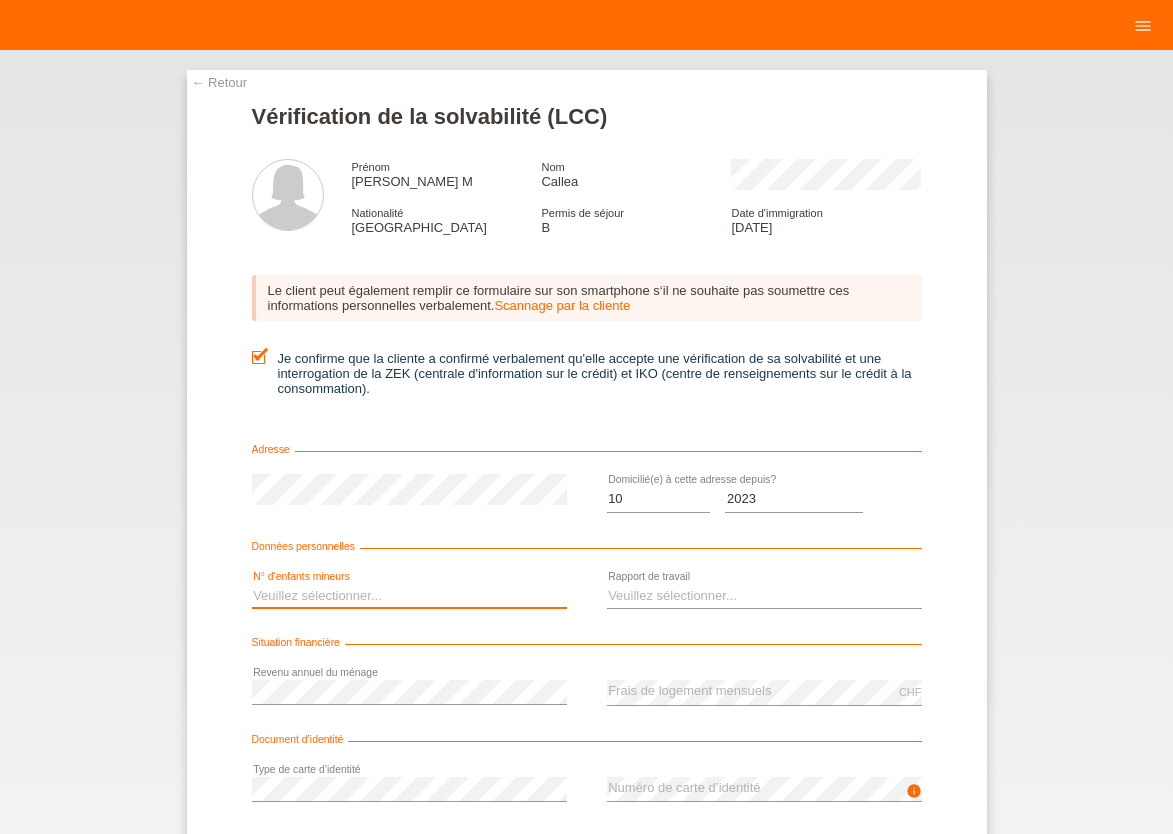 click on "Veuillez sélectionner...
0
1
2
3
4
5
6
7
8
9" at bounding box center [409, 596] 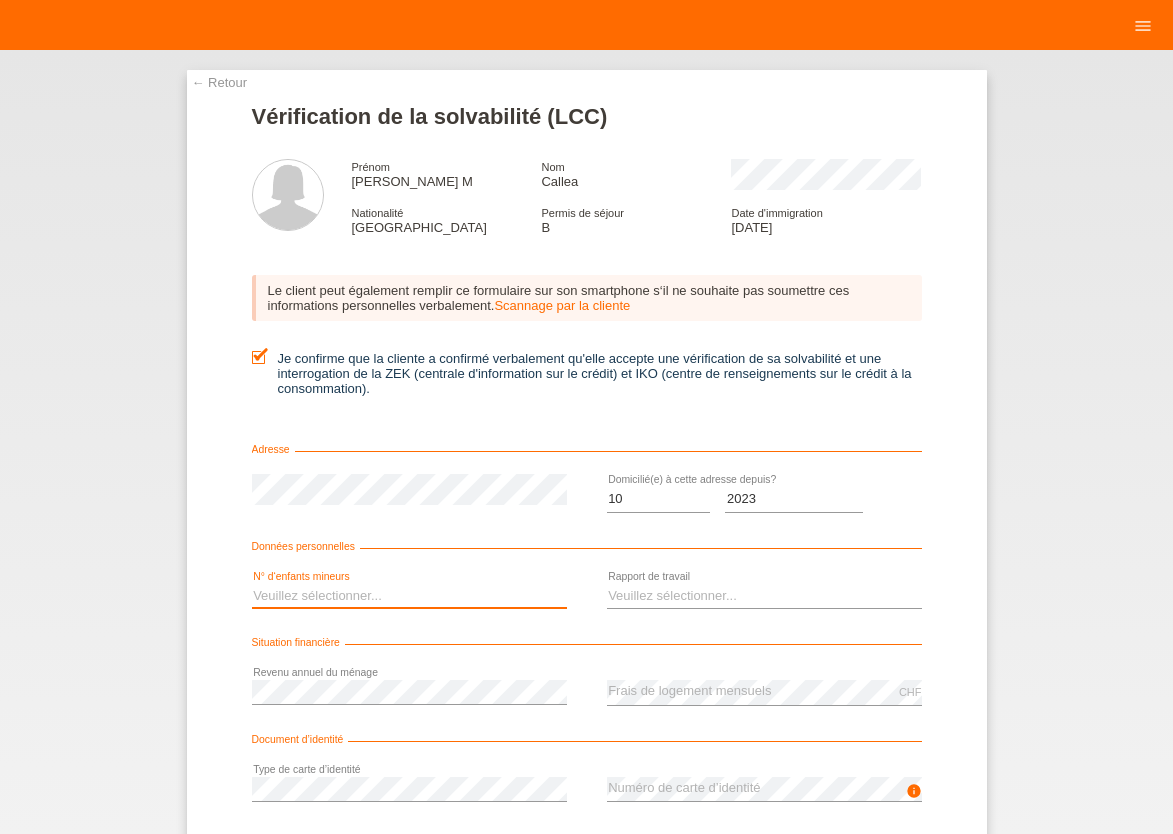select on "0" 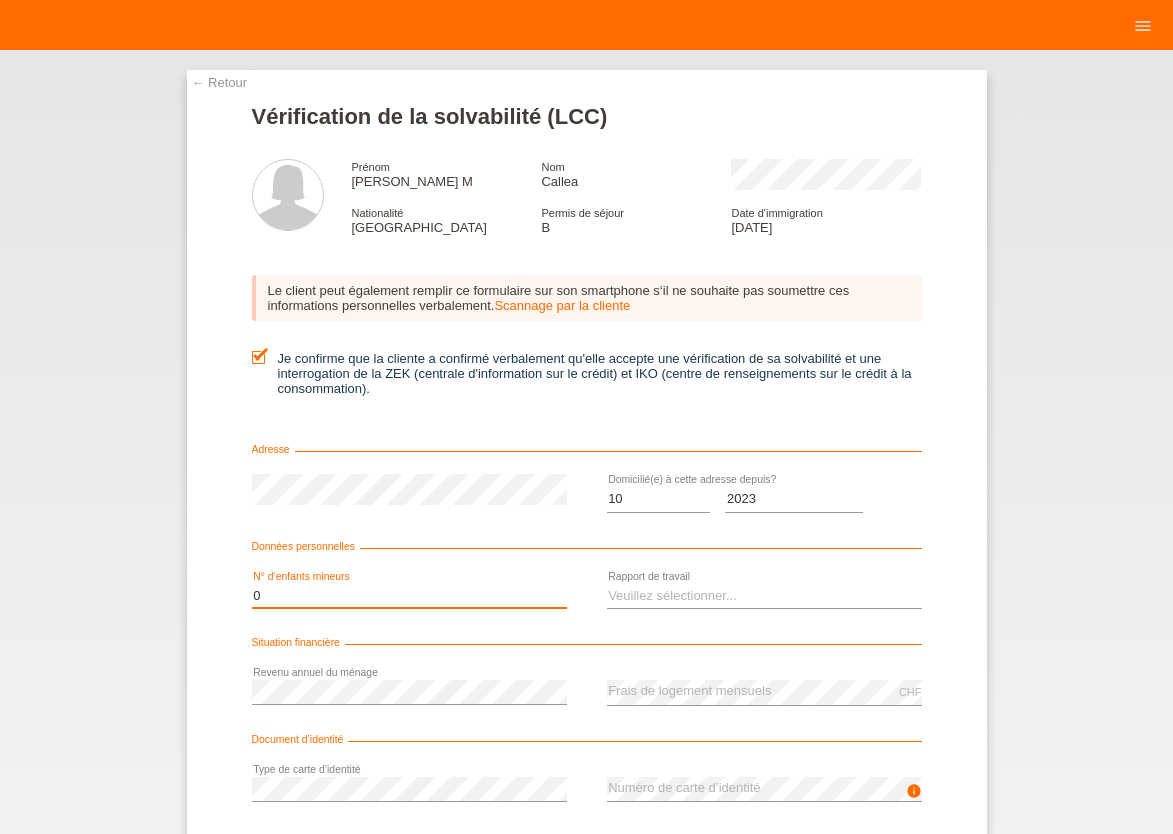 click on "0" at bounding box center [0, 0] 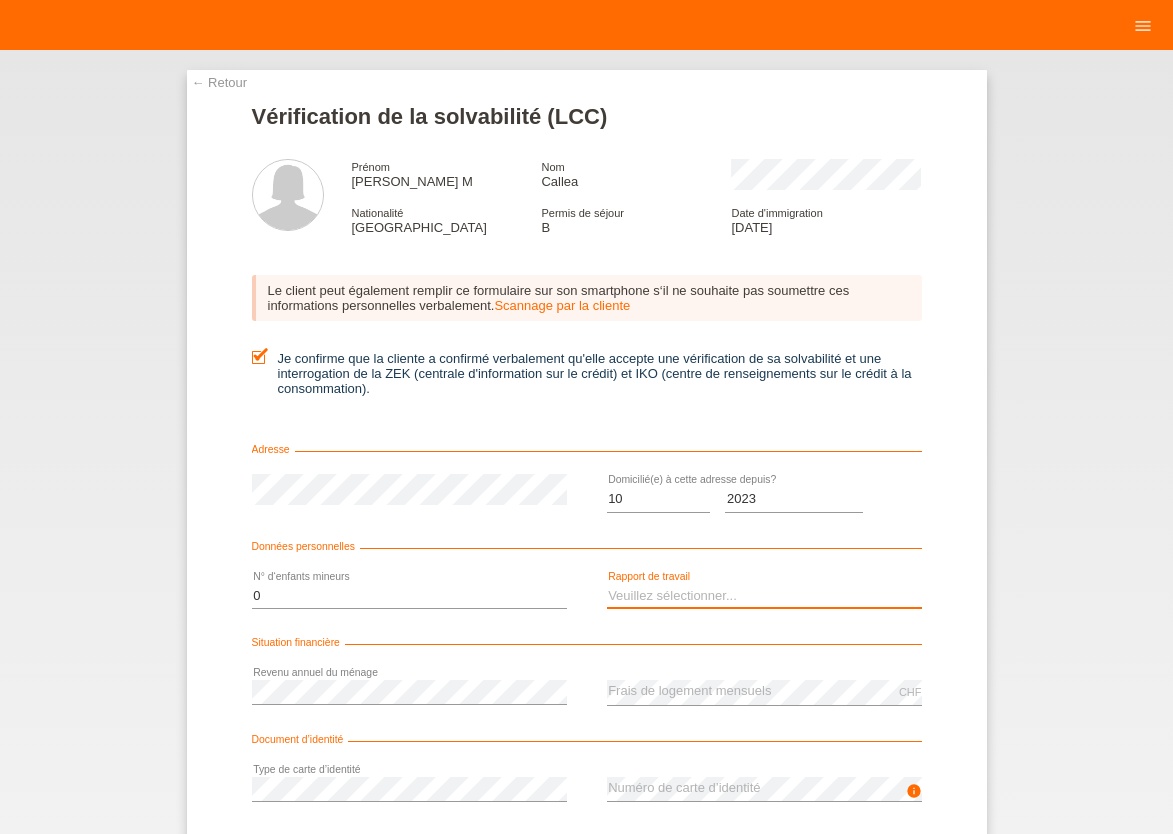 click on "Veuillez sélectionner...
A durée indéterminée
A durée déterminée
Apprenti/étudiant
Retraité(e)
Sans activité lucrative
Femme/homme au foyer
Indépendant(e)" at bounding box center (764, 596) 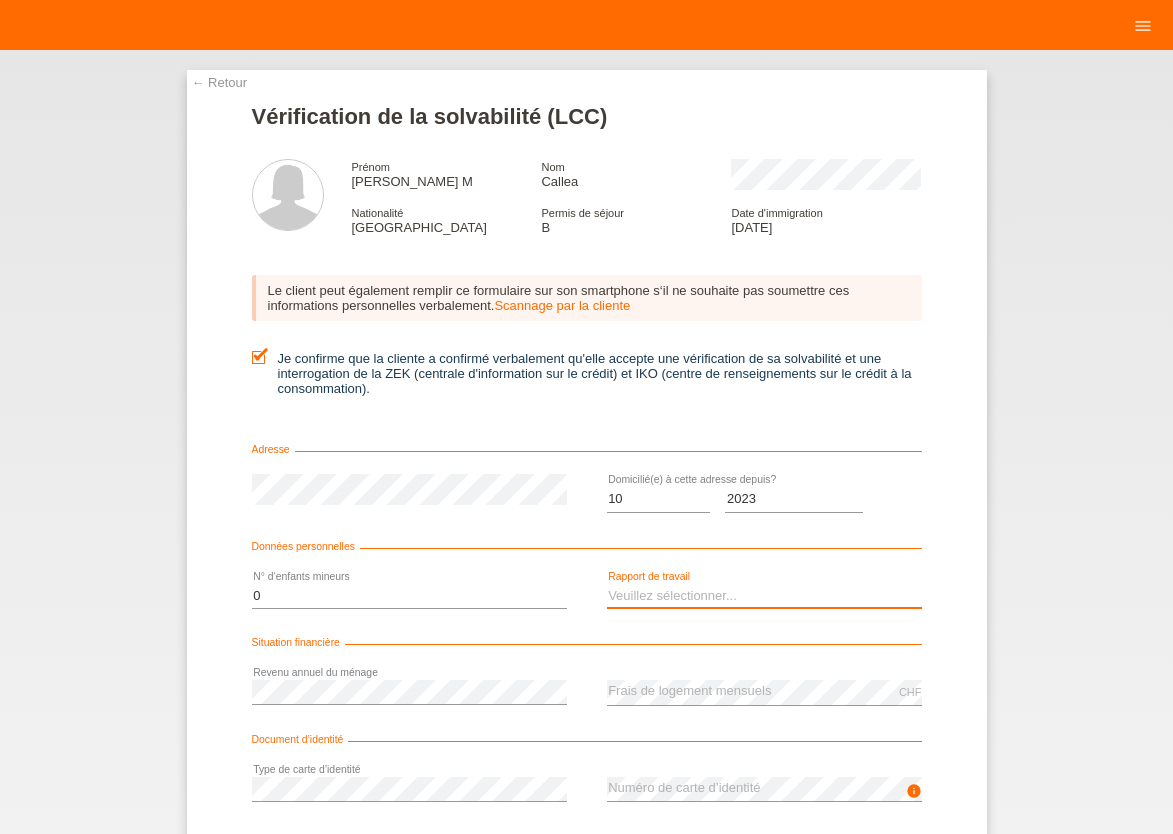 select on "UNLIMITED" 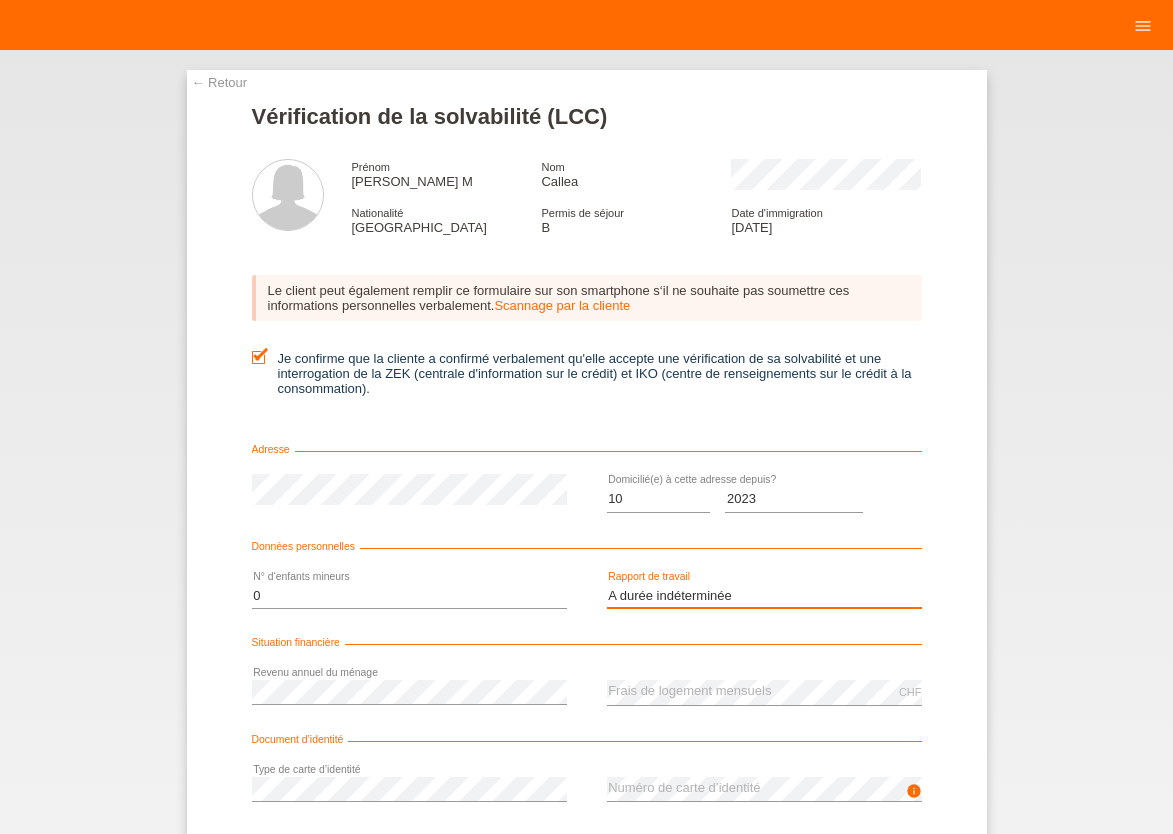 click on "A durée indéterminée" at bounding box center [0, 0] 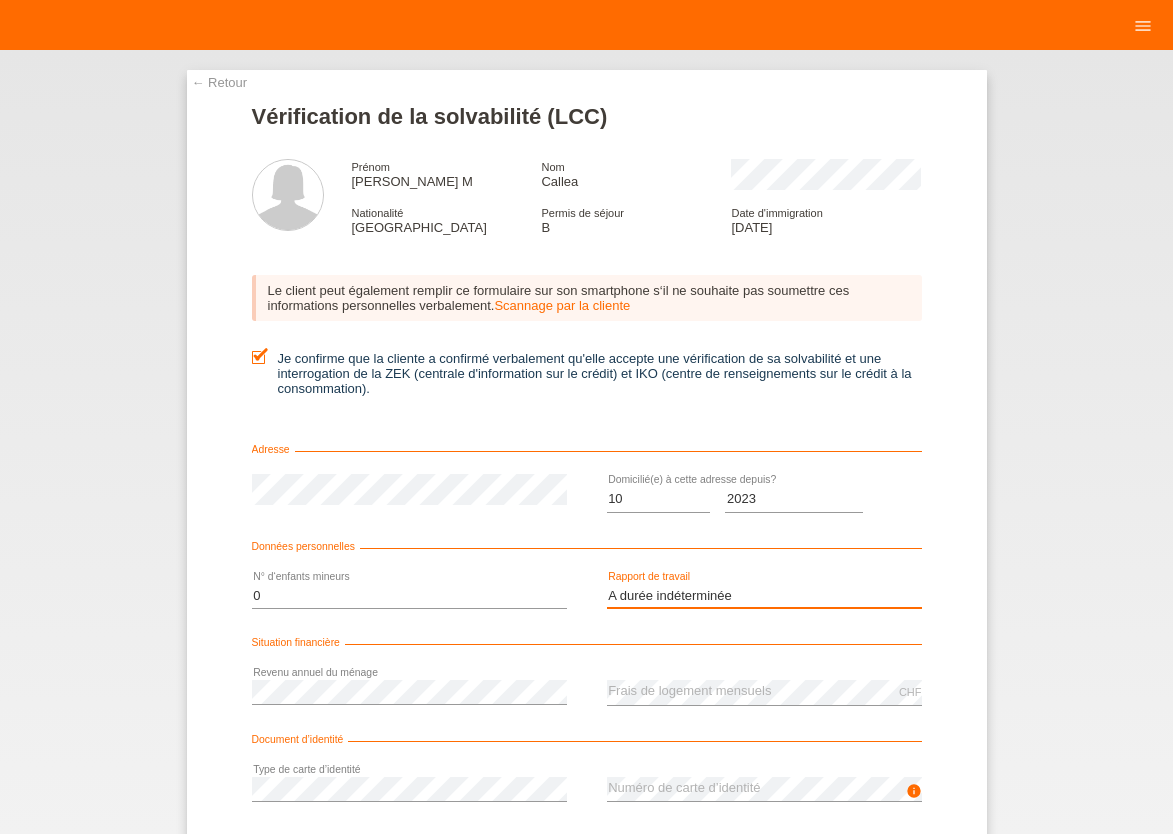 scroll, scrollTop: 0, scrollLeft: 0, axis: both 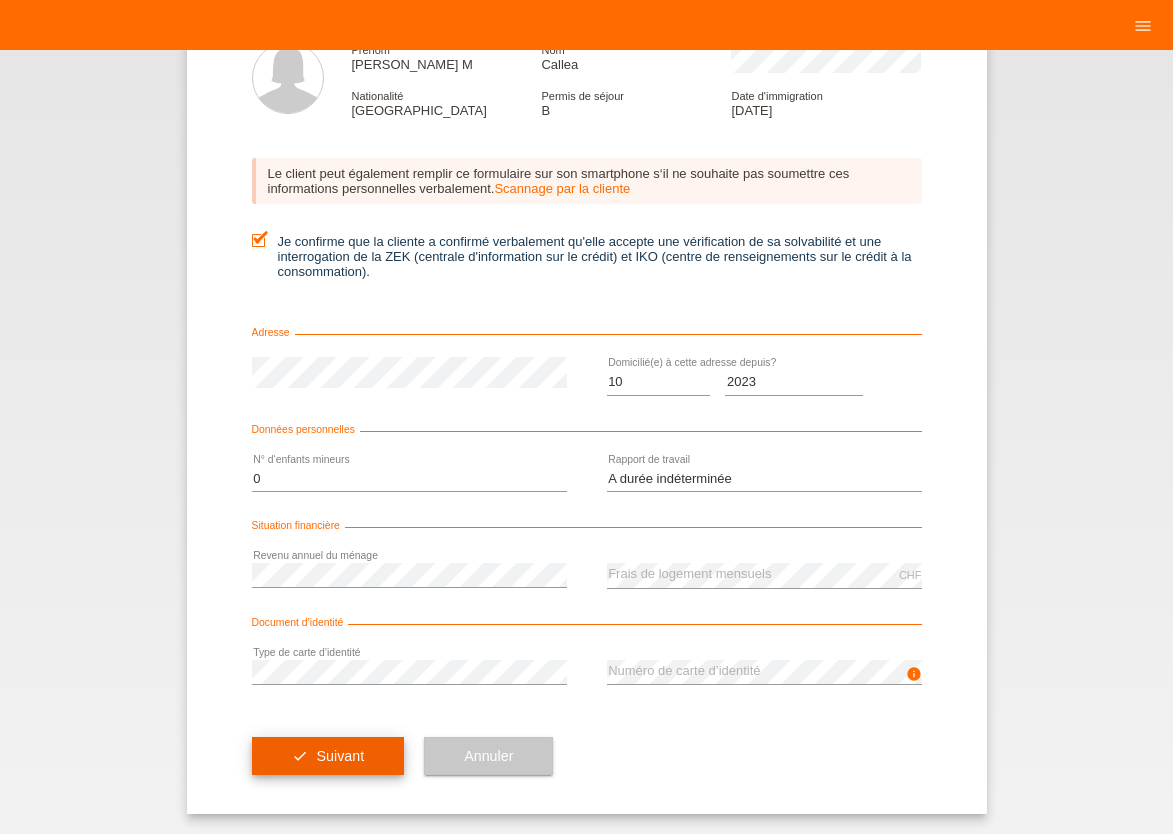 click on "check   Suivant" at bounding box center (328, 756) 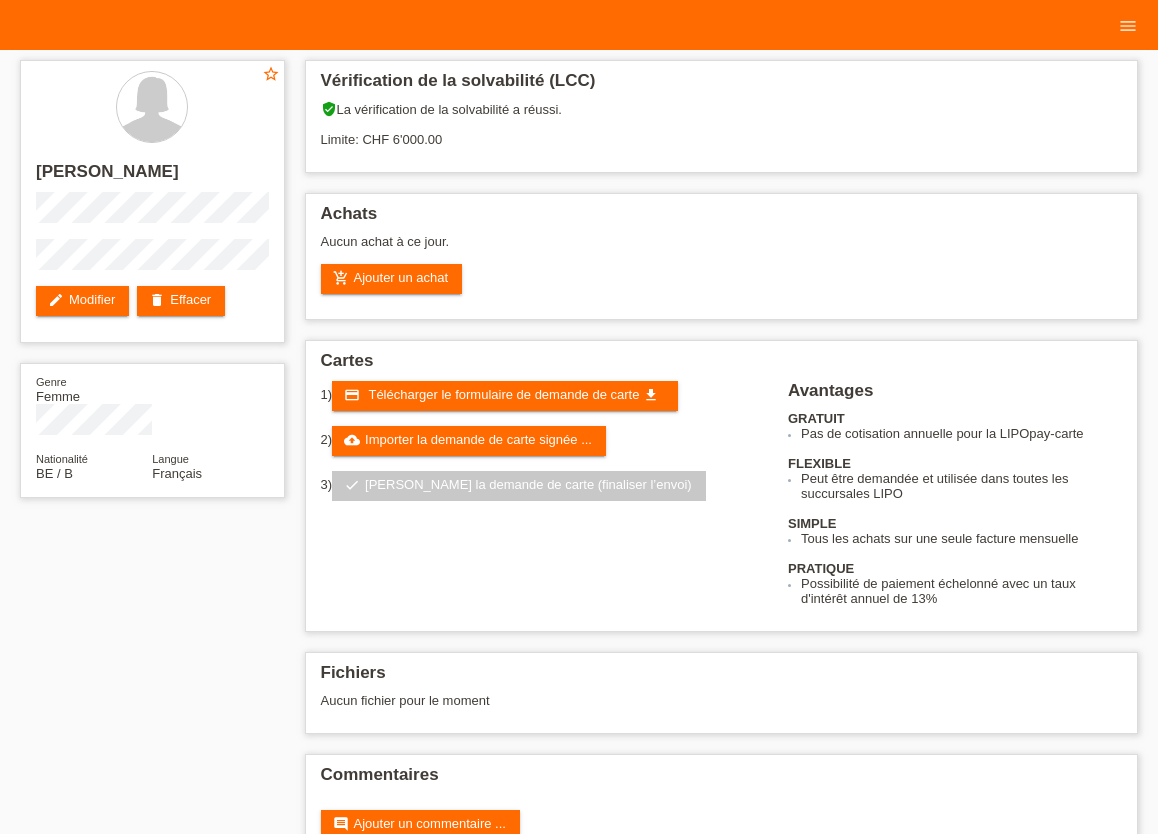 scroll, scrollTop: 0, scrollLeft: 0, axis: both 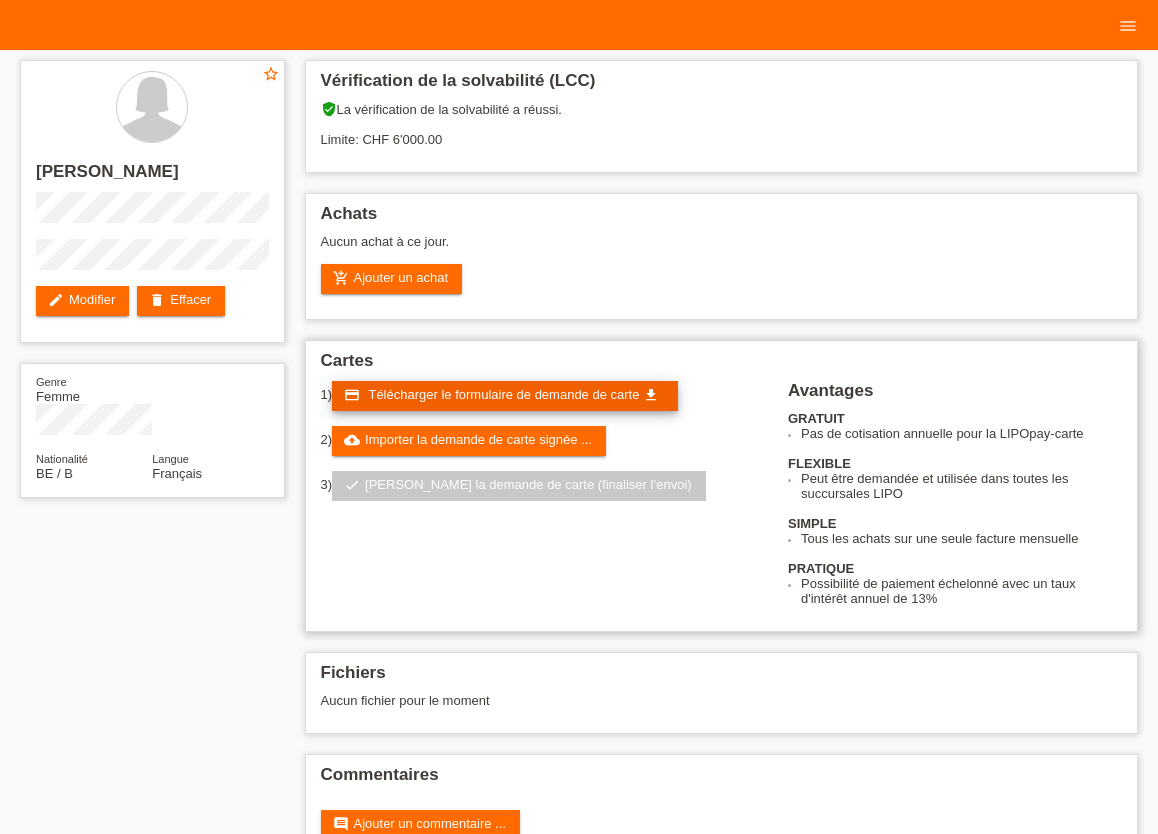 click on "Télécharger le formulaire de demande de carte" at bounding box center [503, 394] 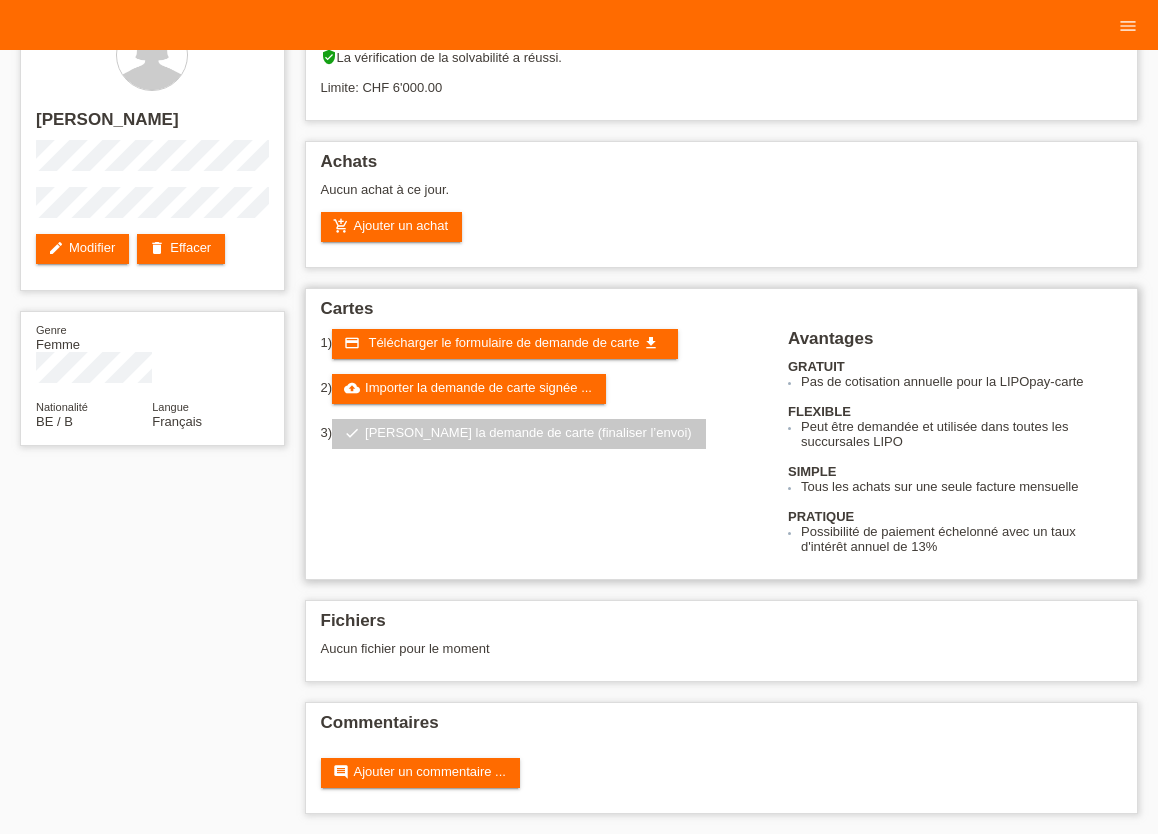 scroll, scrollTop: 66, scrollLeft: 0, axis: vertical 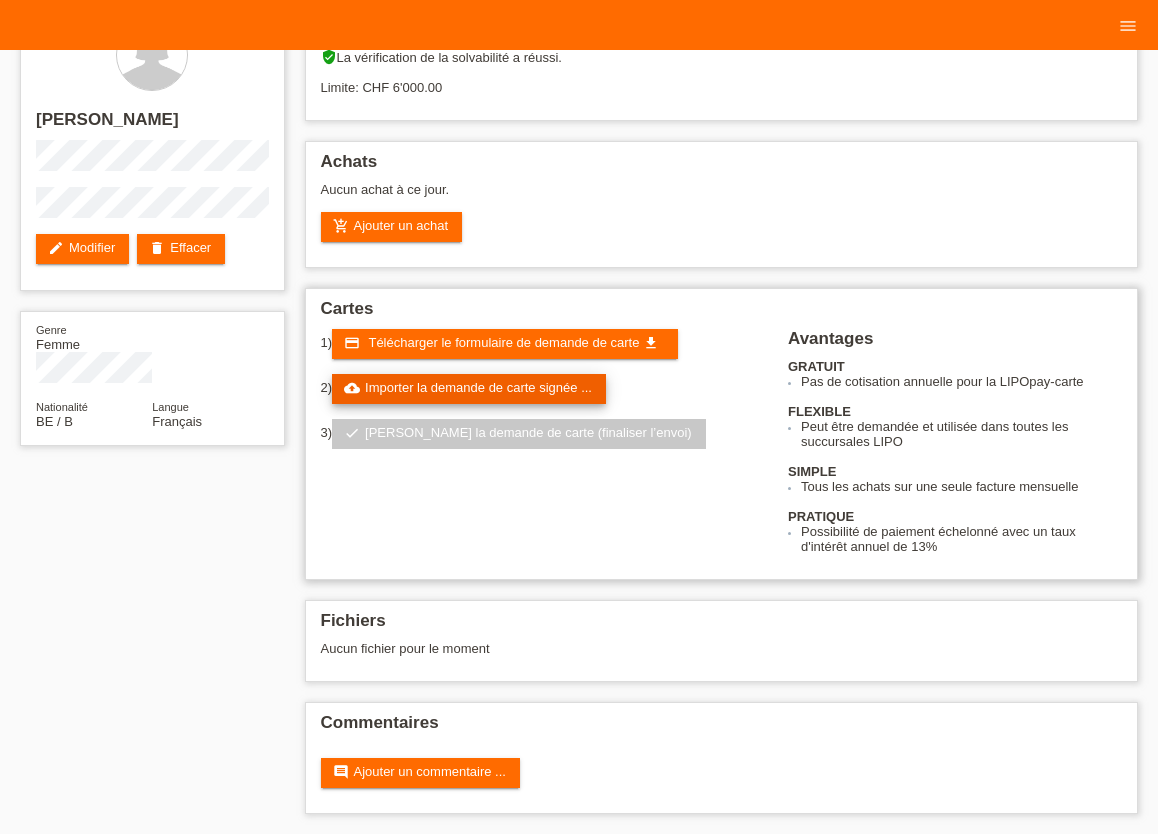 click on "cloud_upload  Importer la demande de carte signée ..." at bounding box center (469, 389) 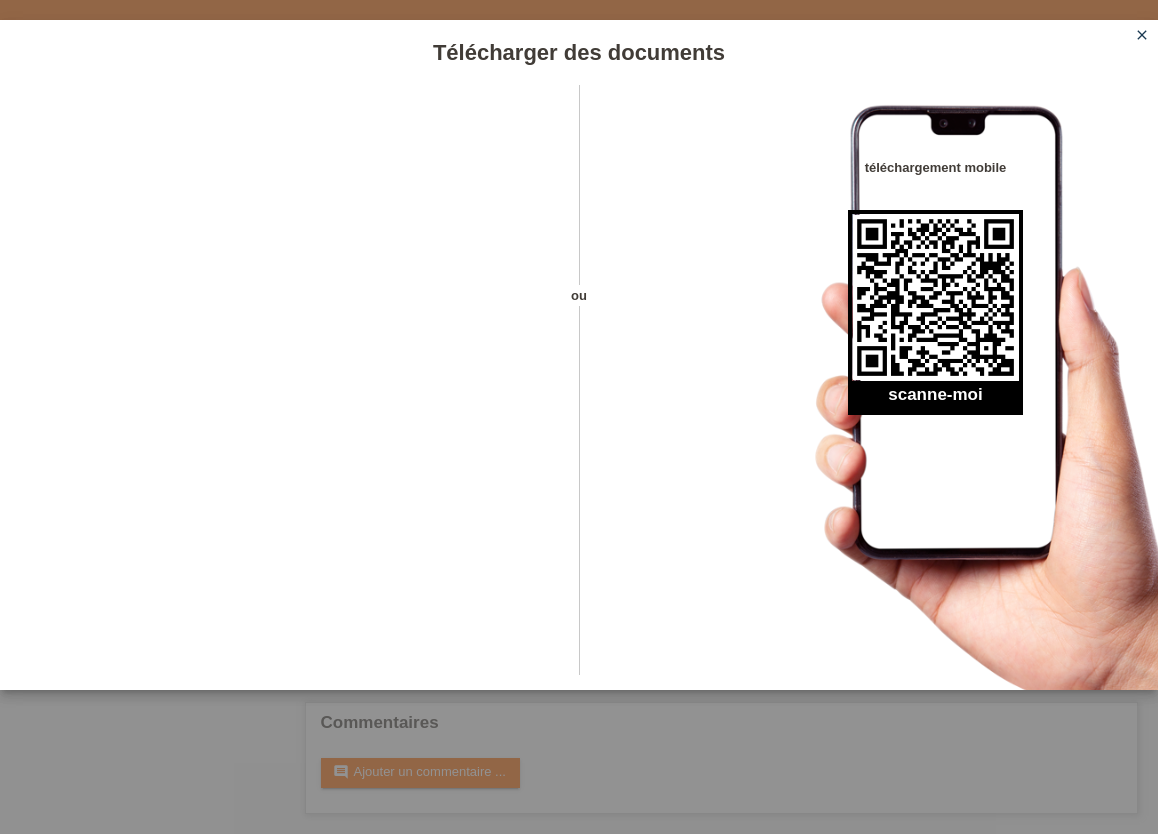 click on "close" at bounding box center [1142, 35] 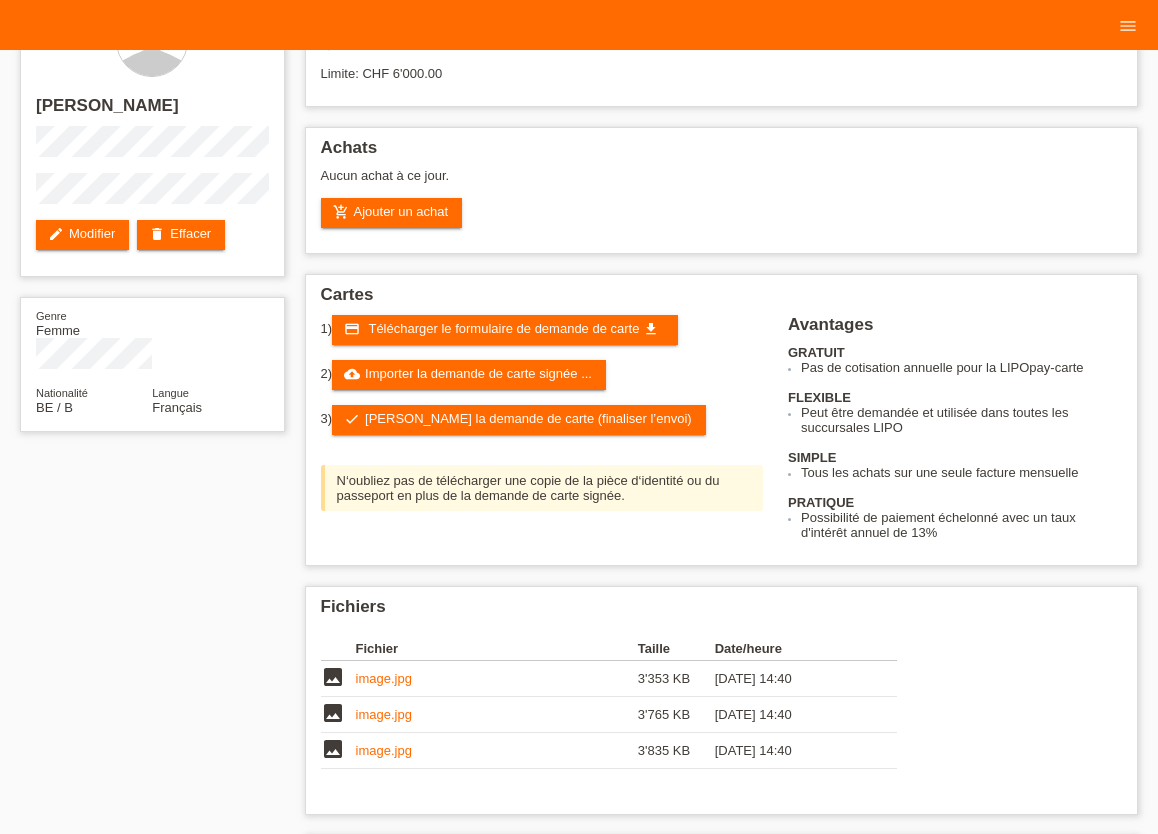 scroll, scrollTop: 66, scrollLeft: 0, axis: vertical 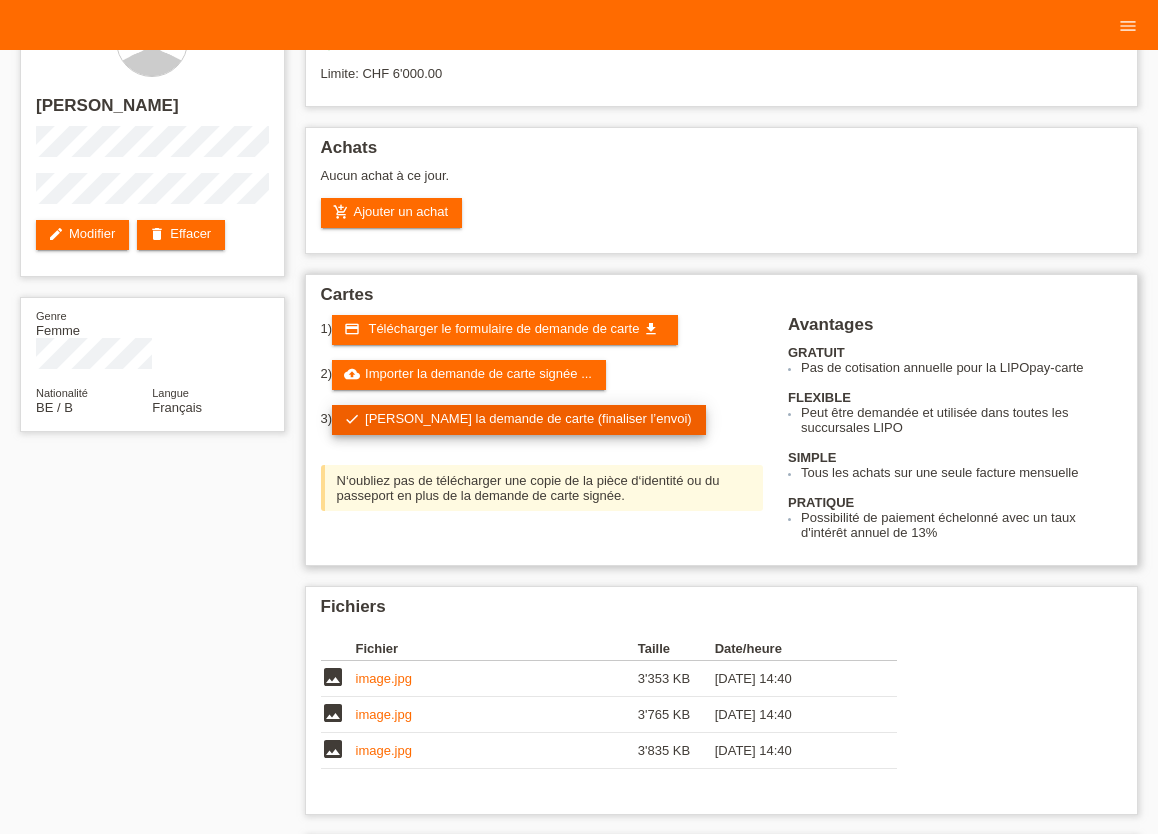 click on "check  Soumettre la demande de carte (finaliser l’envoi)" at bounding box center (519, 420) 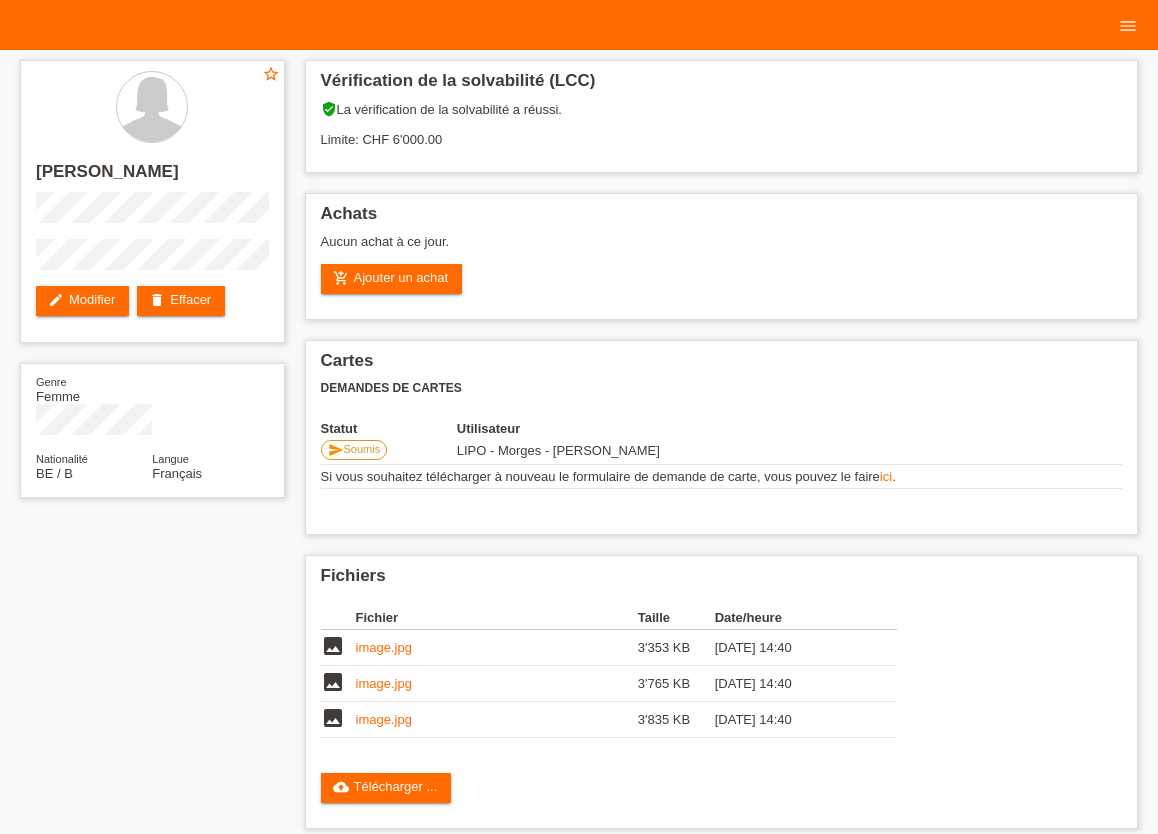 scroll, scrollTop: 66, scrollLeft: 0, axis: vertical 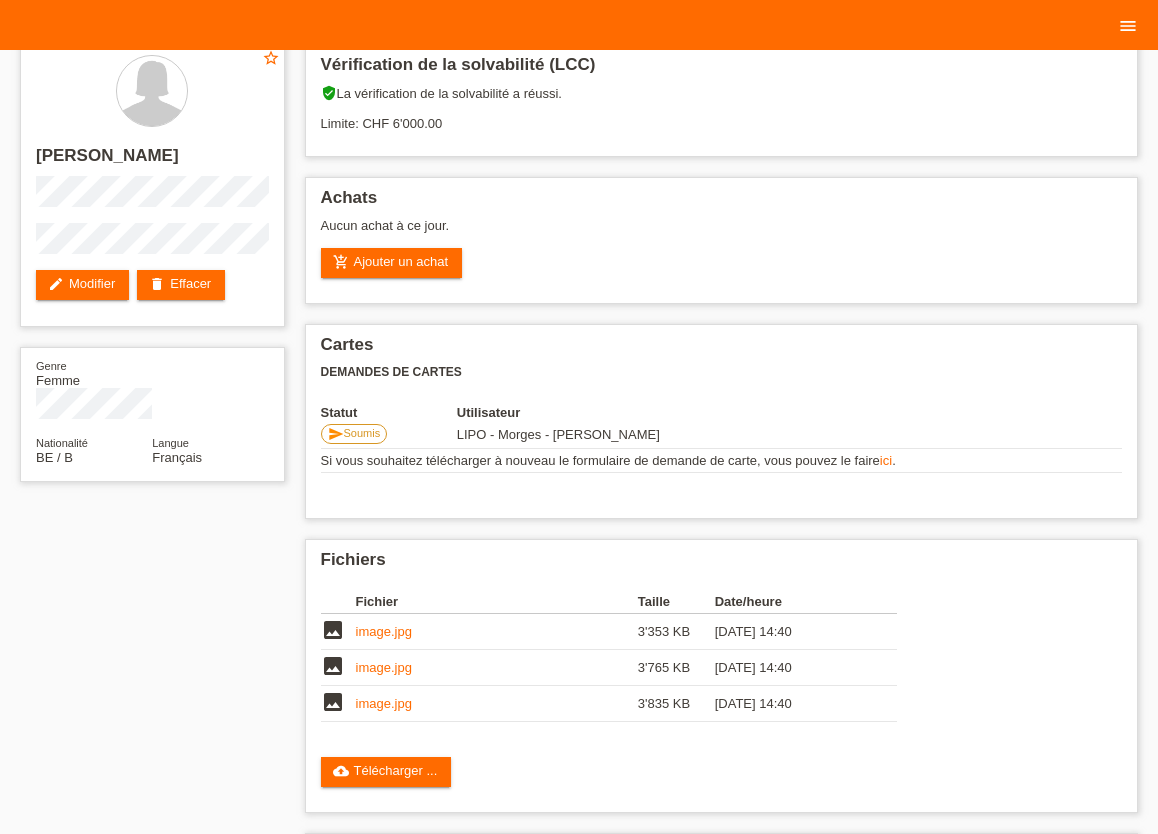 click on "menu" at bounding box center [1128, 26] 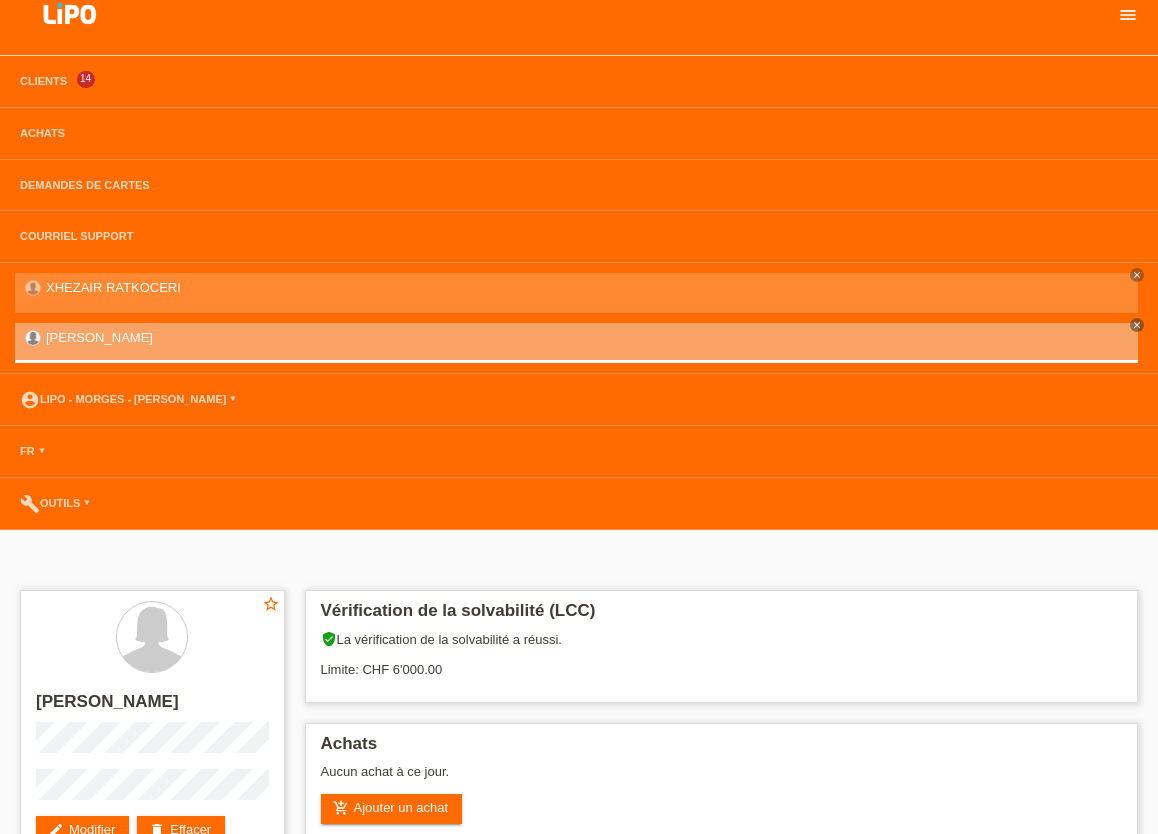 scroll, scrollTop: 0, scrollLeft: 0, axis: both 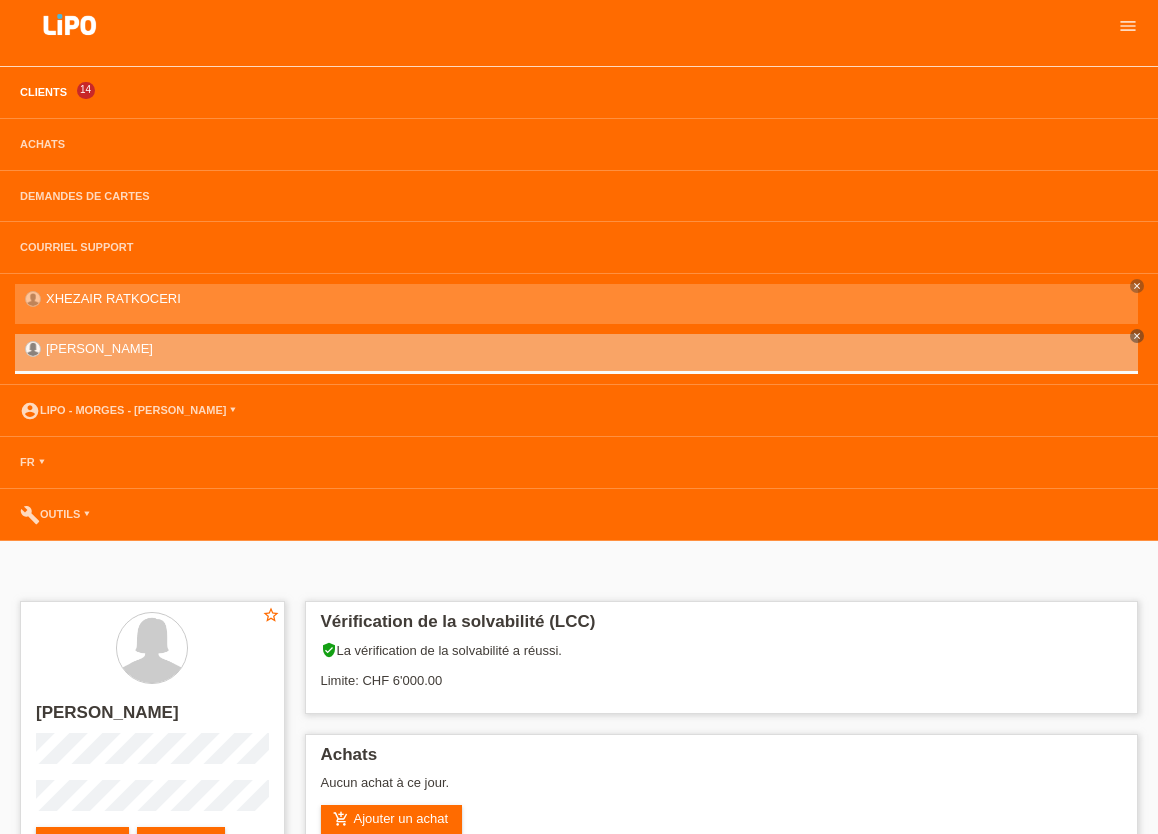 click on "Clients" at bounding box center (43, 92) 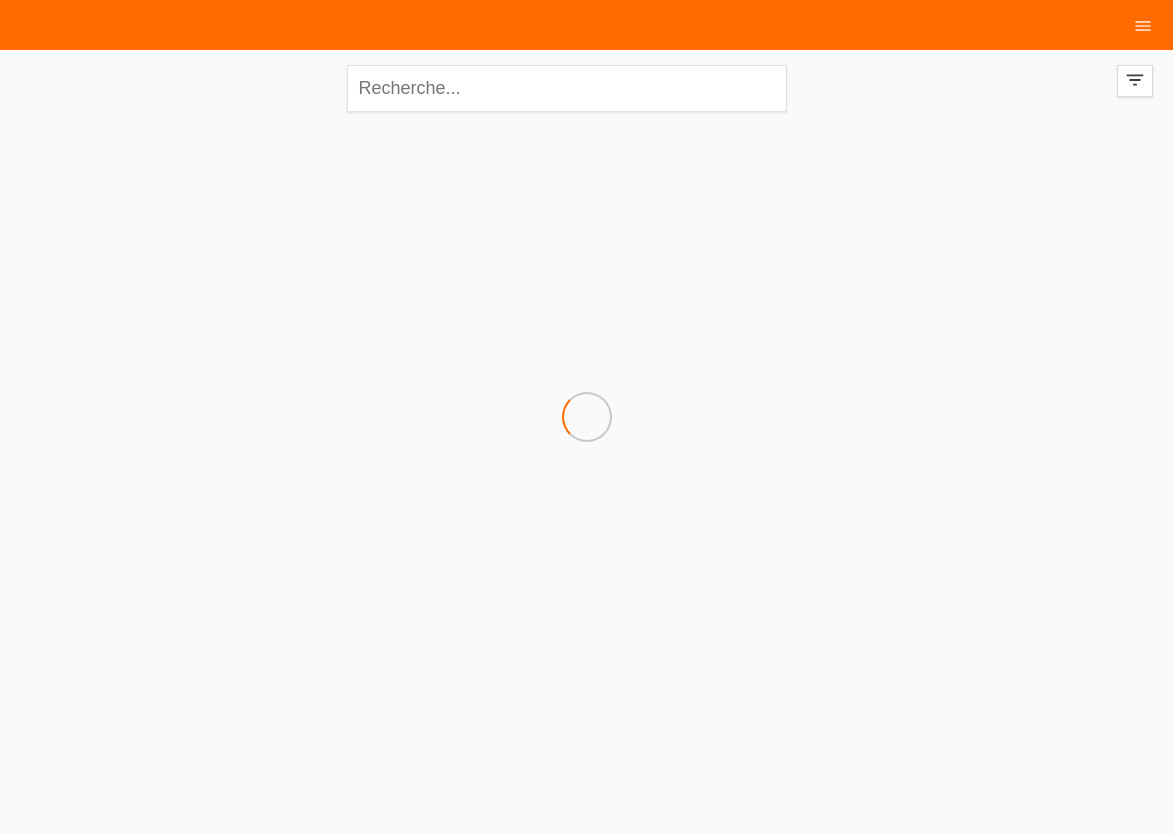 scroll, scrollTop: 0, scrollLeft: 0, axis: both 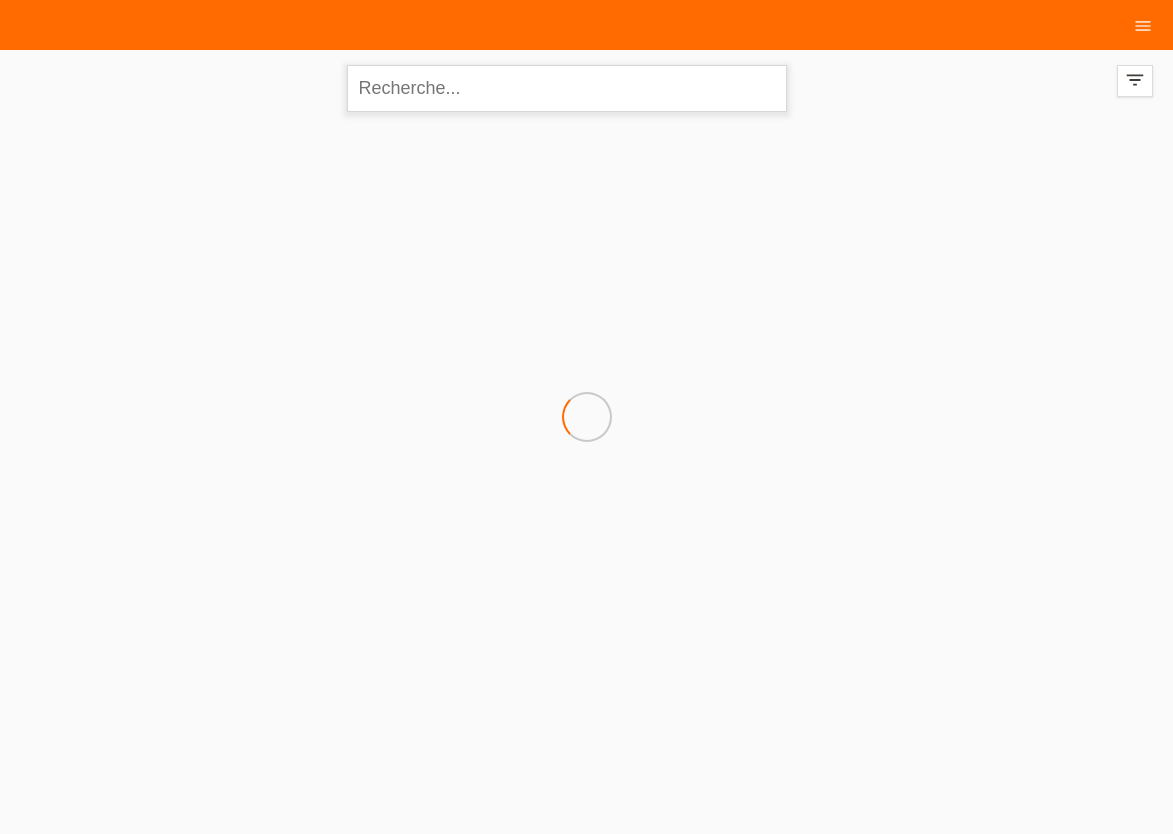 click at bounding box center (567, 88) 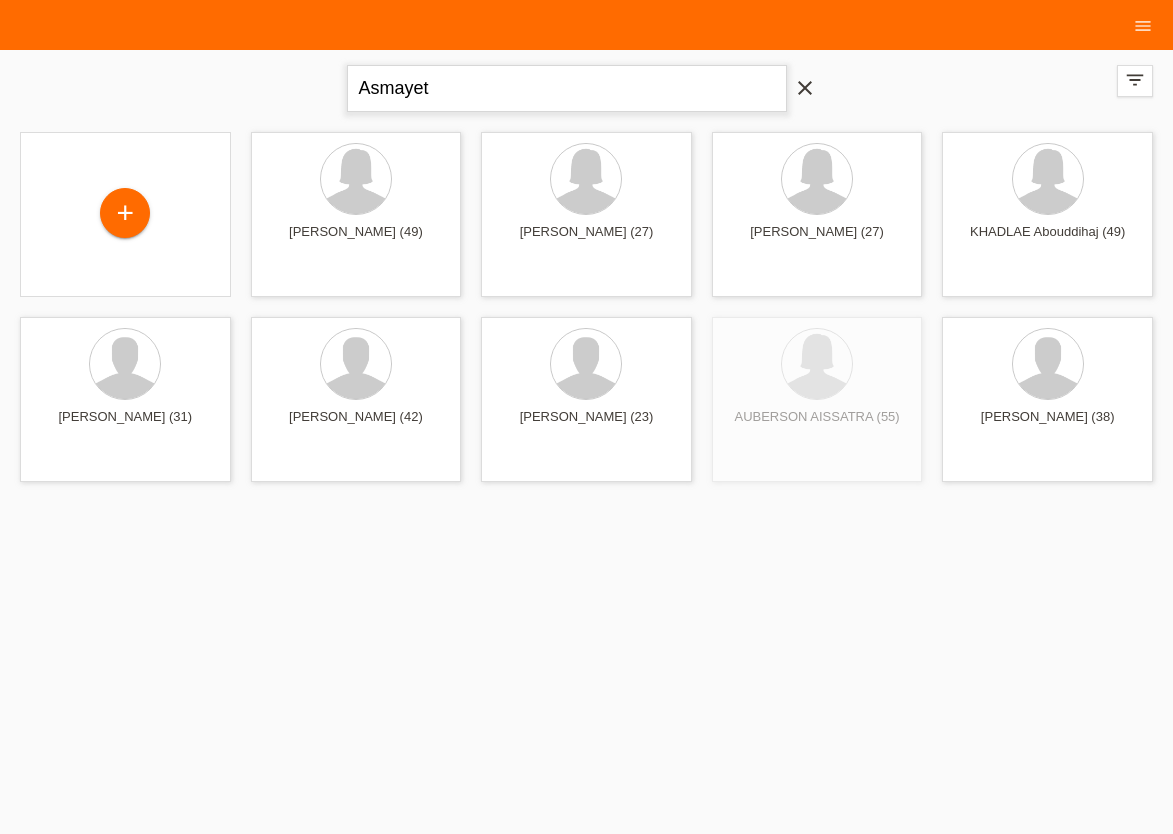 type on "Asmayet" 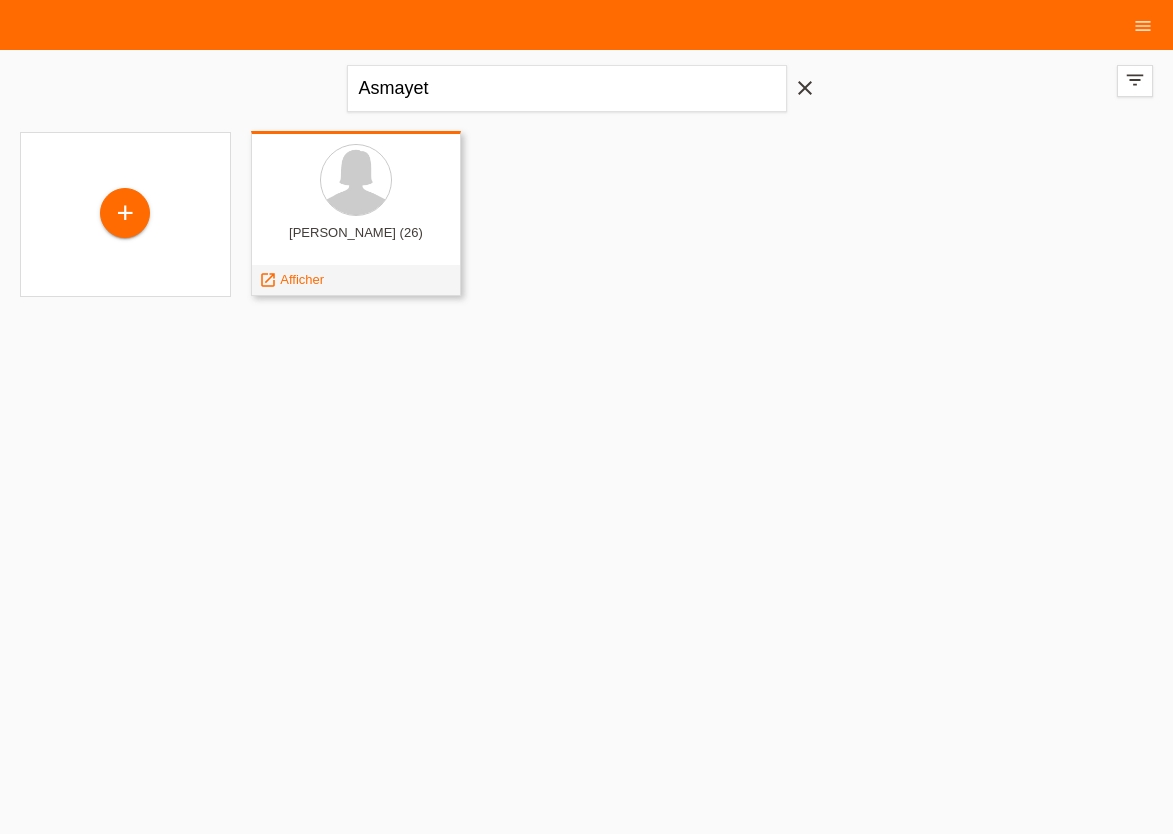 click on "launch   Afficher" at bounding box center [356, 280] 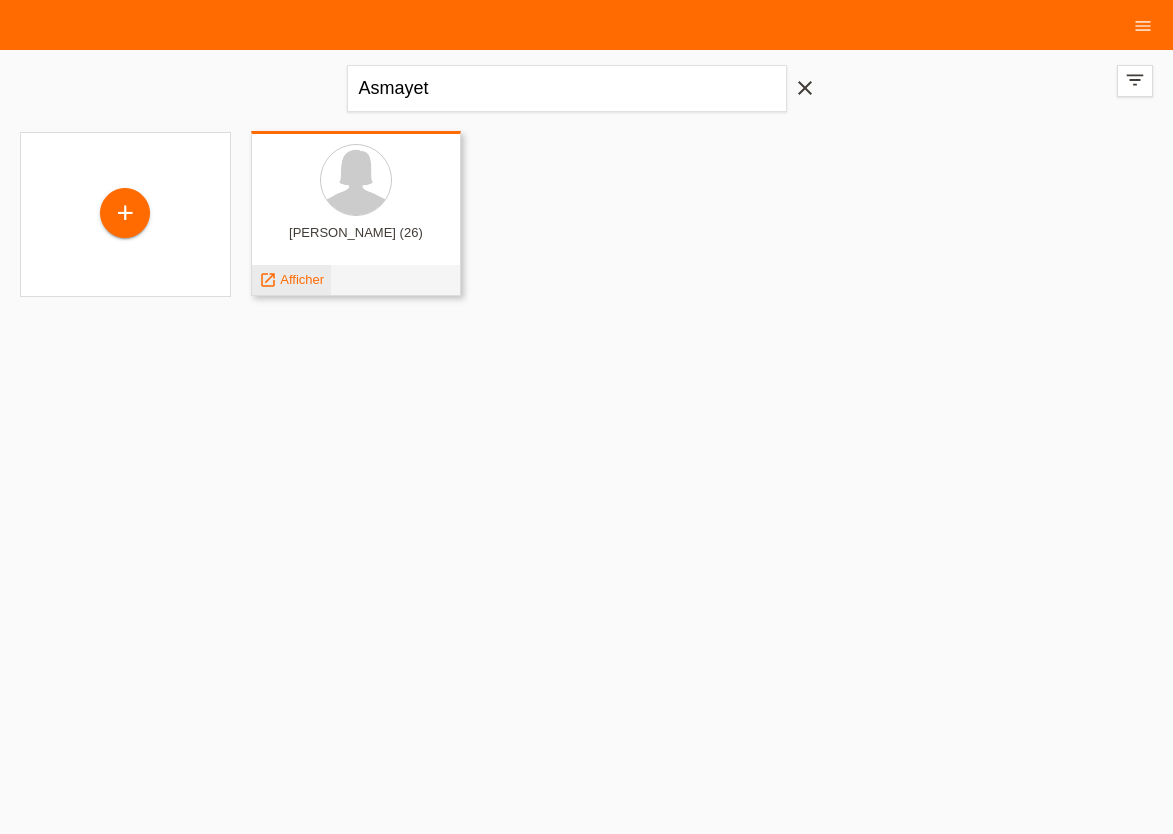 click on "Afficher" at bounding box center (302, 279) 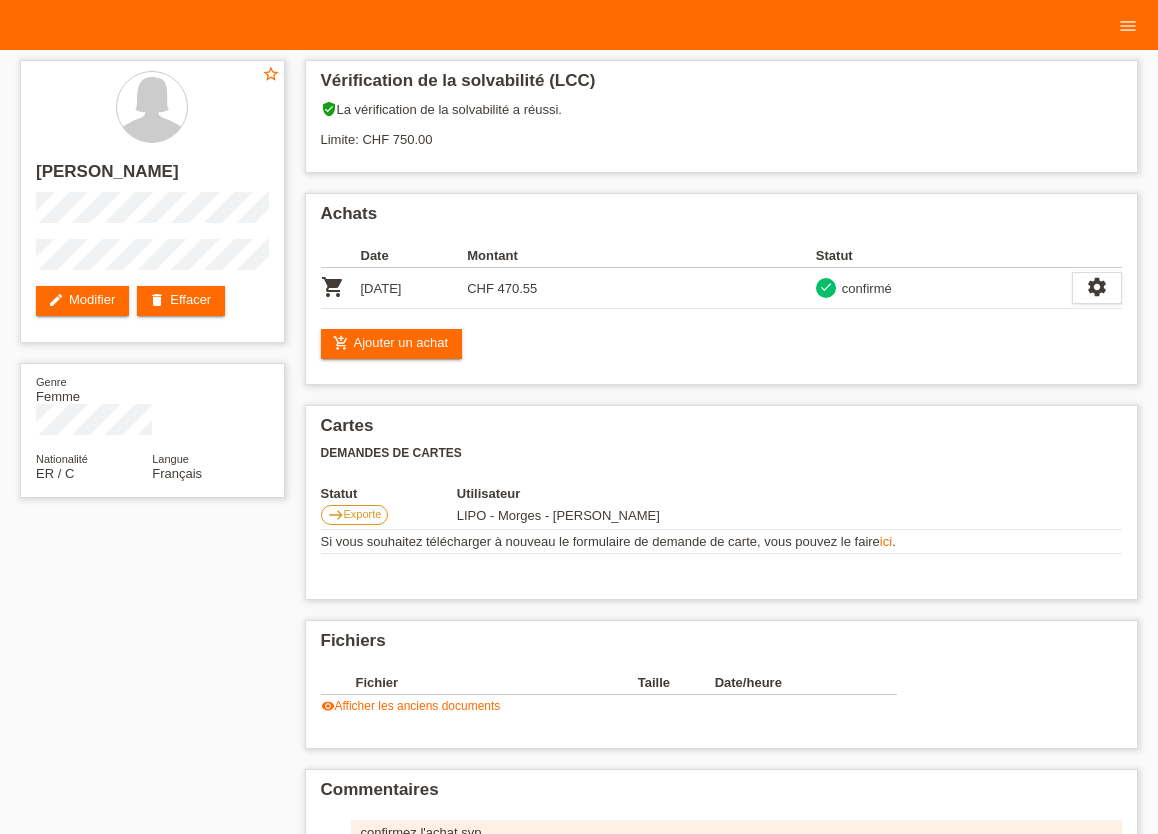 scroll, scrollTop: 0, scrollLeft: 0, axis: both 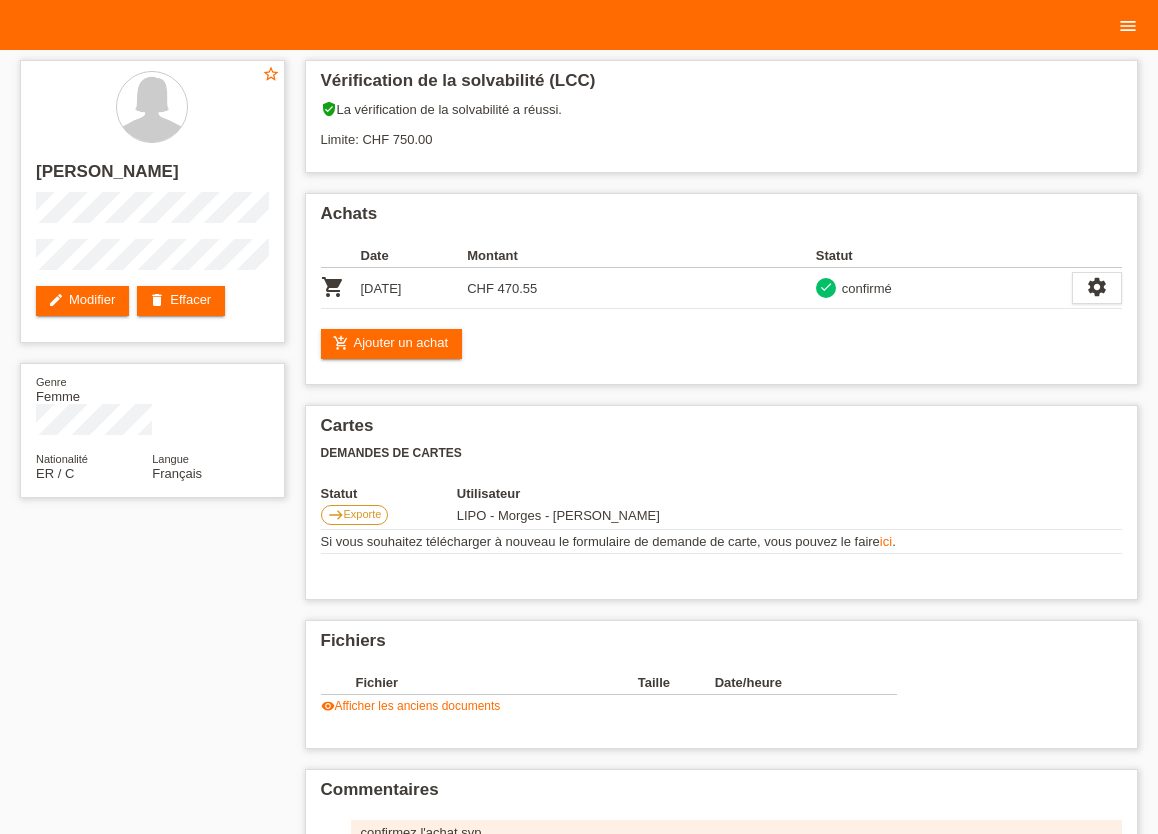 click on "menu" at bounding box center (1128, 26) 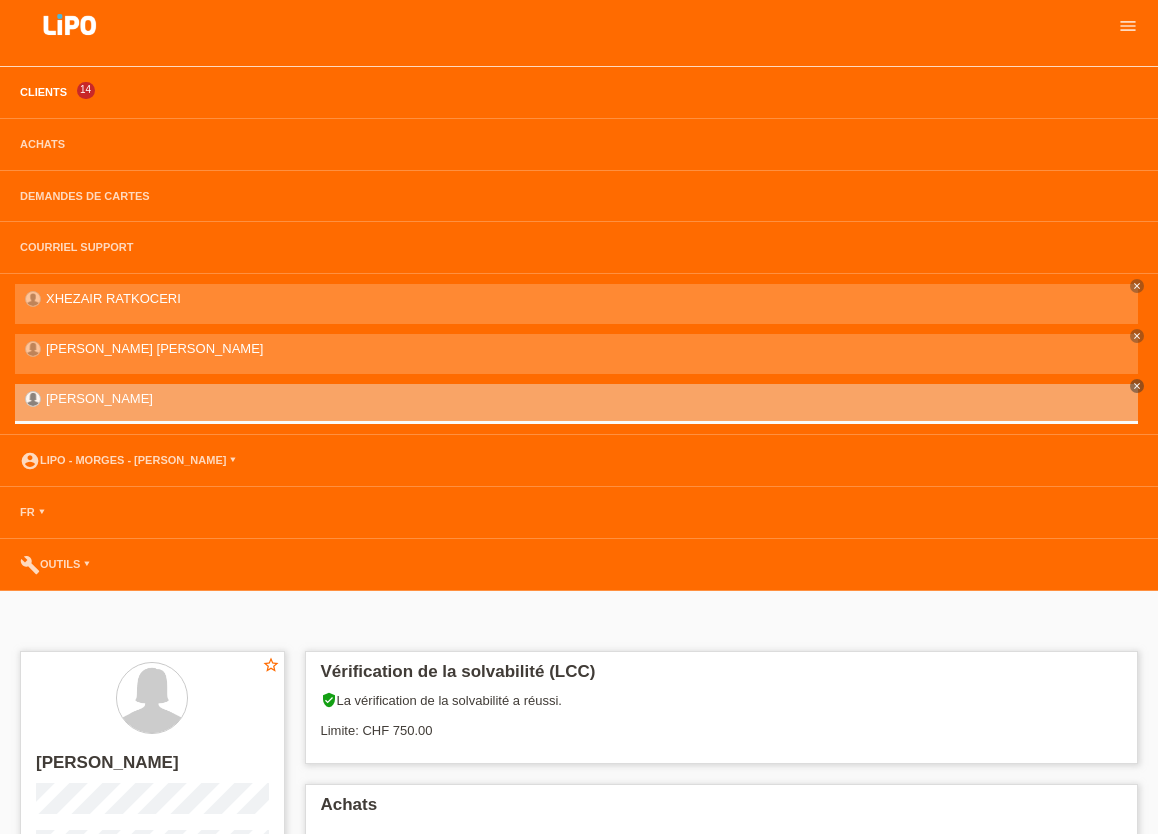 click on "Clients" at bounding box center (43, 92) 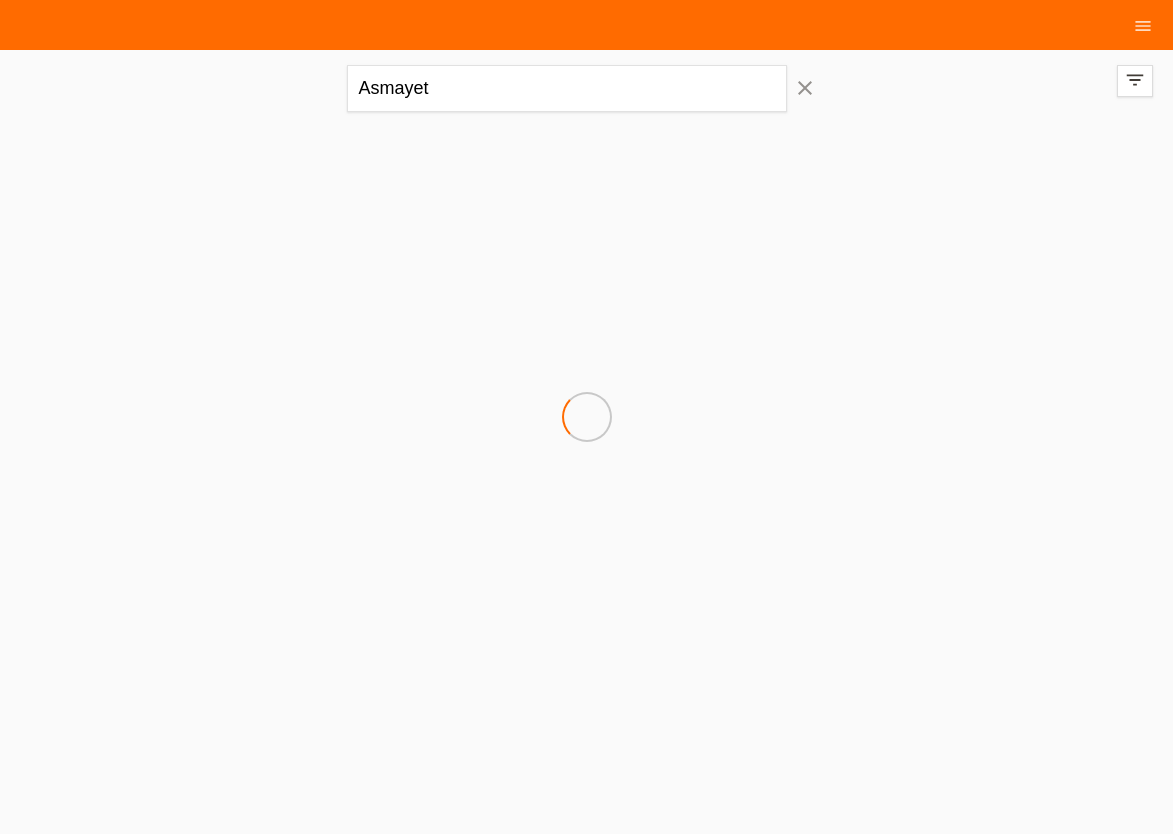 scroll, scrollTop: 0, scrollLeft: 0, axis: both 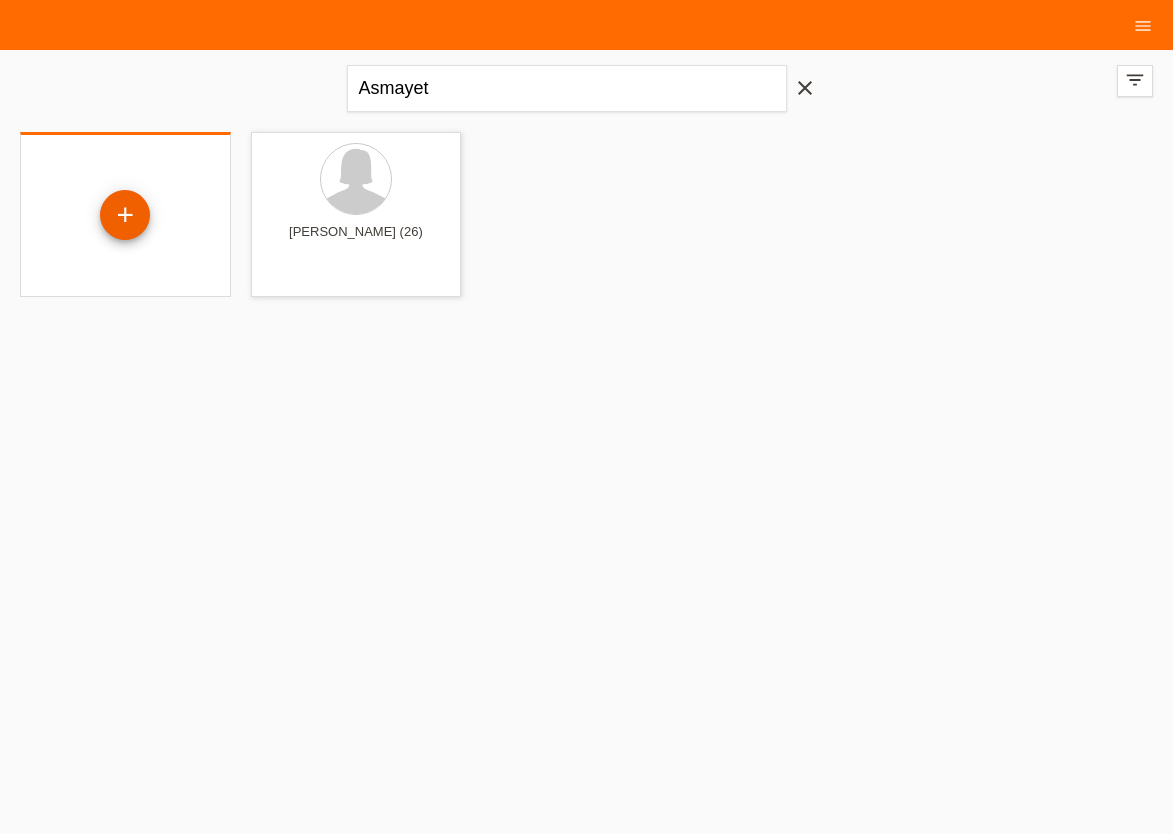 click on "+" at bounding box center (125, 215) 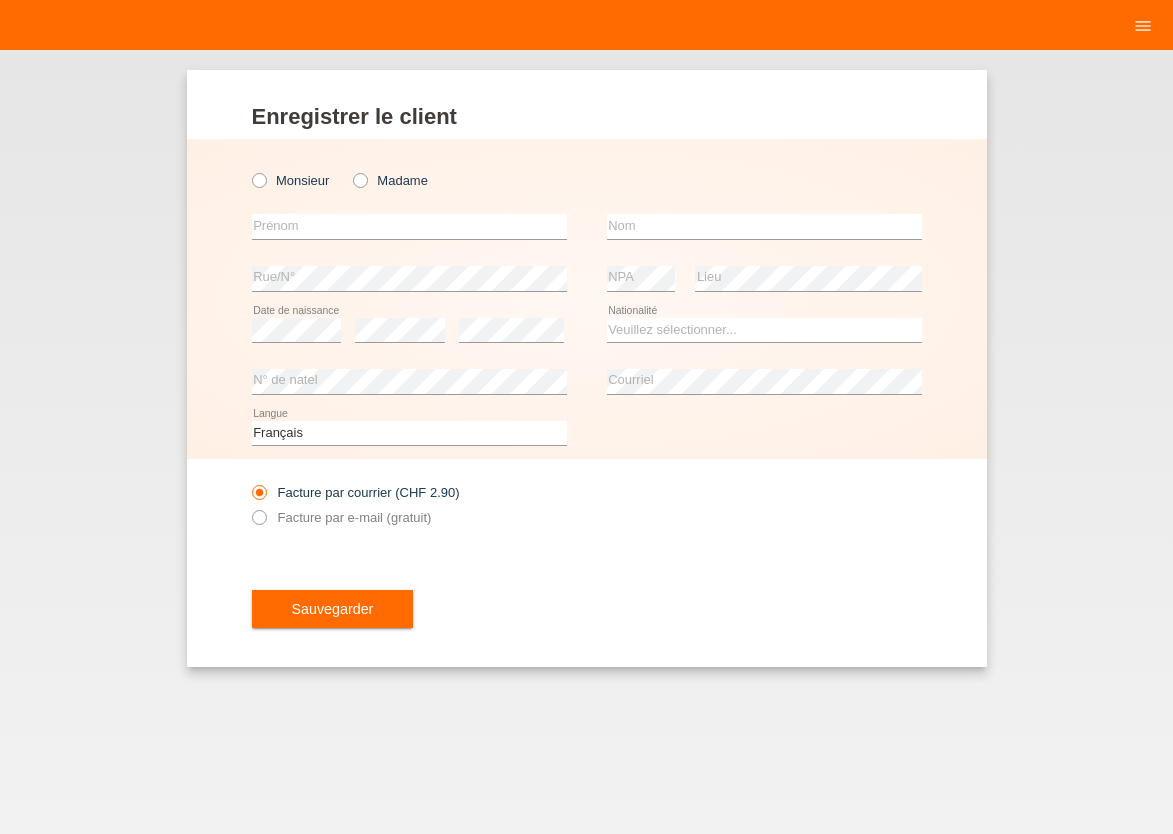 scroll, scrollTop: 0, scrollLeft: 0, axis: both 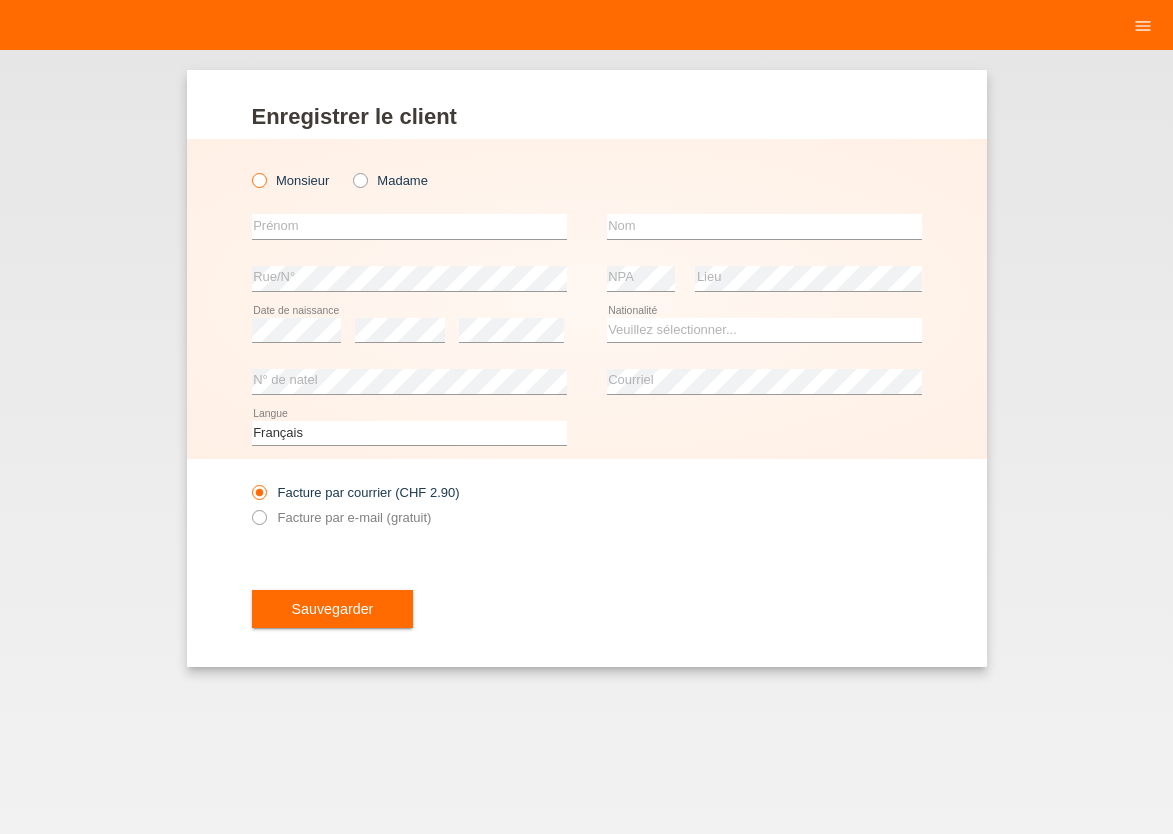 click at bounding box center [248, 170] 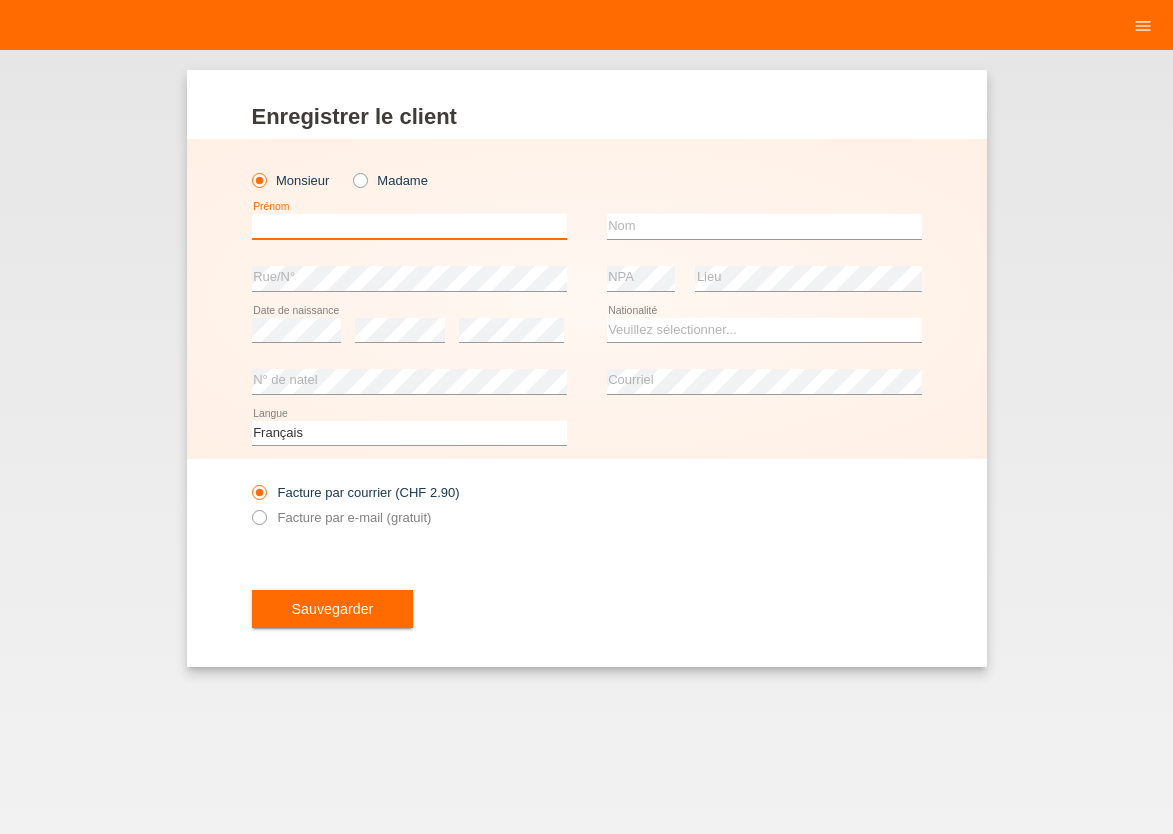 click at bounding box center [409, 226] 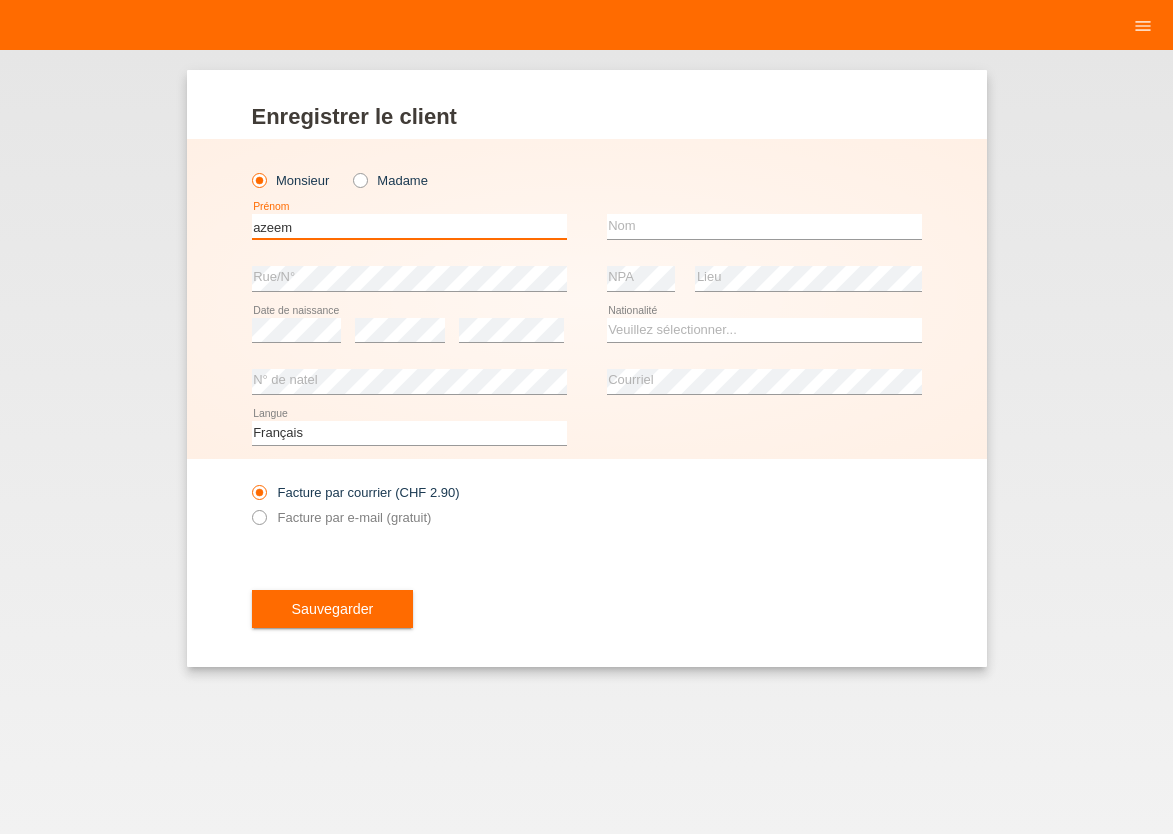 type on "azeem" 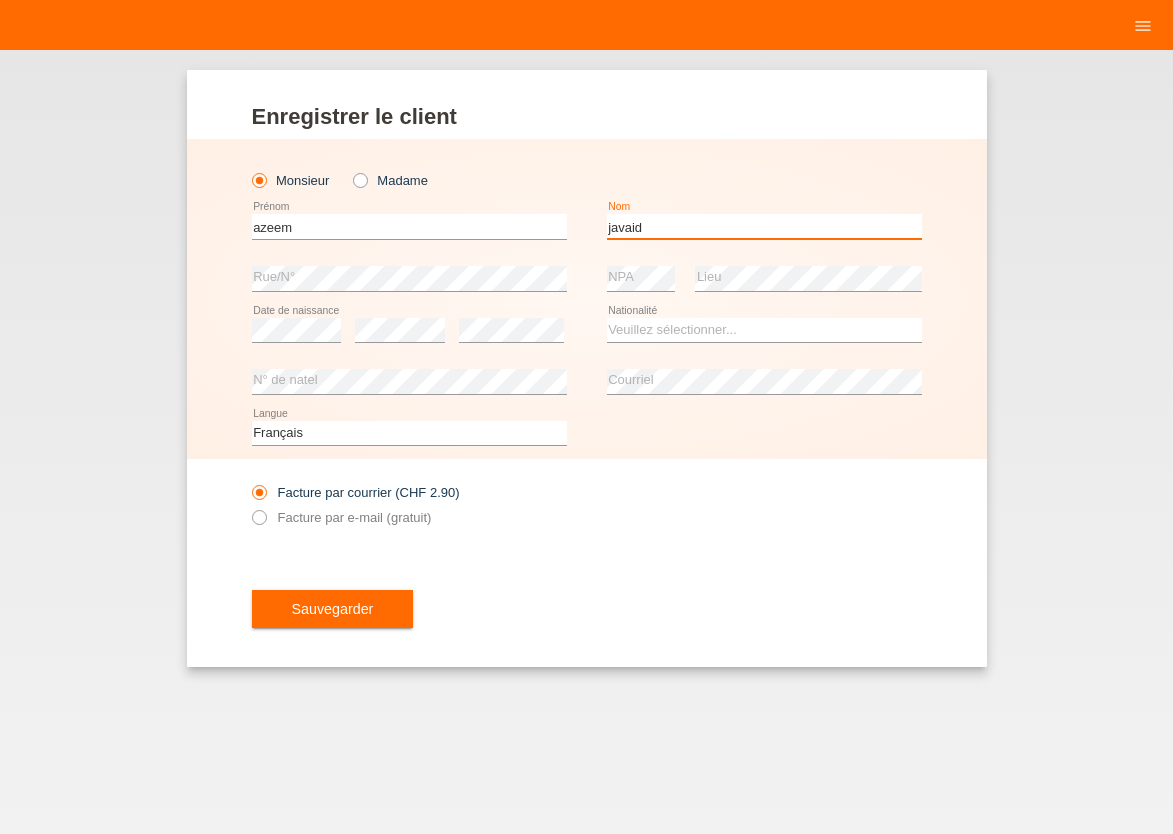 type on "javaid" 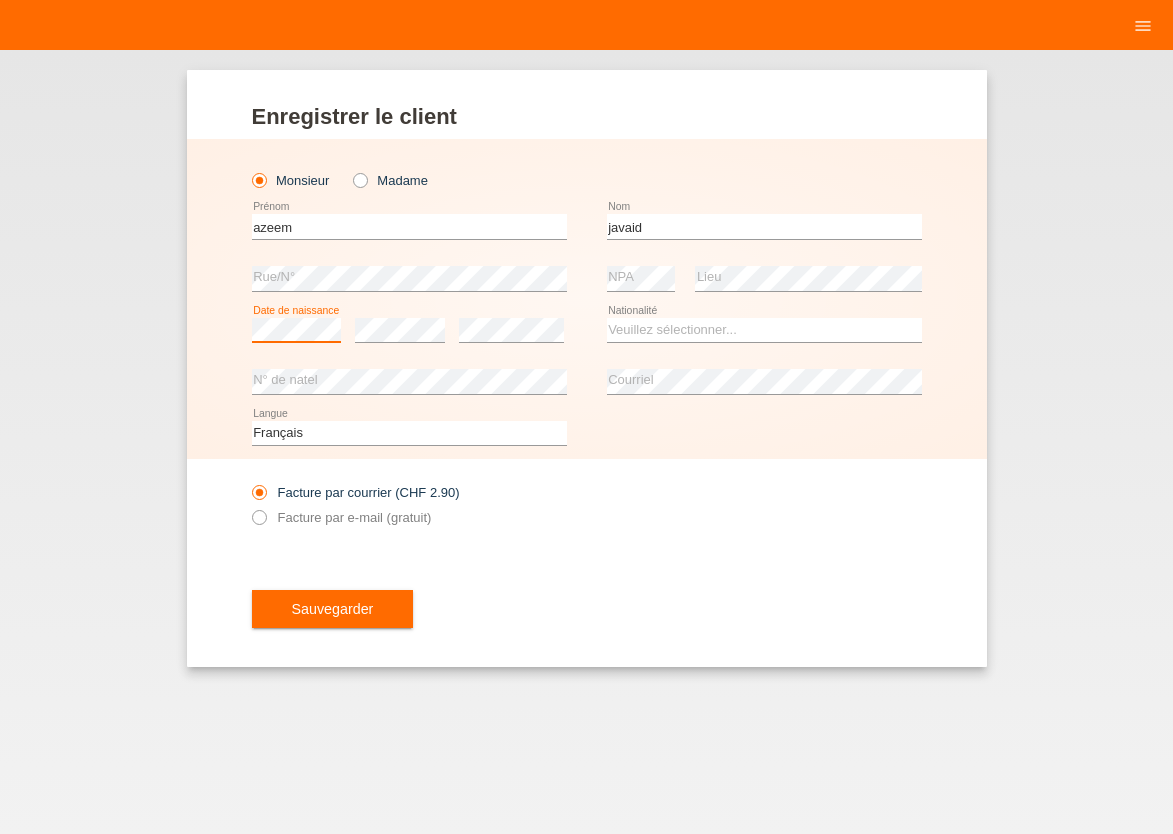 scroll, scrollTop: 0, scrollLeft: 0, axis: both 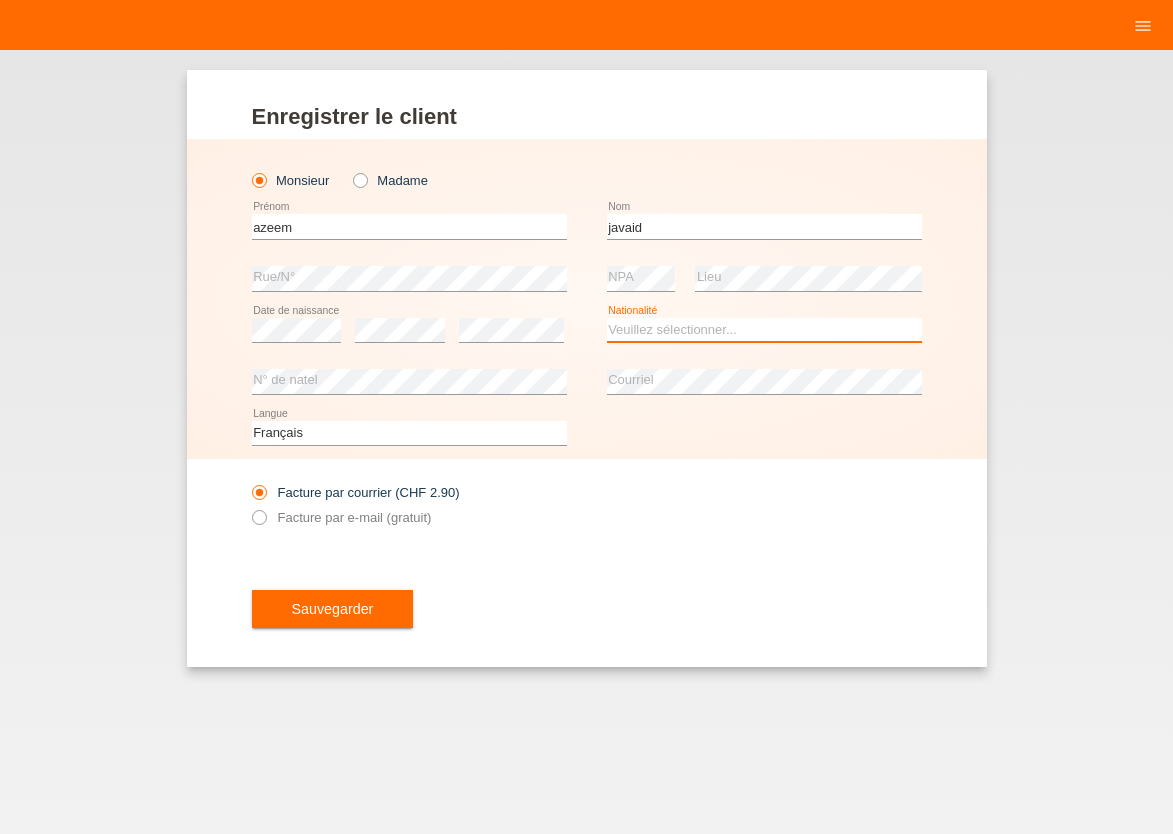 click on "Veuillez sélectionner...
Suisse
Allemagne
Autriche
Liechtenstein
------------
Afghanistan
Afrique du Sud
Åland
Albanie
Algérie Allemagne Andorre Angola Anguilla Antarctique Antigua-et-Barbuda Argentine" at bounding box center (764, 330) 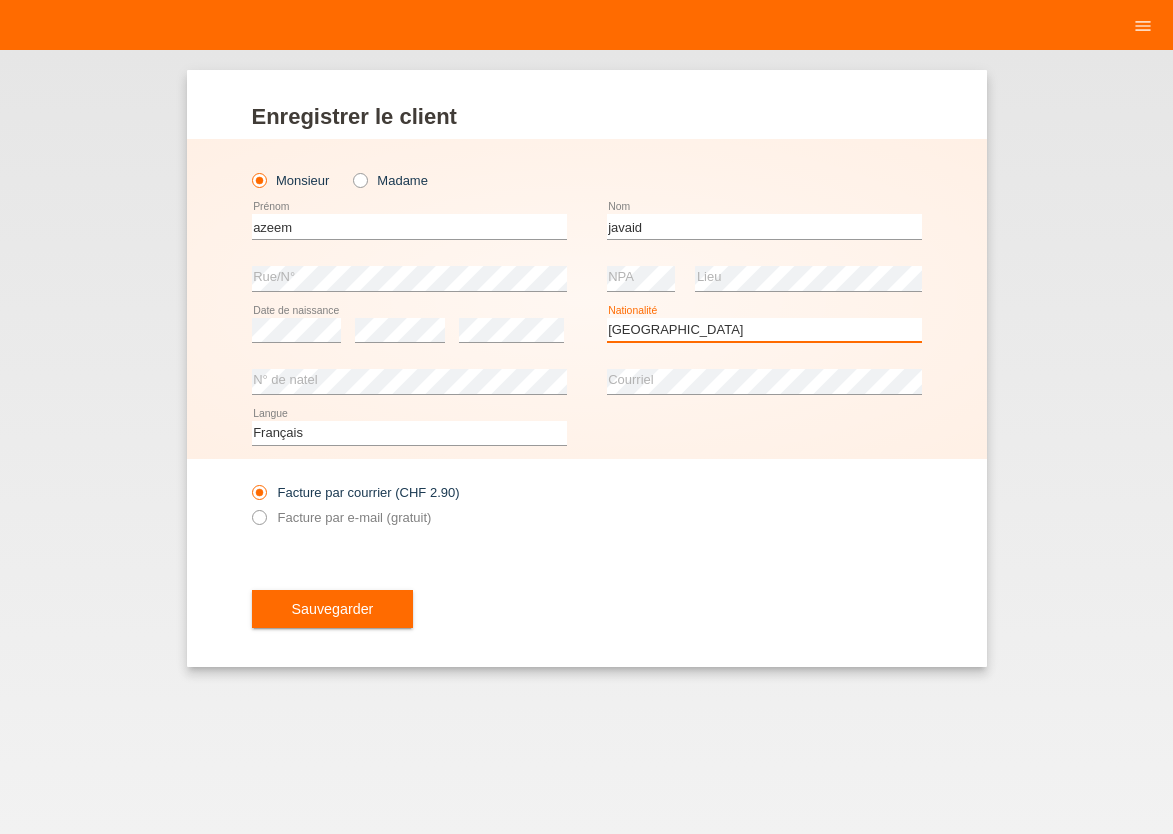 click on "Pakistan" at bounding box center (0, 0) 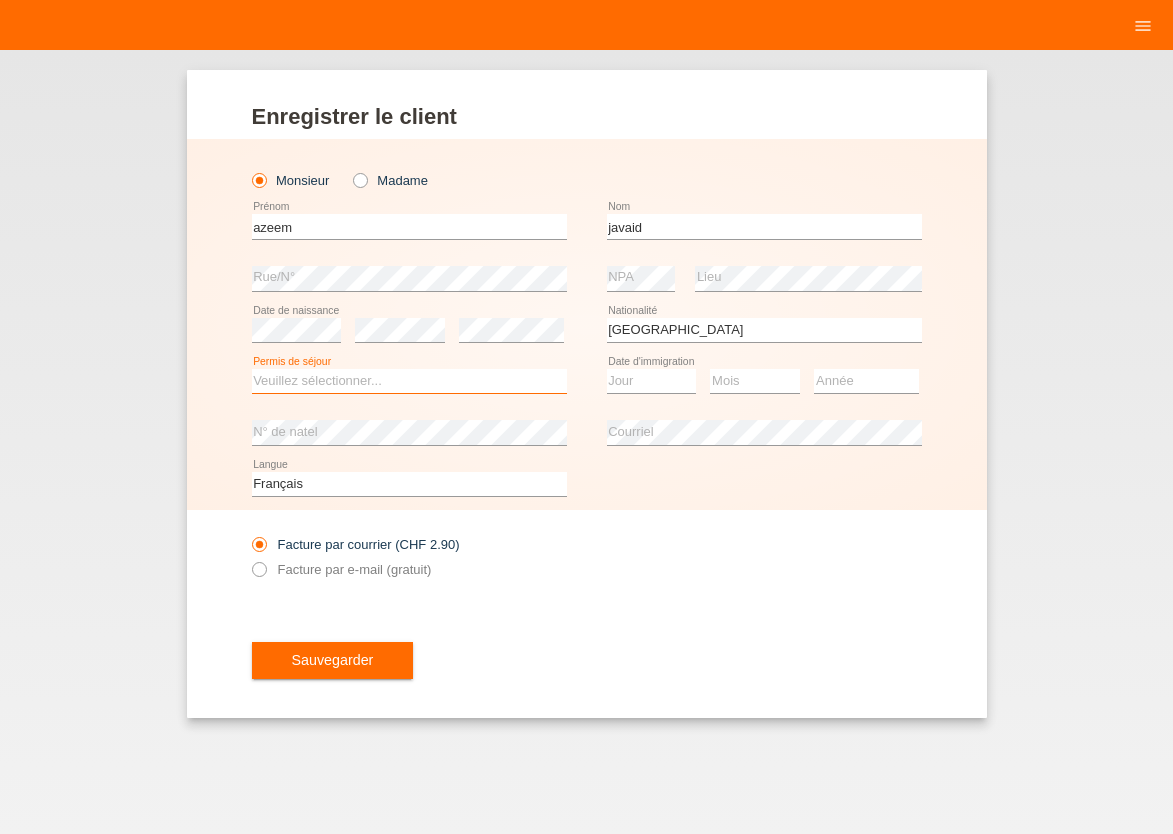 click on "Veuillez sélectionner...
C
B
B - Statut de réfugié
Autre" at bounding box center (409, 381) 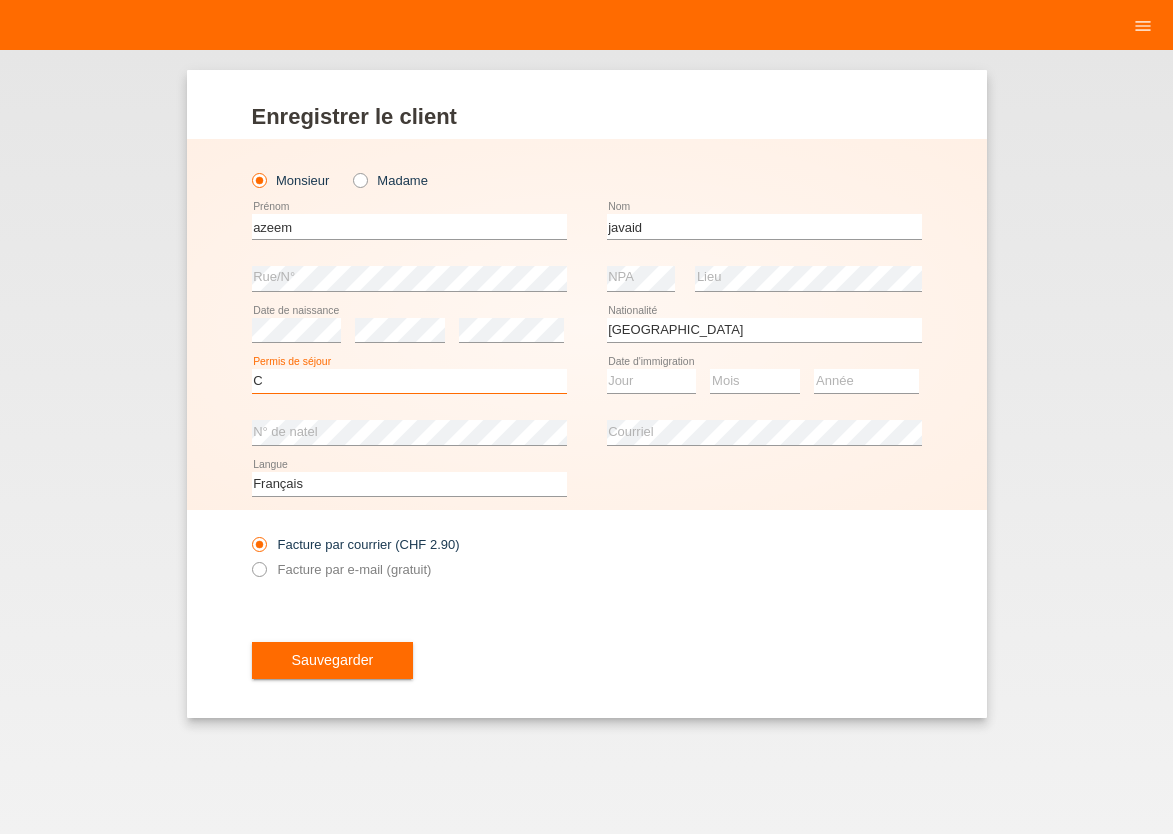 click on "C" at bounding box center (0, 0) 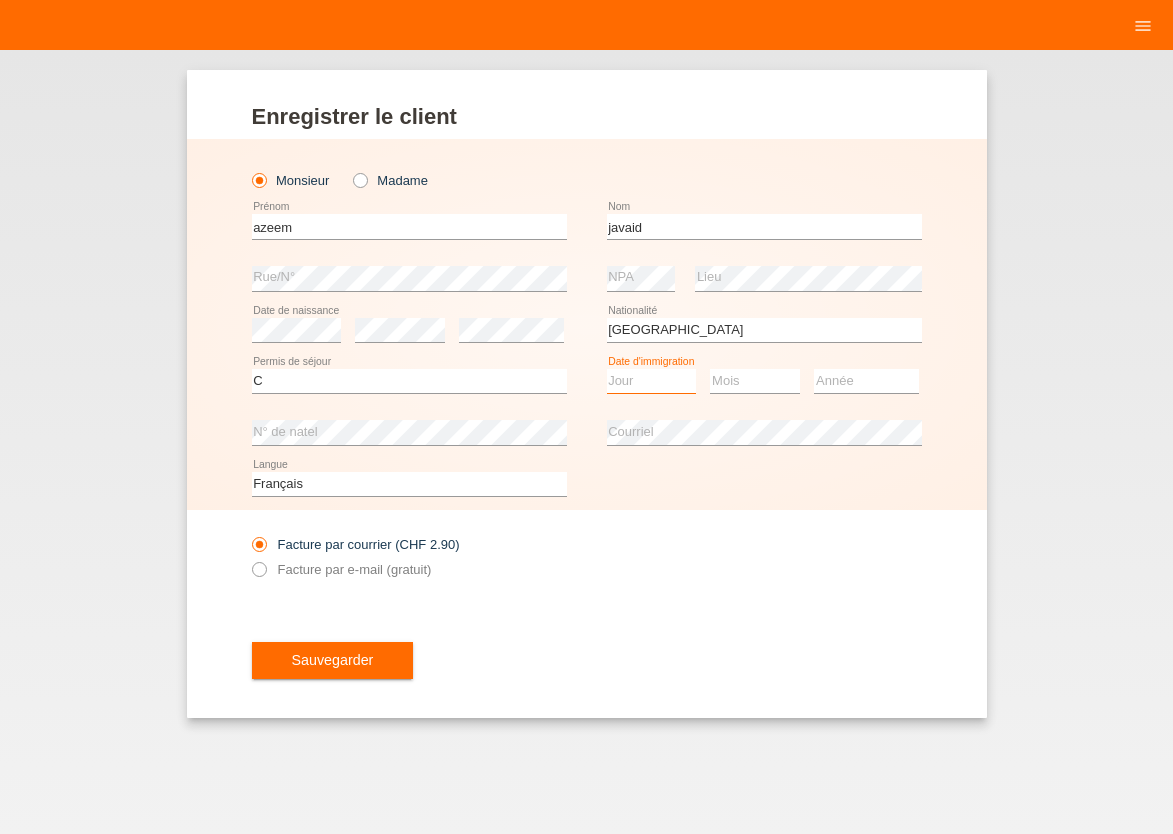 click on "Jour
01
02
03
04
05
06
07
08
09
10 11" at bounding box center [652, 381] 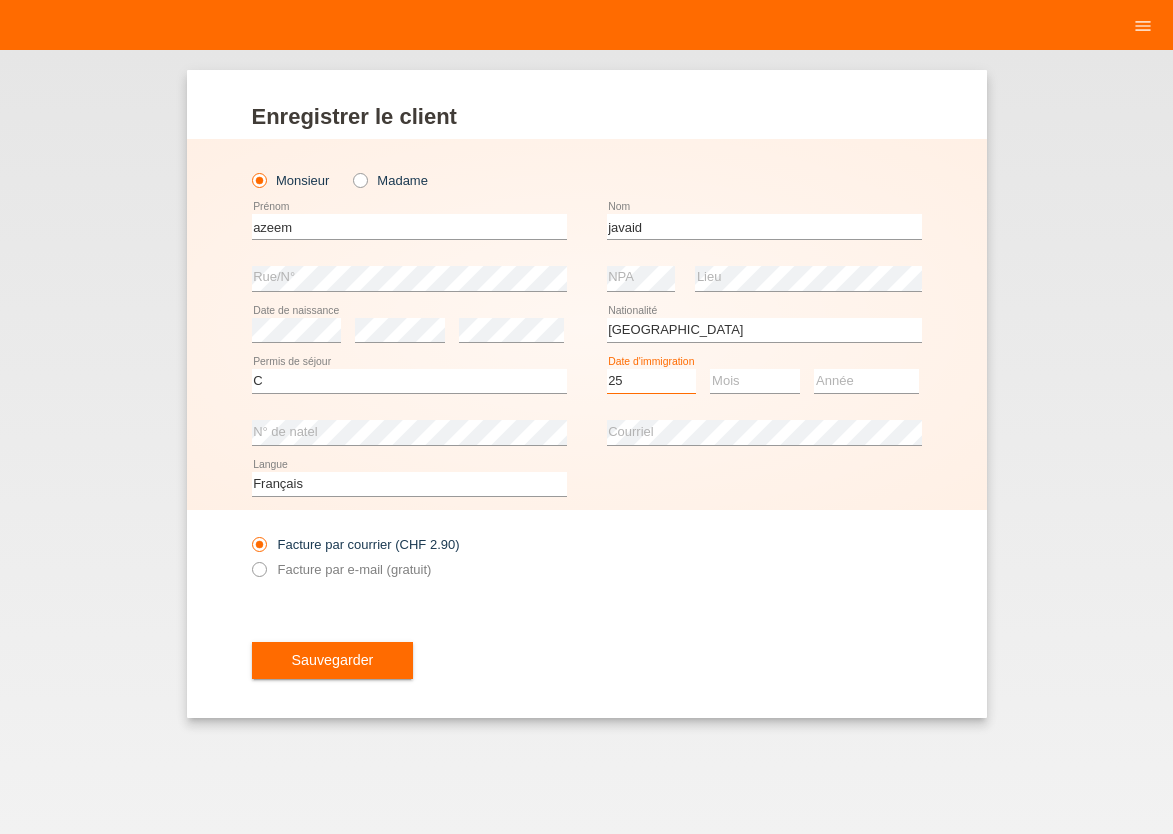 click on "25" at bounding box center [0, 0] 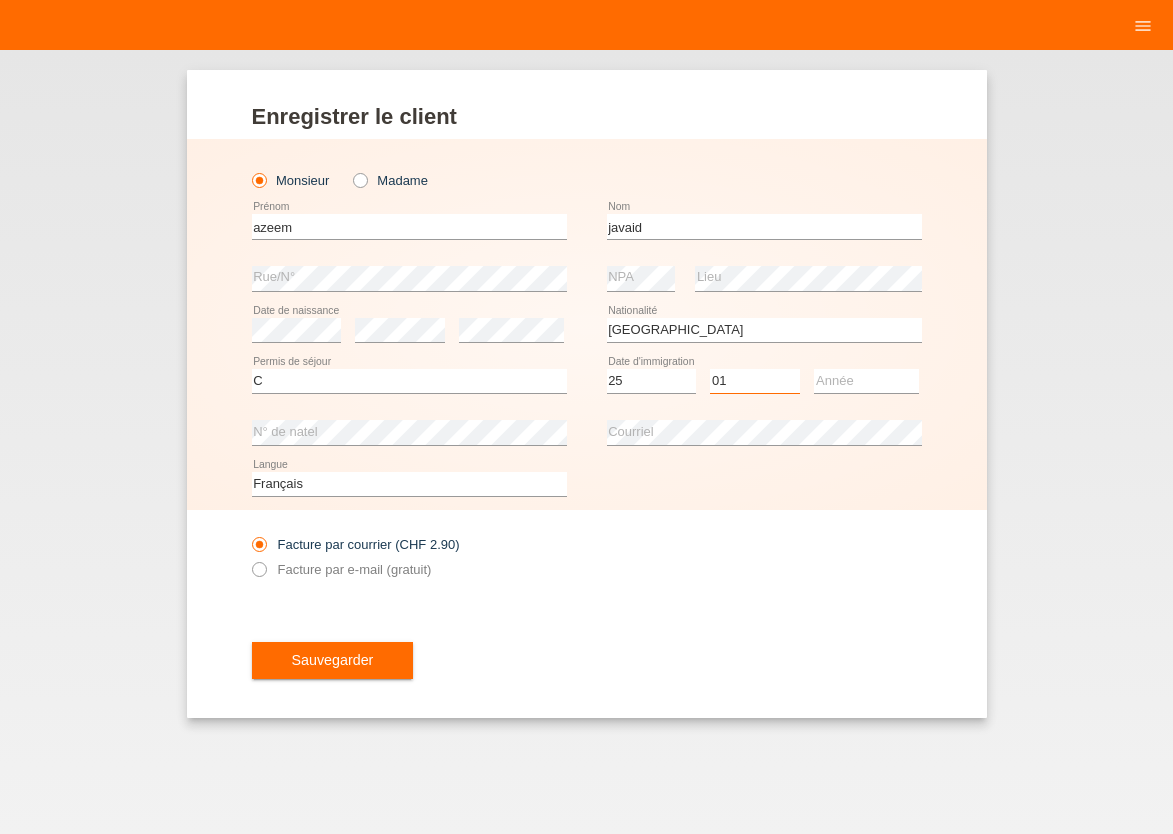 select on "03" 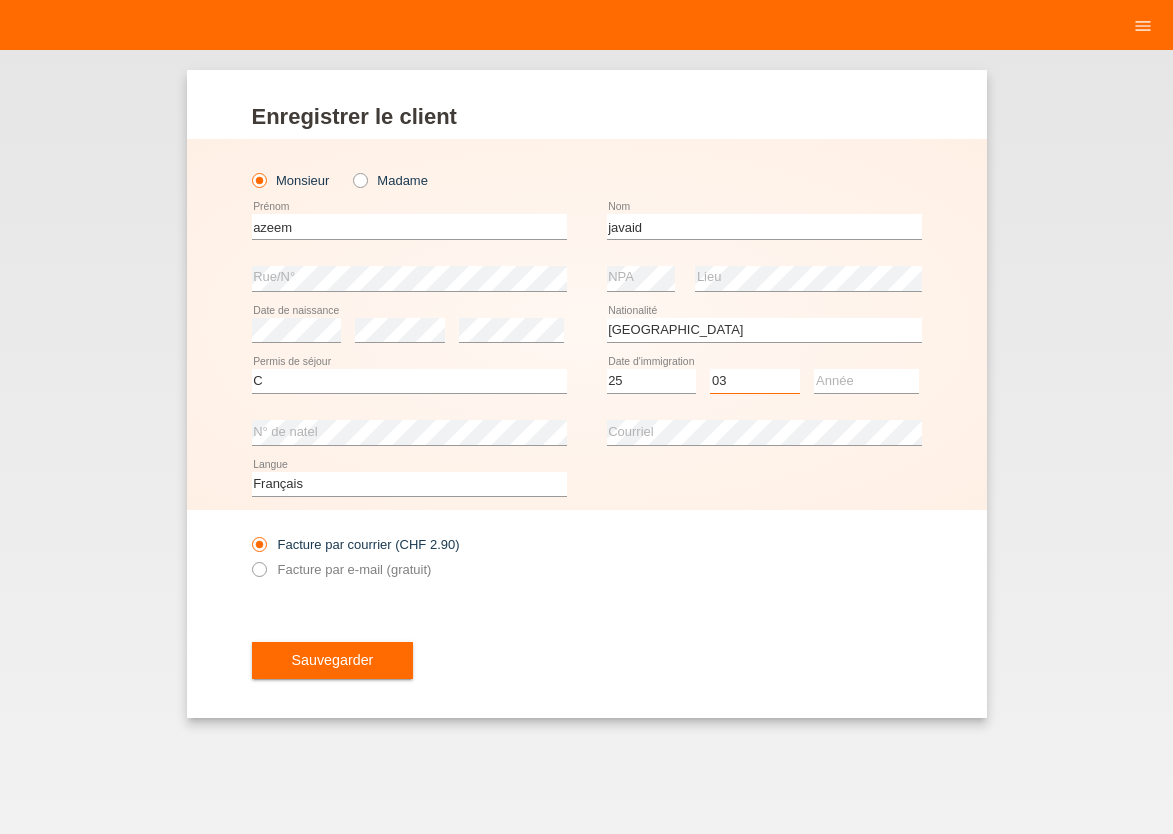 scroll, scrollTop: 0, scrollLeft: 0, axis: both 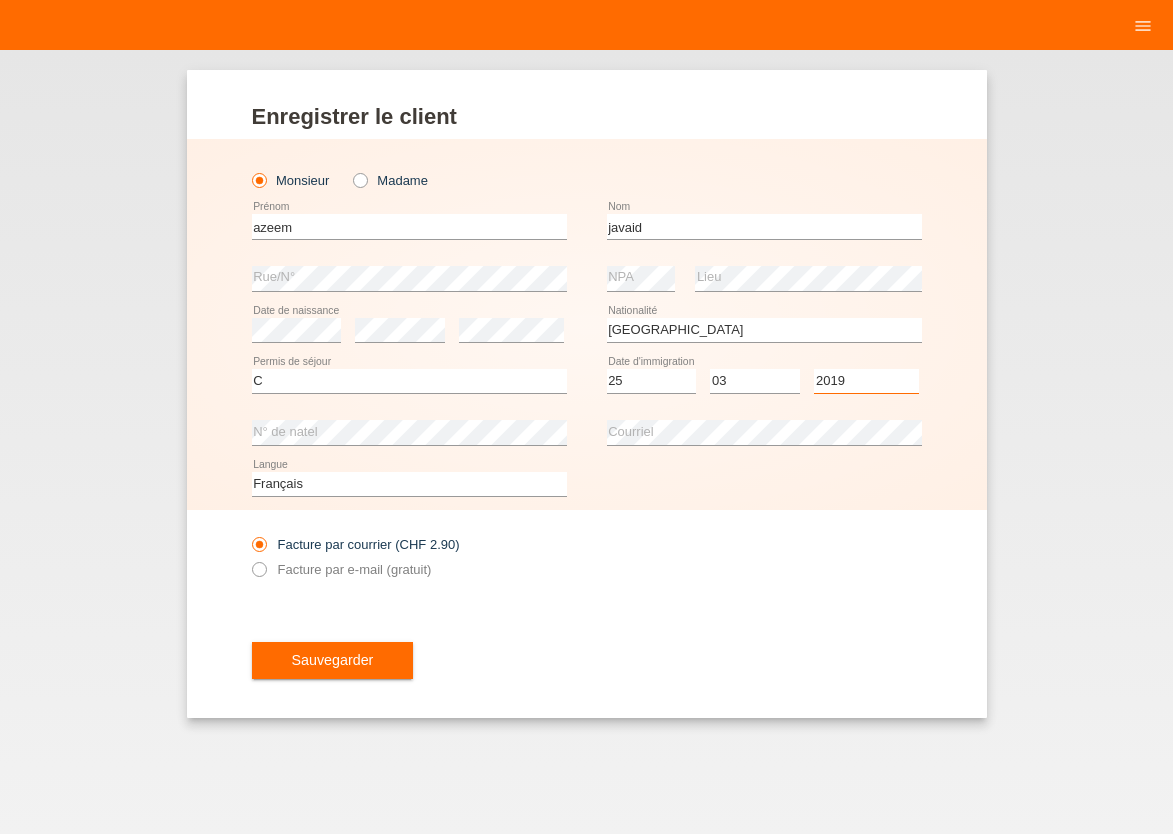 select on "2015" 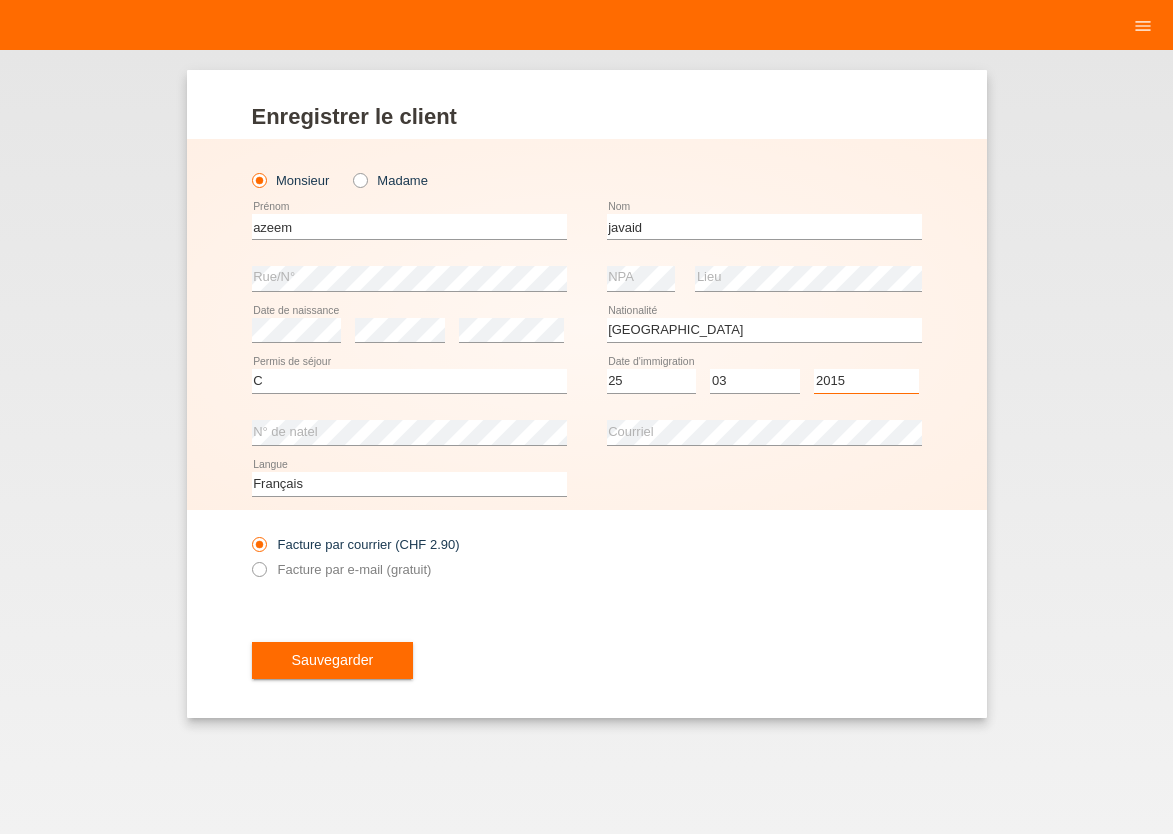 scroll, scrollTop: 0, scrollLeft: 0, axis: both 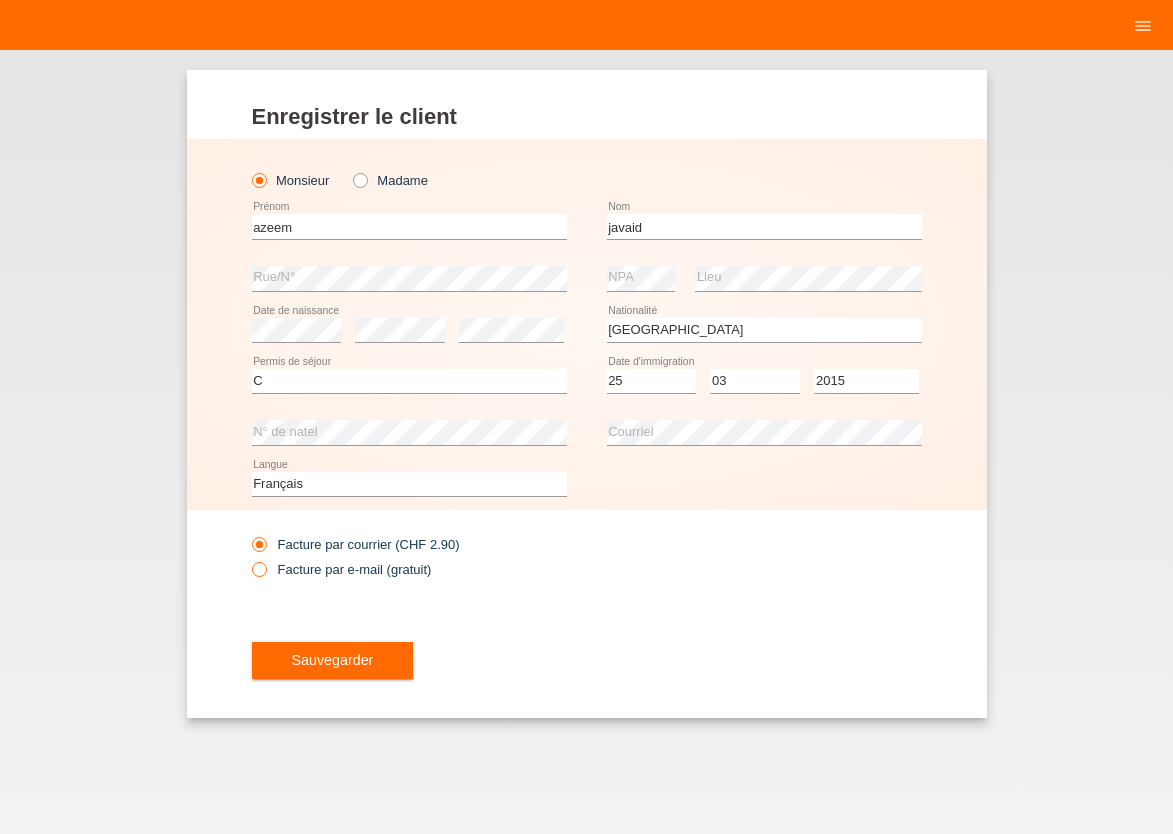 click at bounding box center (248, 558) 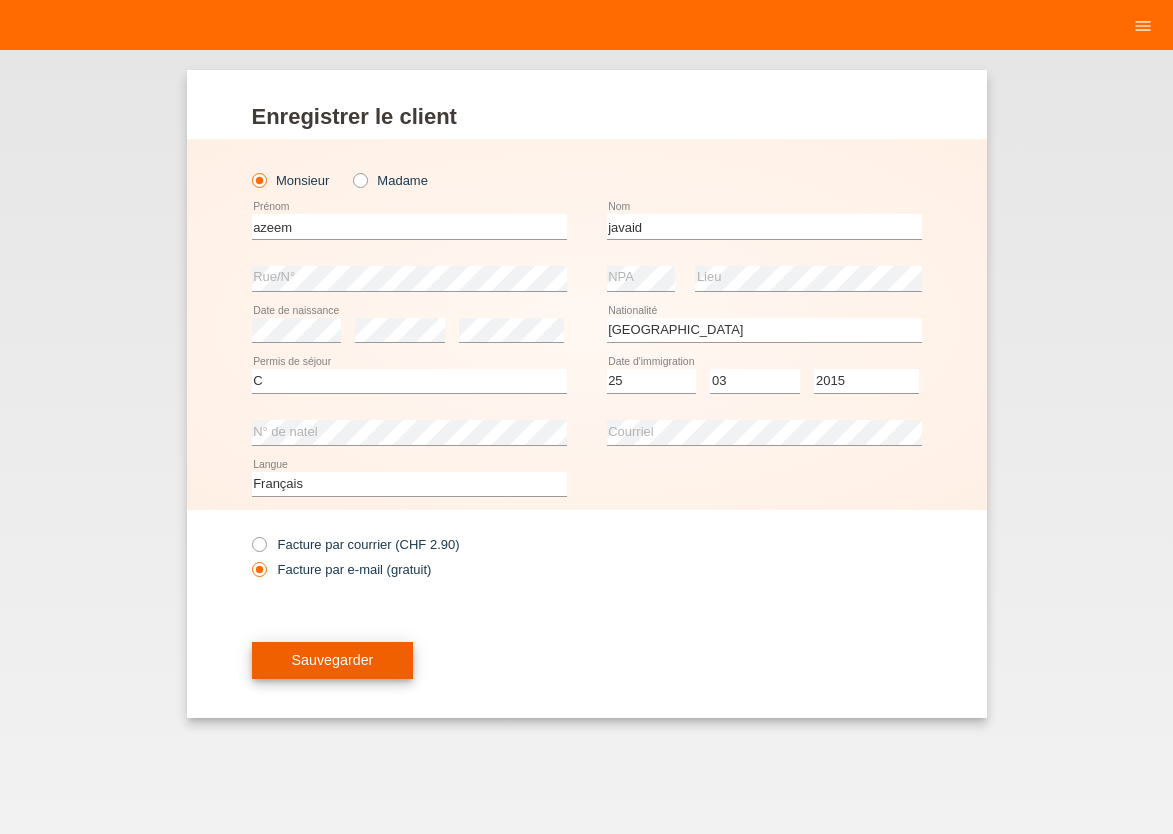 click on "Sauvegarder" at bounding box center [333, 660] 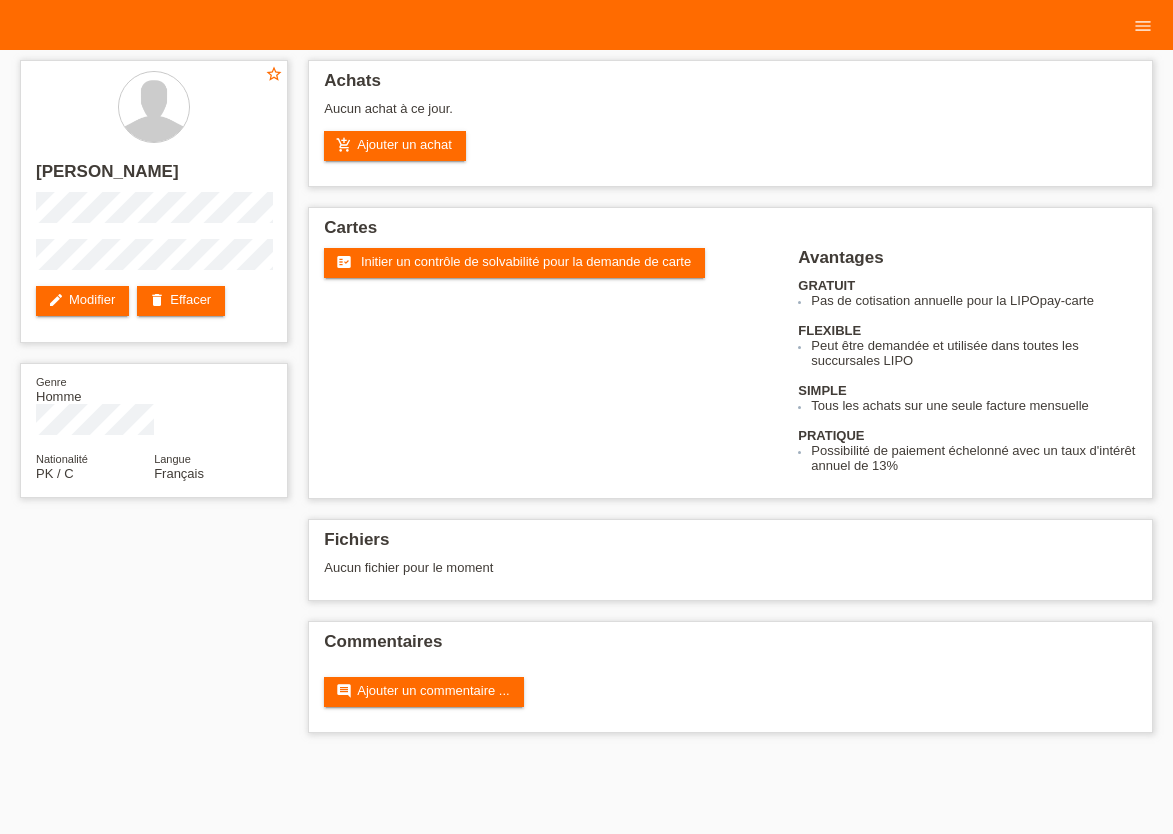 scroll, scrollTop: 0, scrollLeft: 0, axis: both 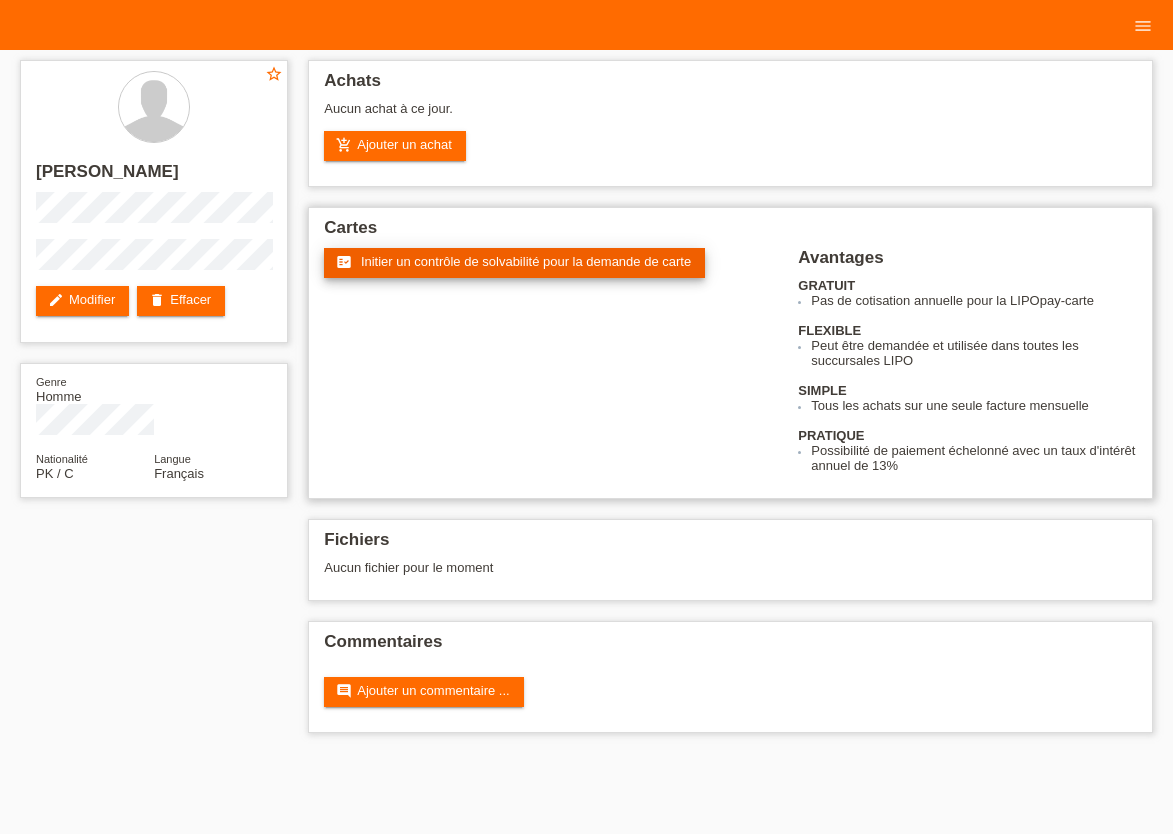 click on "Initier un contrôle de solvabilité pour la demande de carte" at bounding box center (526, 261) 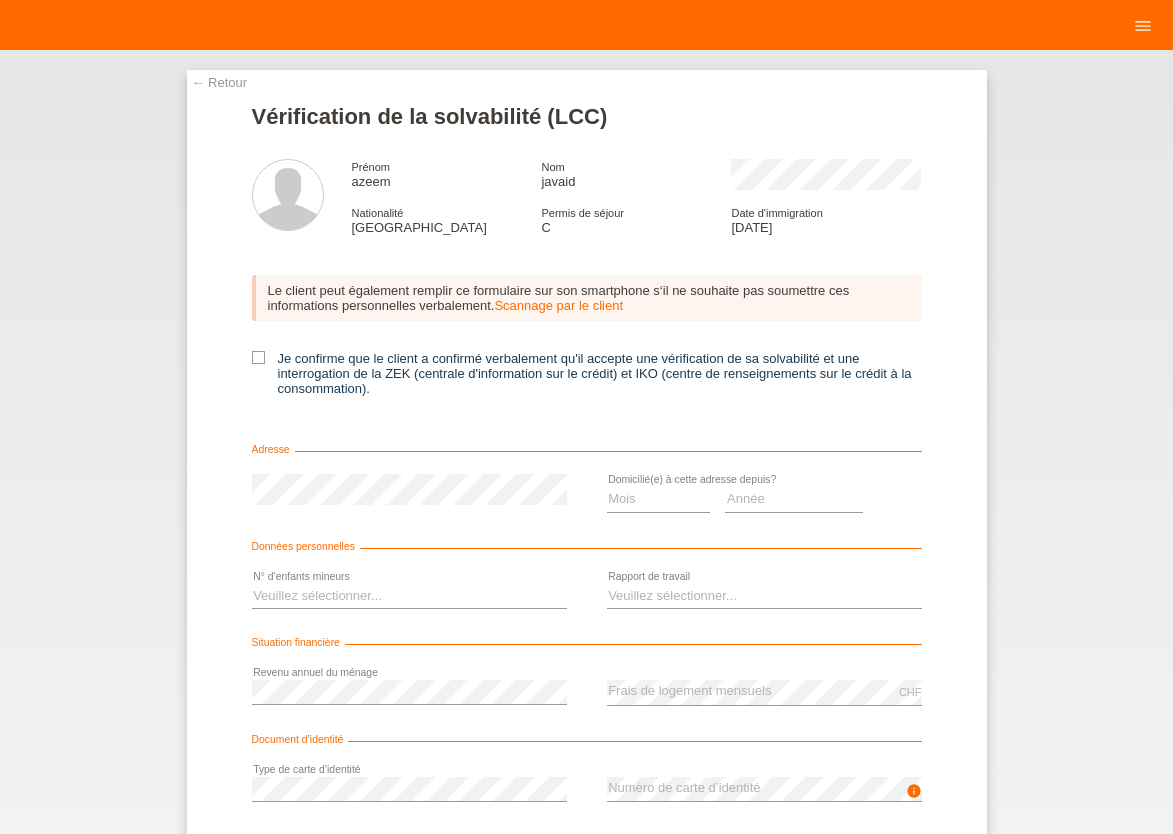 scroll, scrollTop: 0, scrollLeft: 0, axis: both 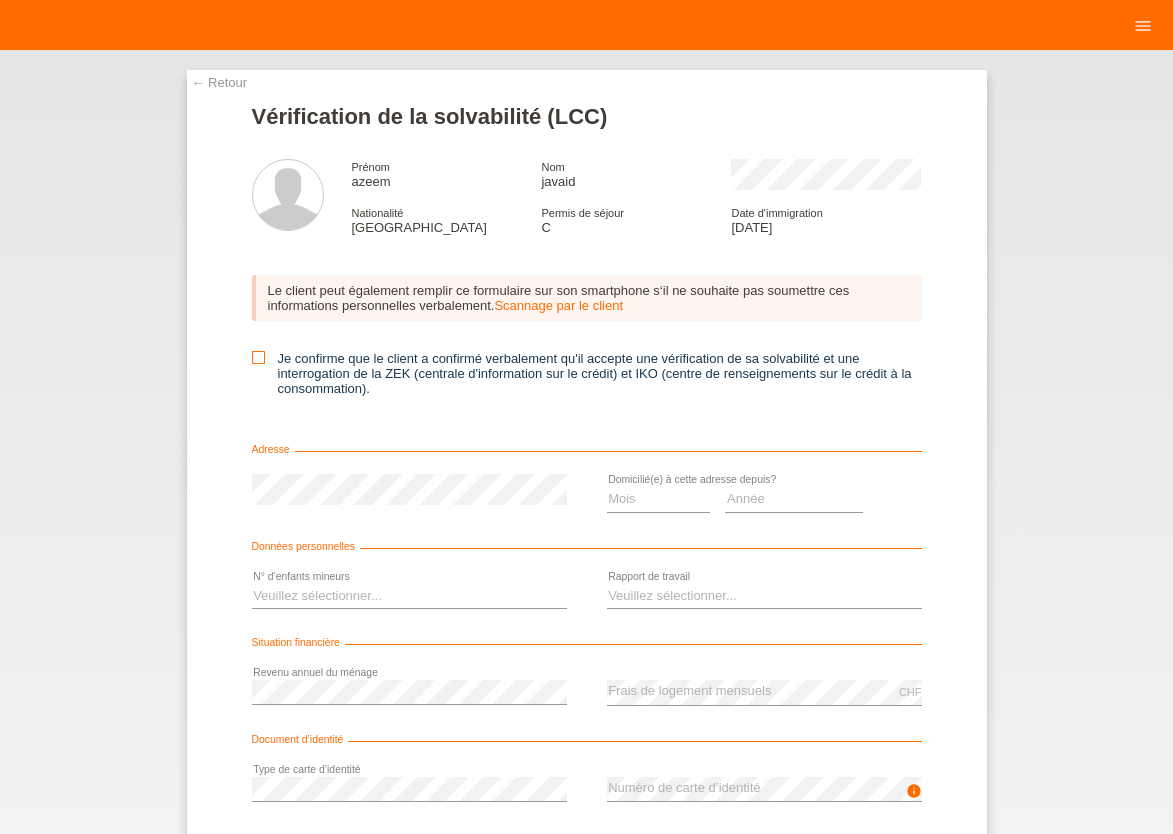click at bounding box center [258, 357] 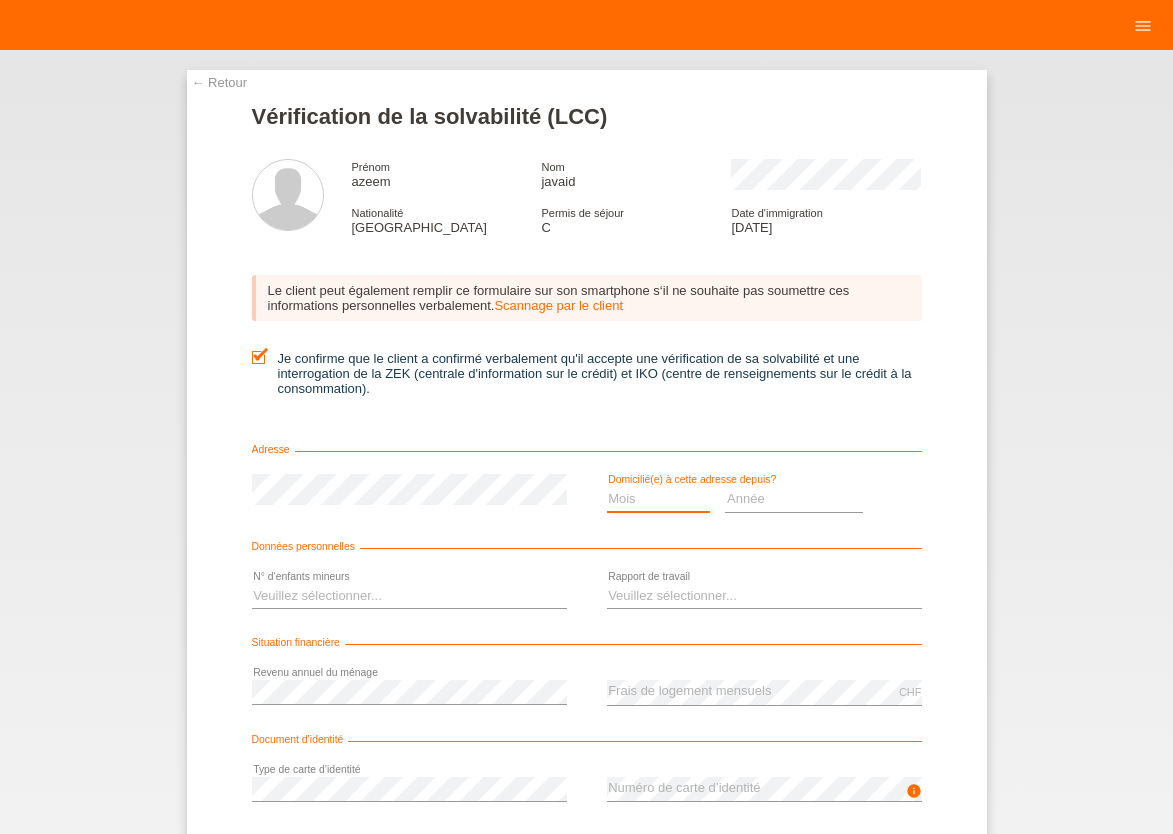 select on "06" 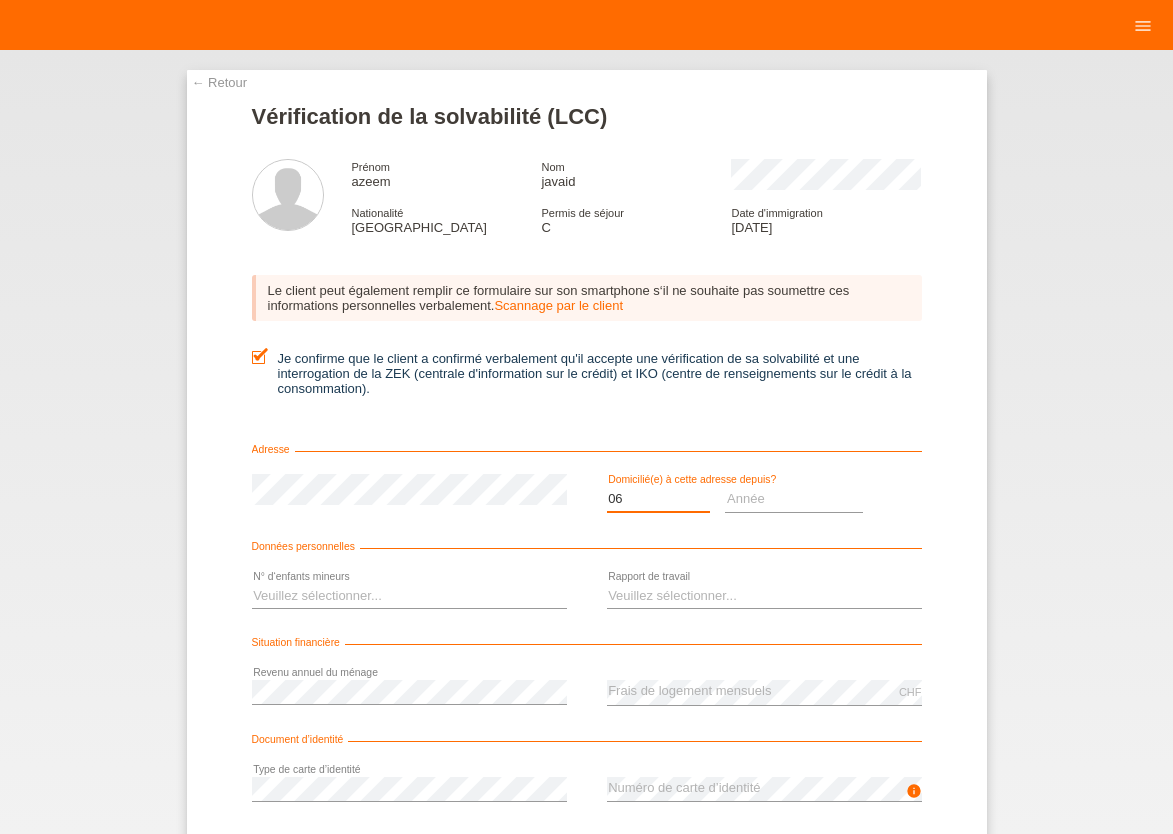 click on "06" at bounding box center [0, 0] 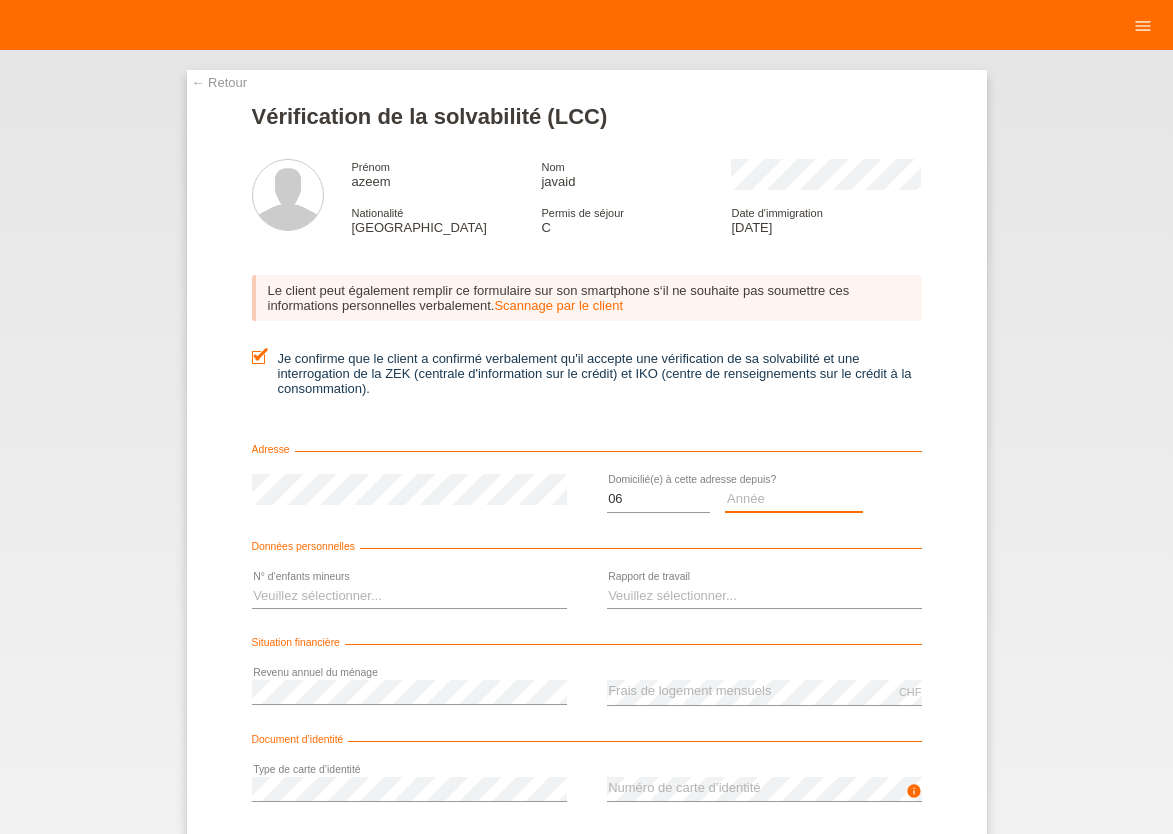 click on "Année
2025
2024
2023
2022
2021
2020
2019
2018
2017
2016 2015 2014 2013 2012 2011 2010 2009 2008 2007 2006 2005 2004 2003" at bounding box center [794, 499] 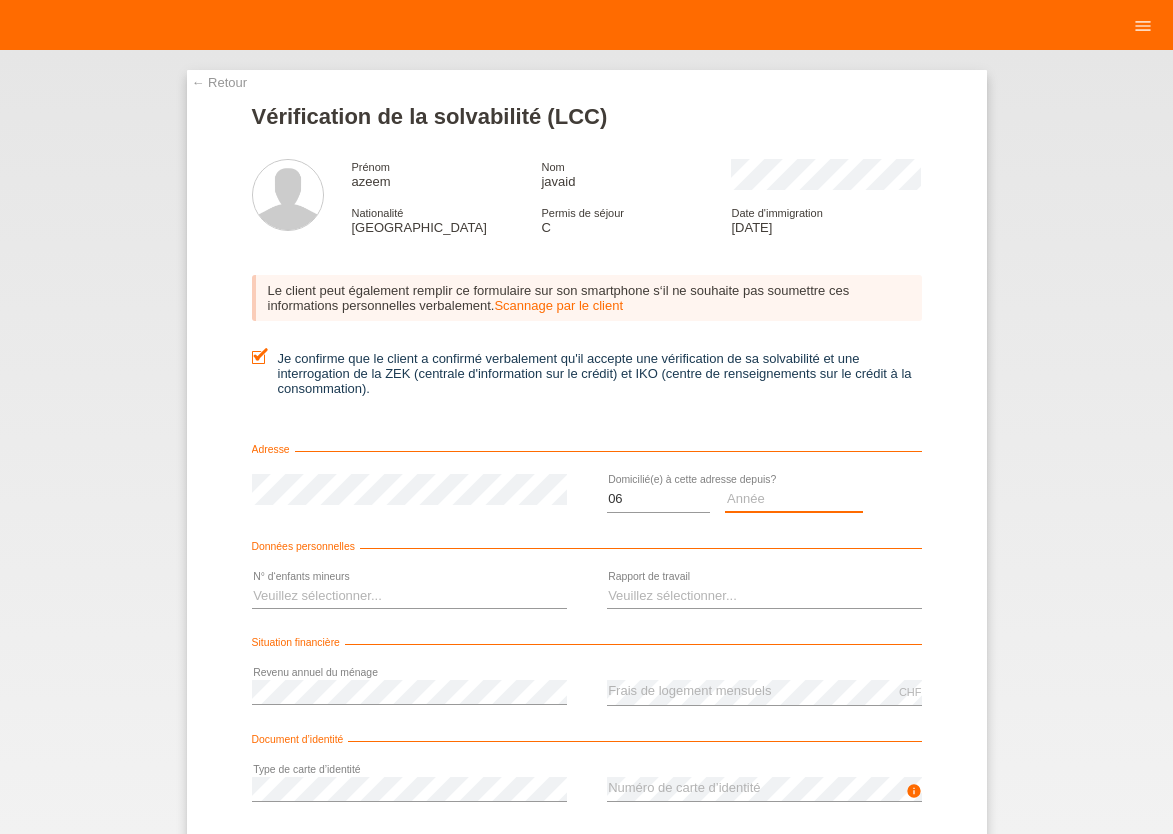 scroll, scrollTop: 0, scrollLeft: 0, axis: both 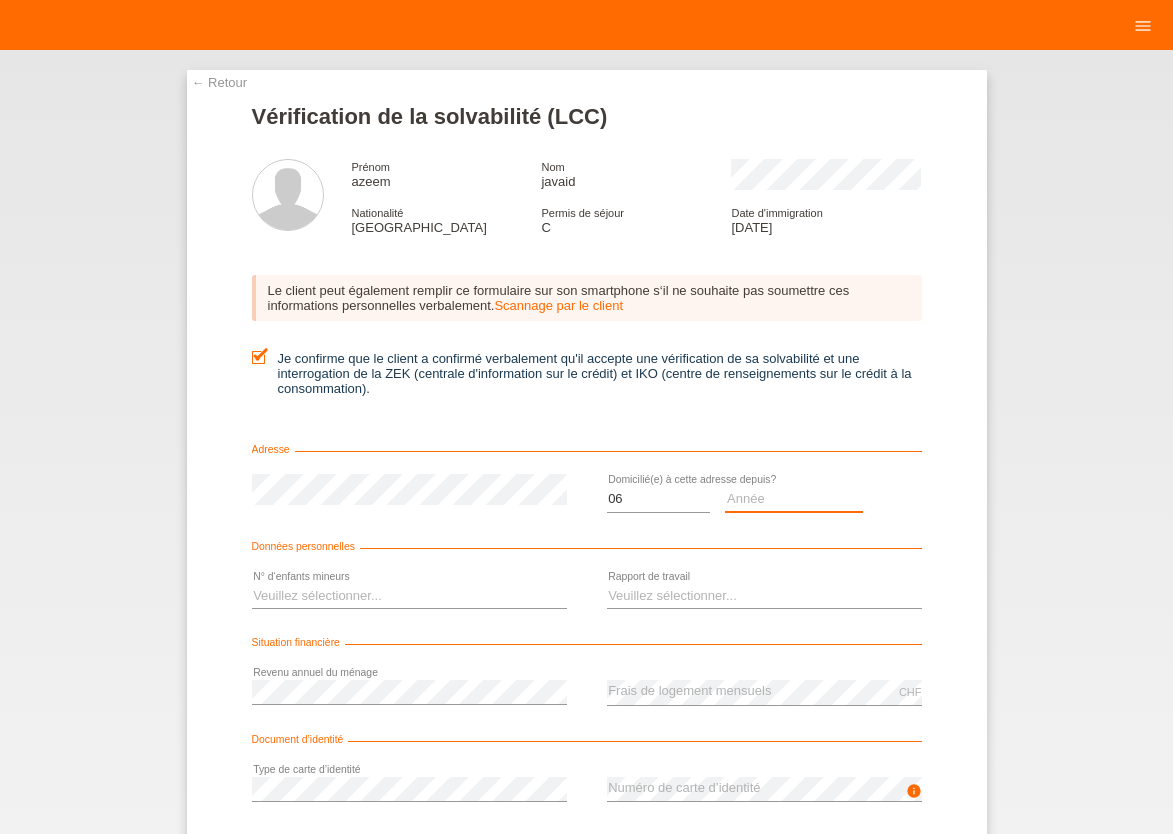 select on "2019" 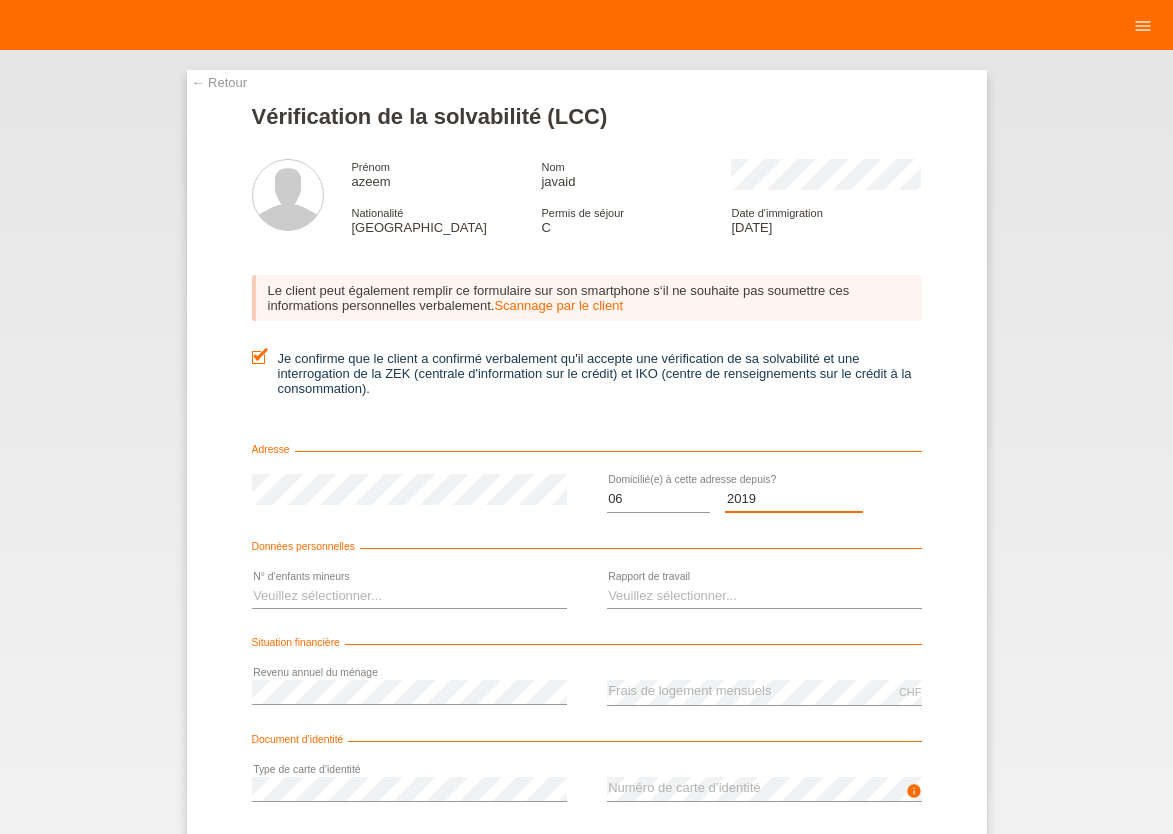 click on "2019" at bounding box center [0, 0] 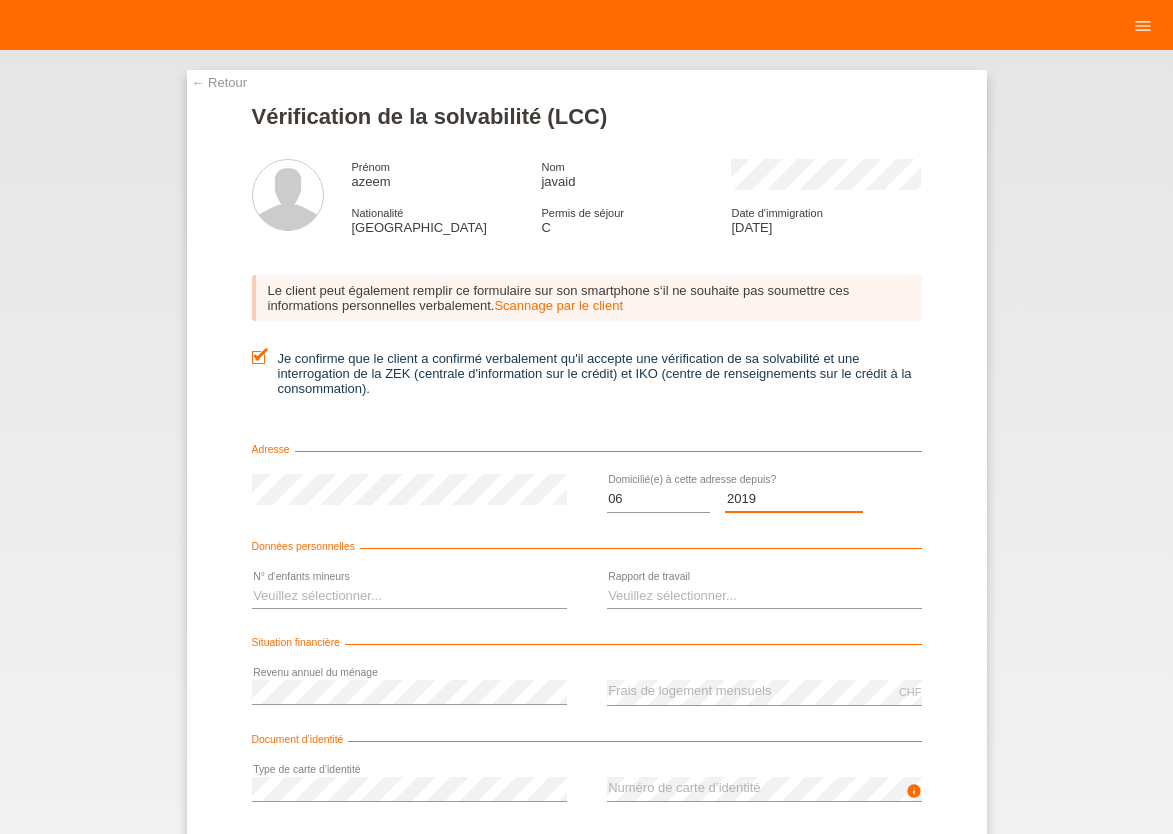 scroll, scrollTop: 0, scrollLeft: 0, axis: both 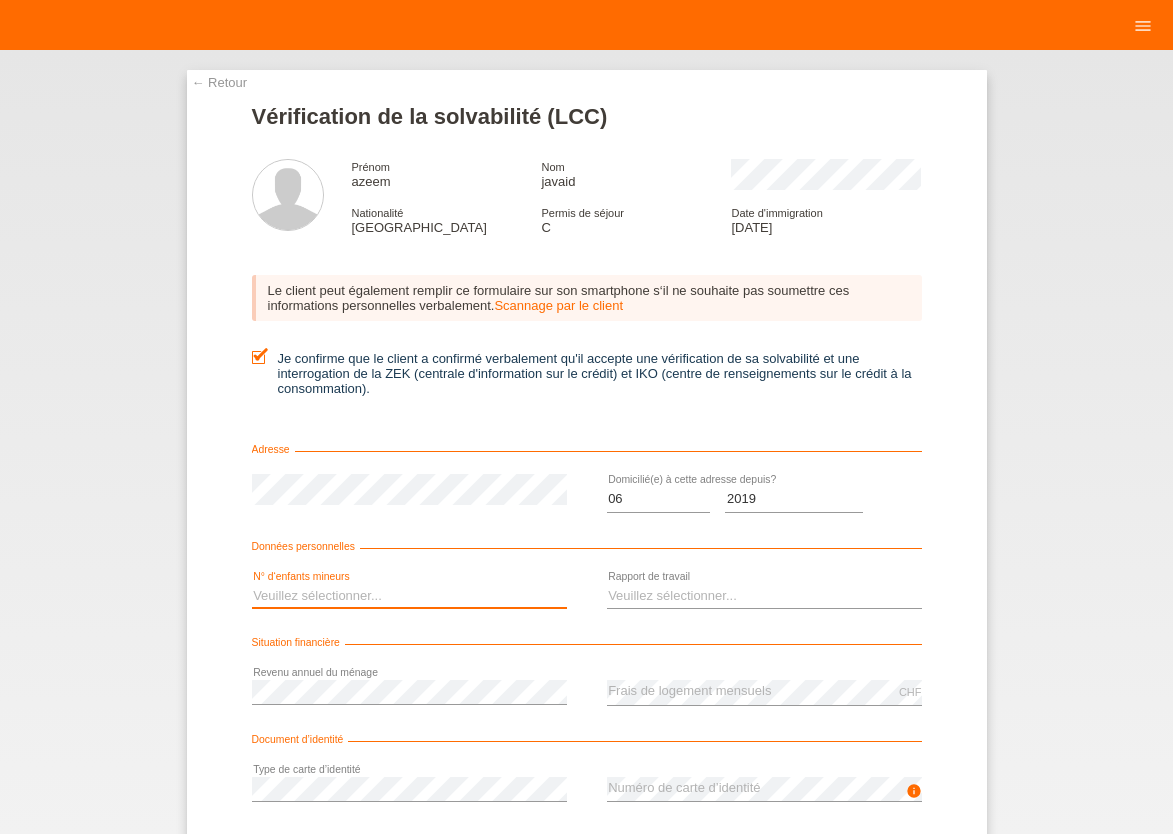 click on "Veuillez sélectionner...
0
1
2
3
4
5
6
7
8
9" at bounding box center (409, 596) 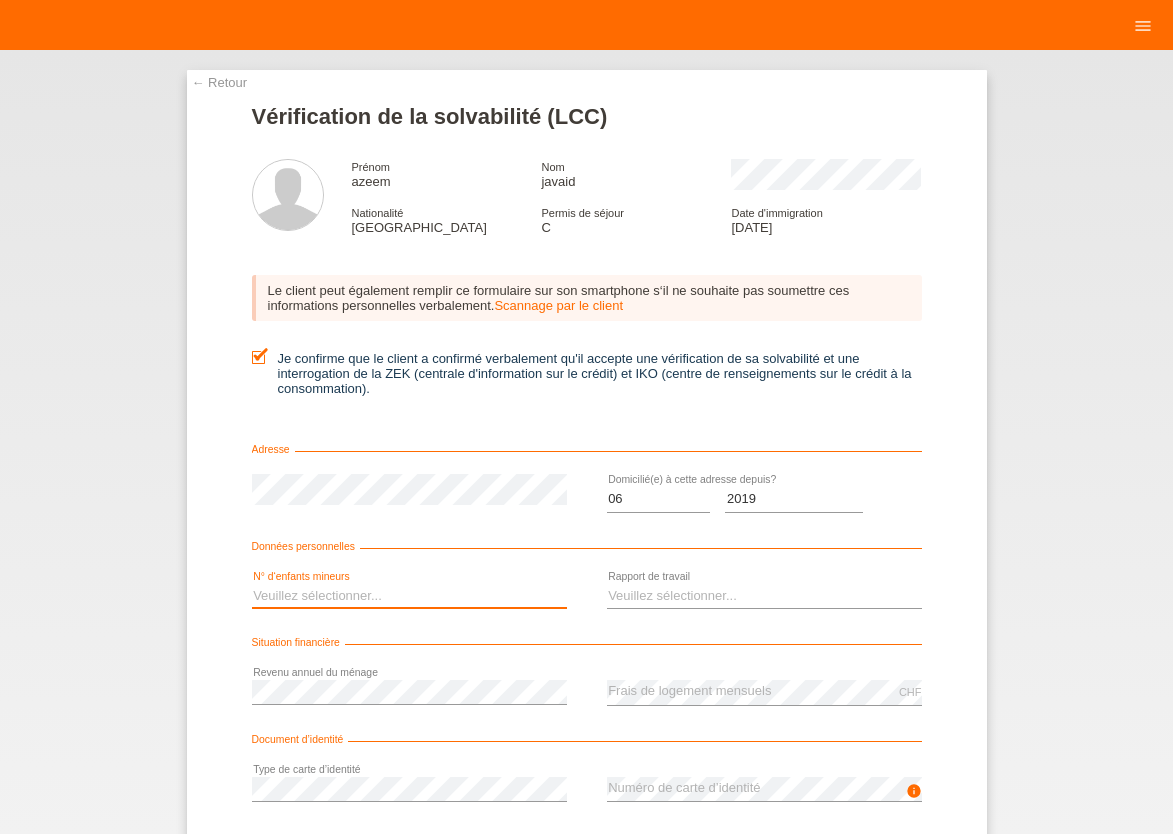click on "1" at bounding box center [0, 0] 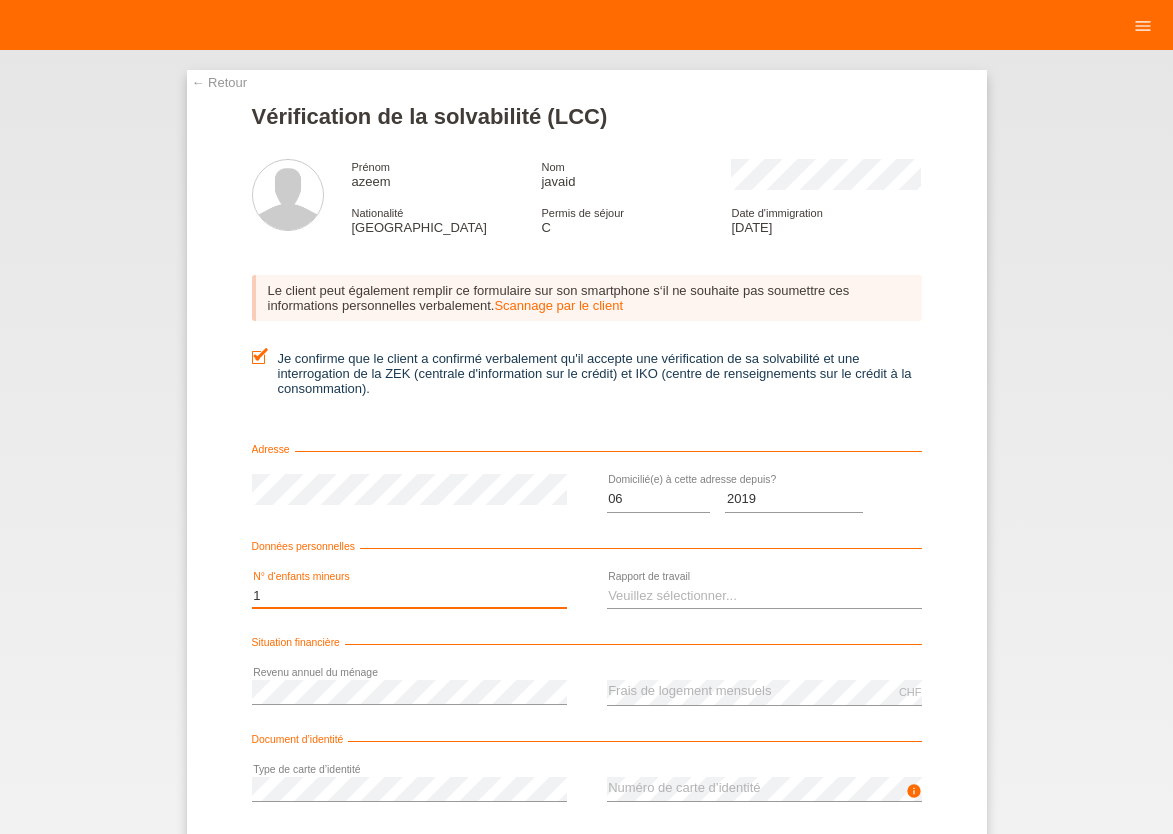 scroll, scrollTop: 0, scrollLeft: 0, axis: both 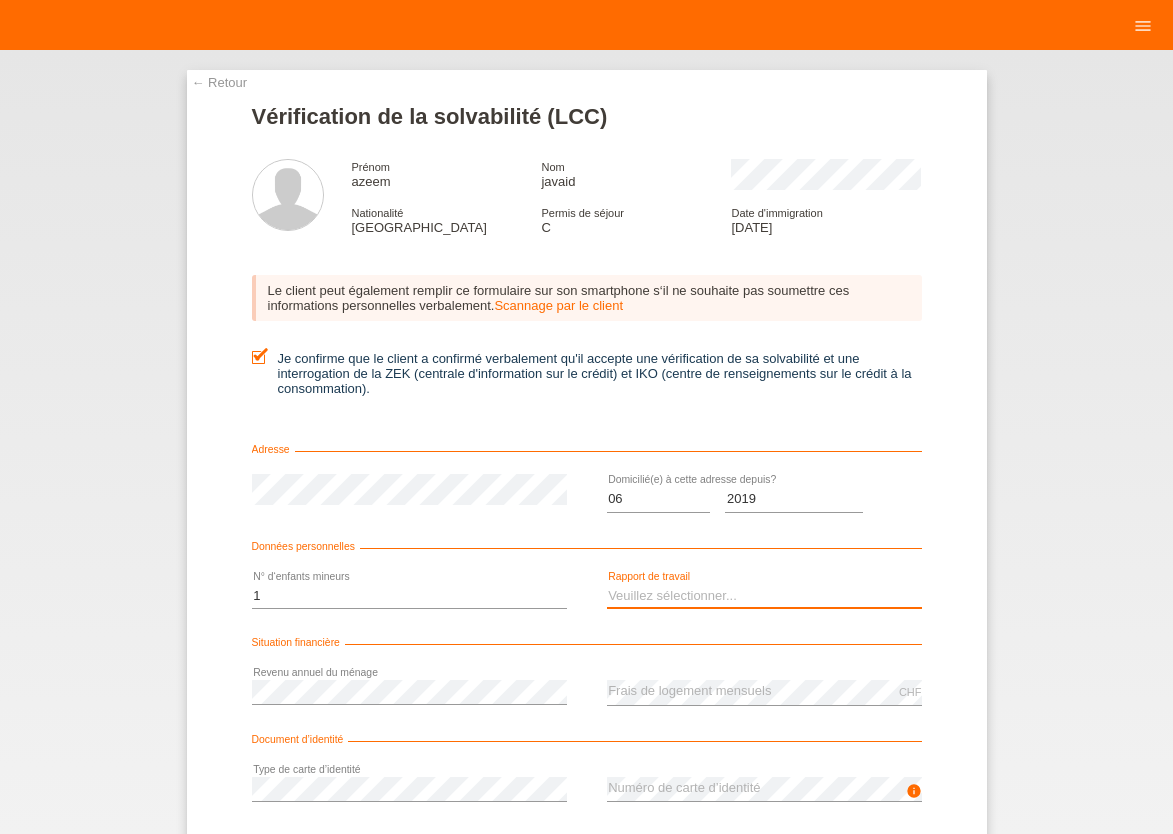 click on "Veuillez sélectionner...
A durée indéterminée
A durée déterminée
Apprenti/étudiant
Retraité(e)
Sans activité lucrative
Femme/homme au foyer
Indépendant(e)" at bounding box center (764, 596) 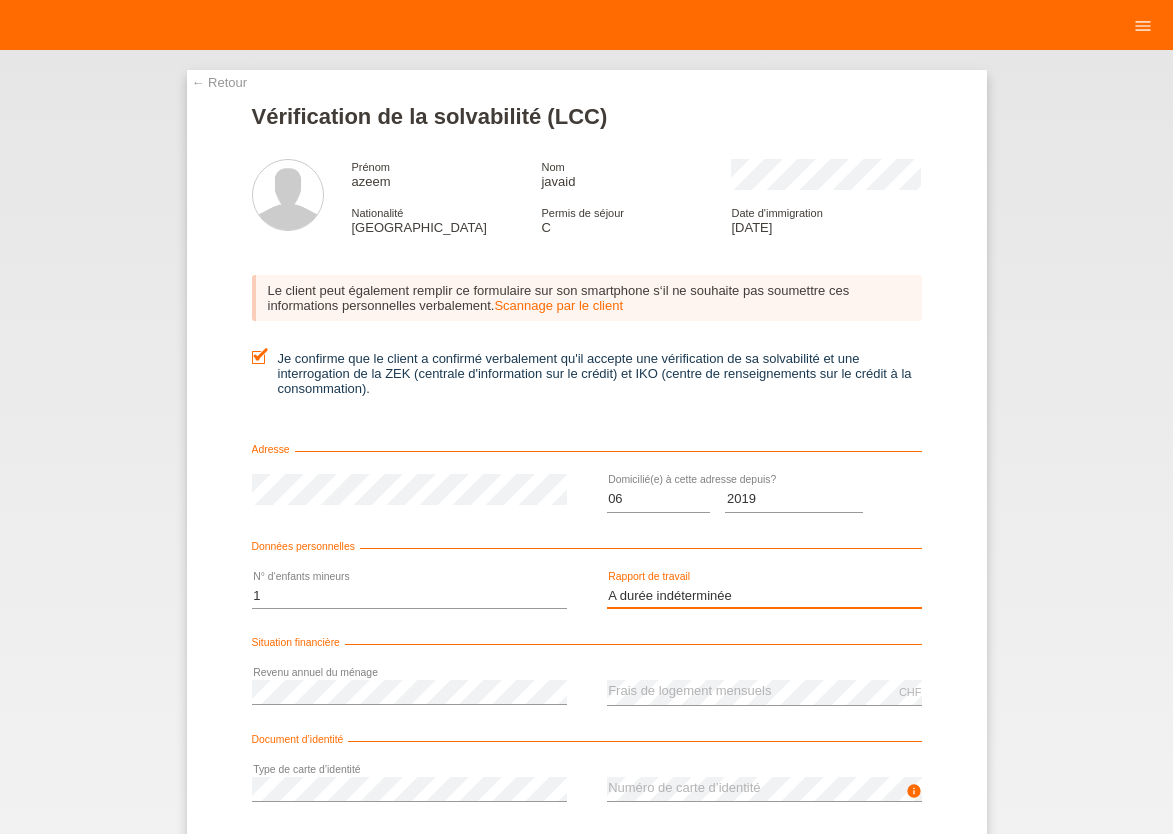 click on "A durée indéterminée" at bounding box center (0, 0) 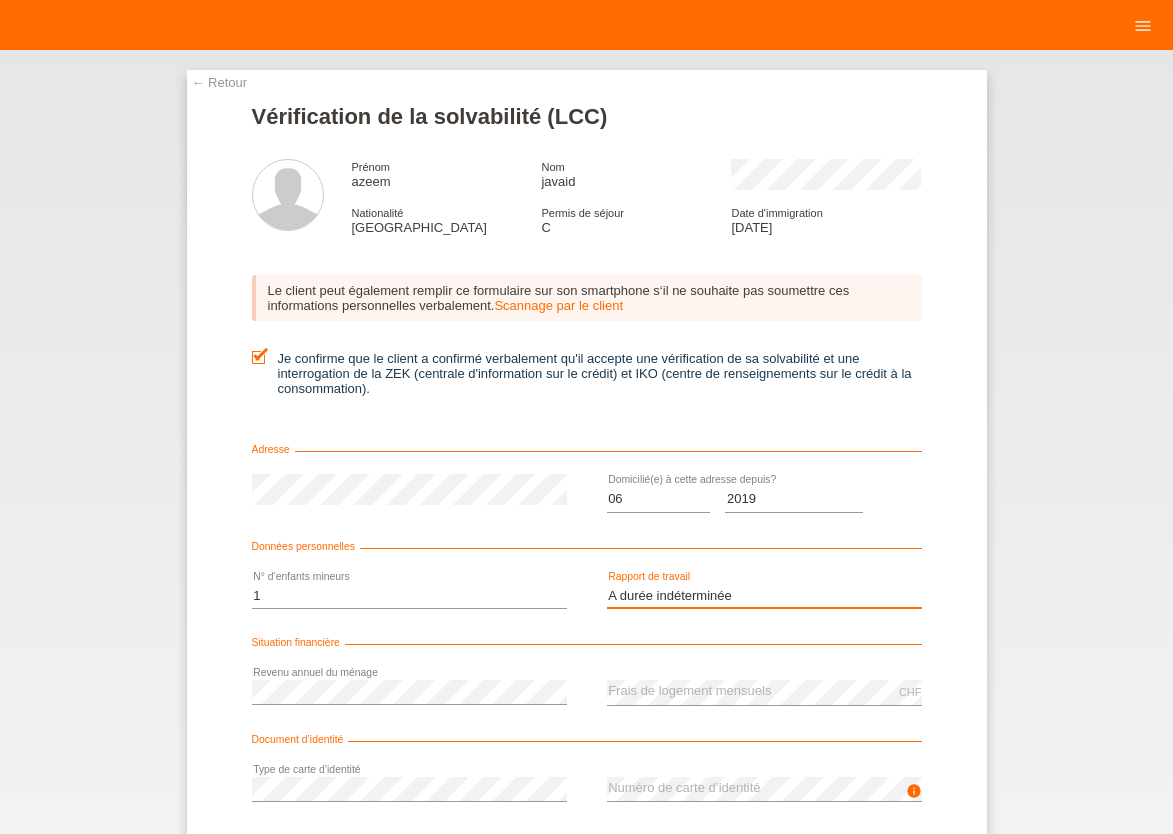 scroll, scrollTop: 0, scrollLeft: 0, axis: both 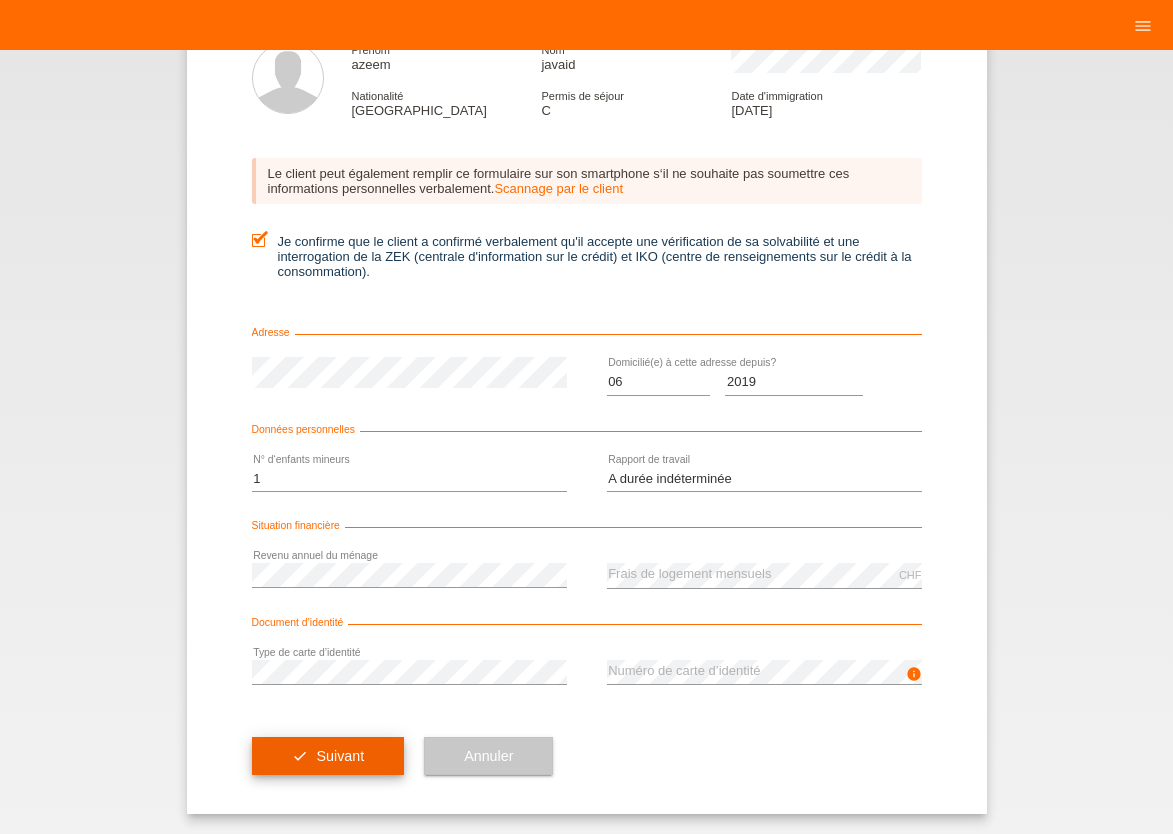 click on "check   Suivant" at bounding box center (328, 756) 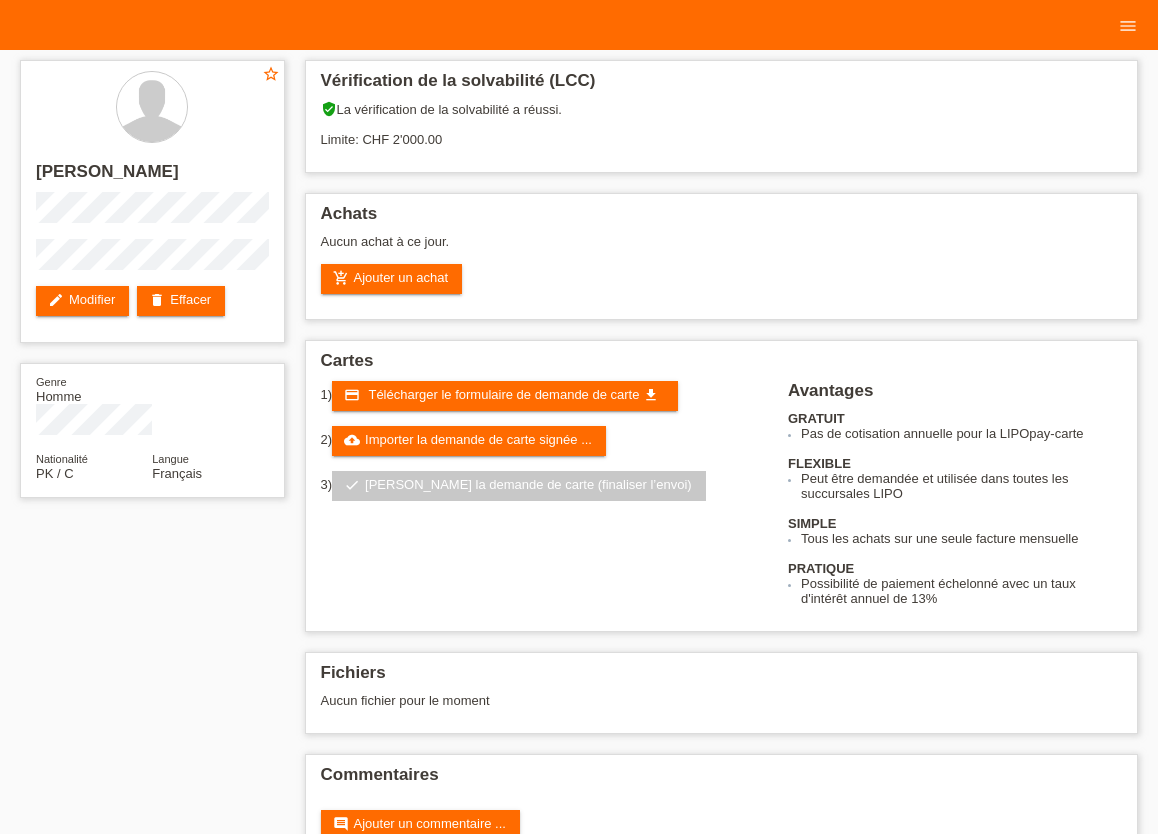 scroll, scrollTop: 0, scrollLeft: 0, axis: both 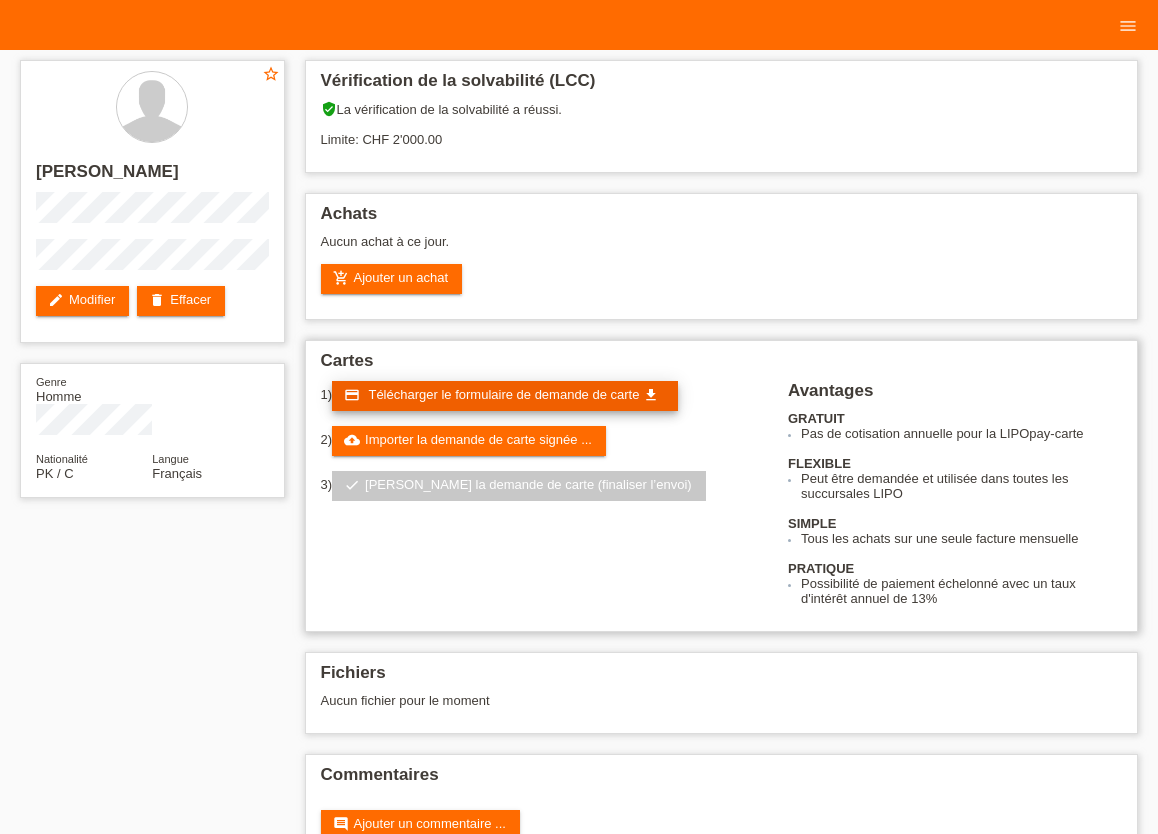 click on "Télécharger le formulaire de demande de carte" at bounding box center (503, 394) 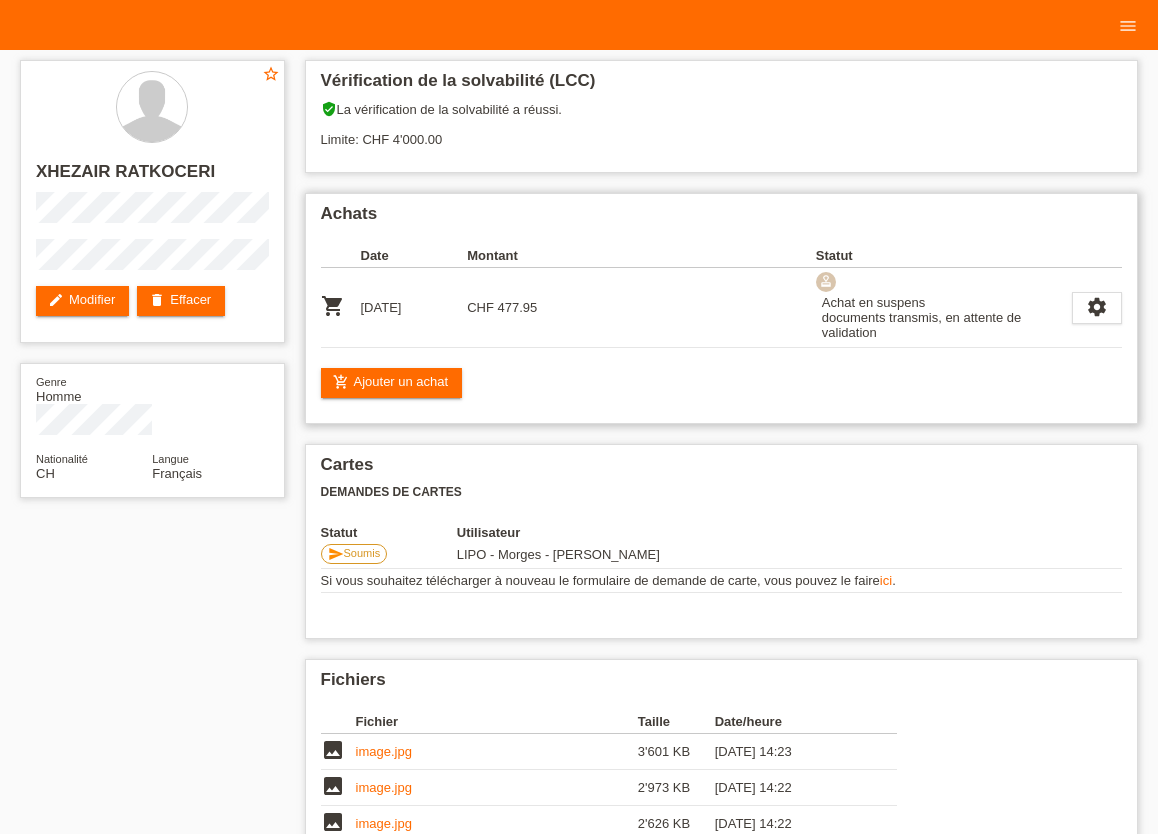 scroll, scrollTop: 0, scrollLeft: 0, axis: both 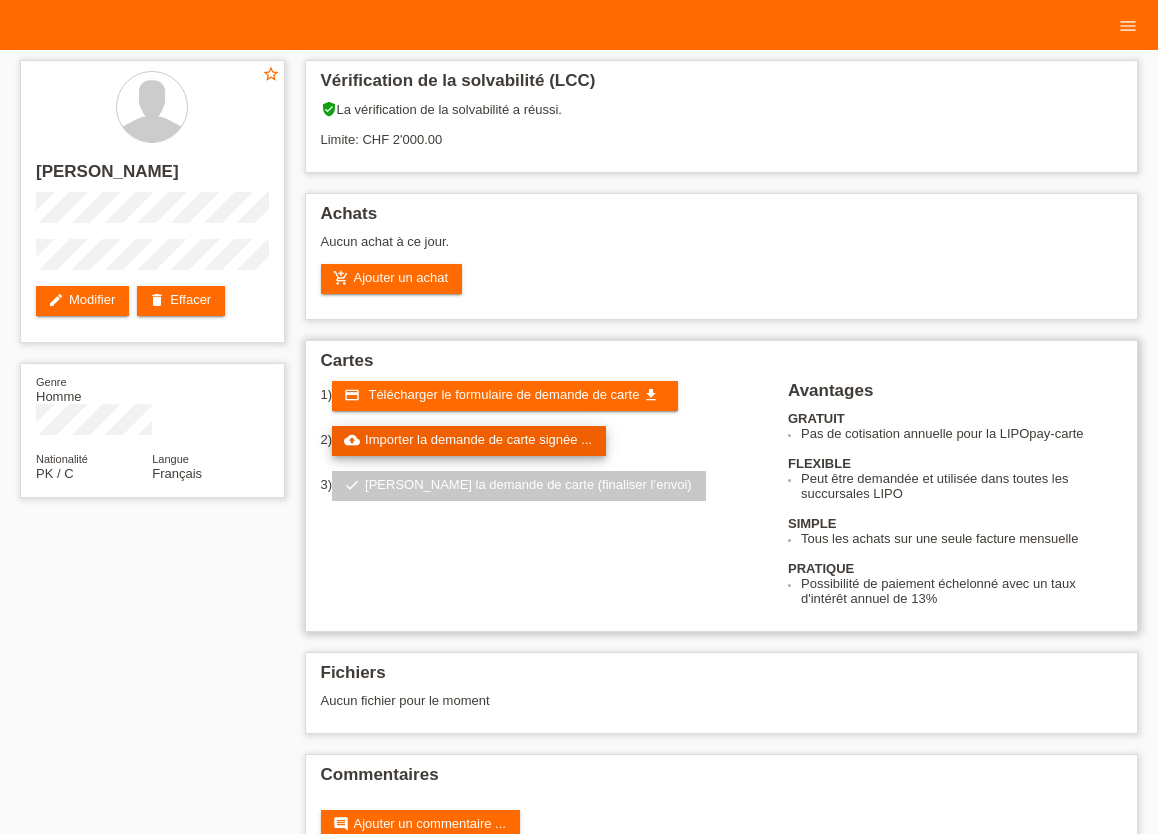 click on "cloud_upload  Importer la demande de carte signée ..." at bounding box center [469, 441] 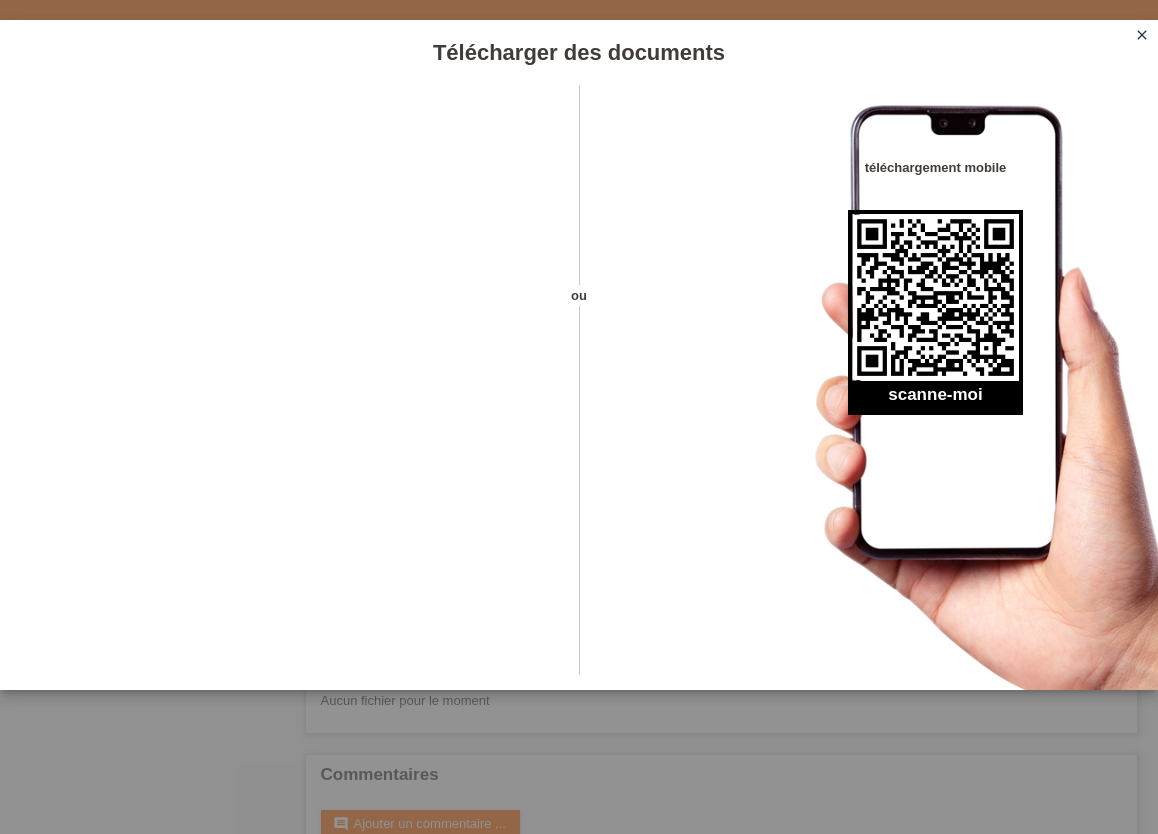 click on "close" at bounding box center [1142, 35] 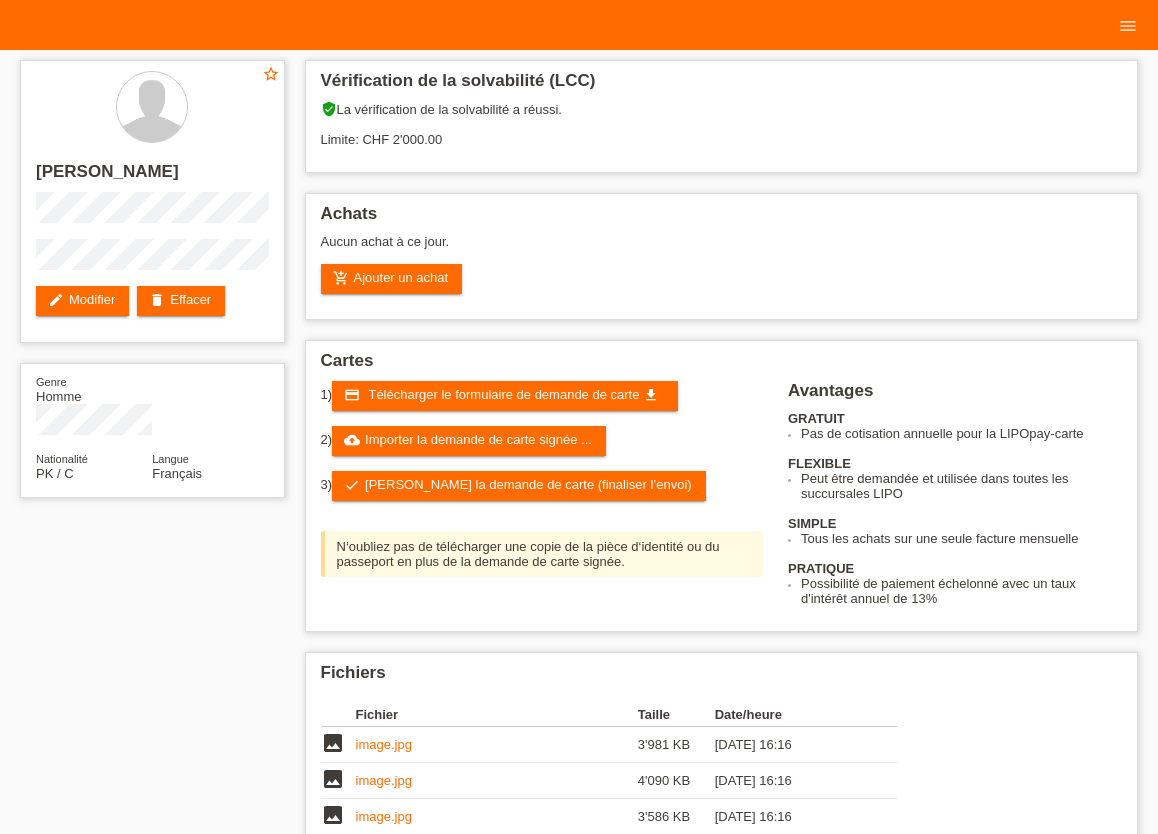 scroll, scrollTop: 0, scrollLeft: 0, axis: both 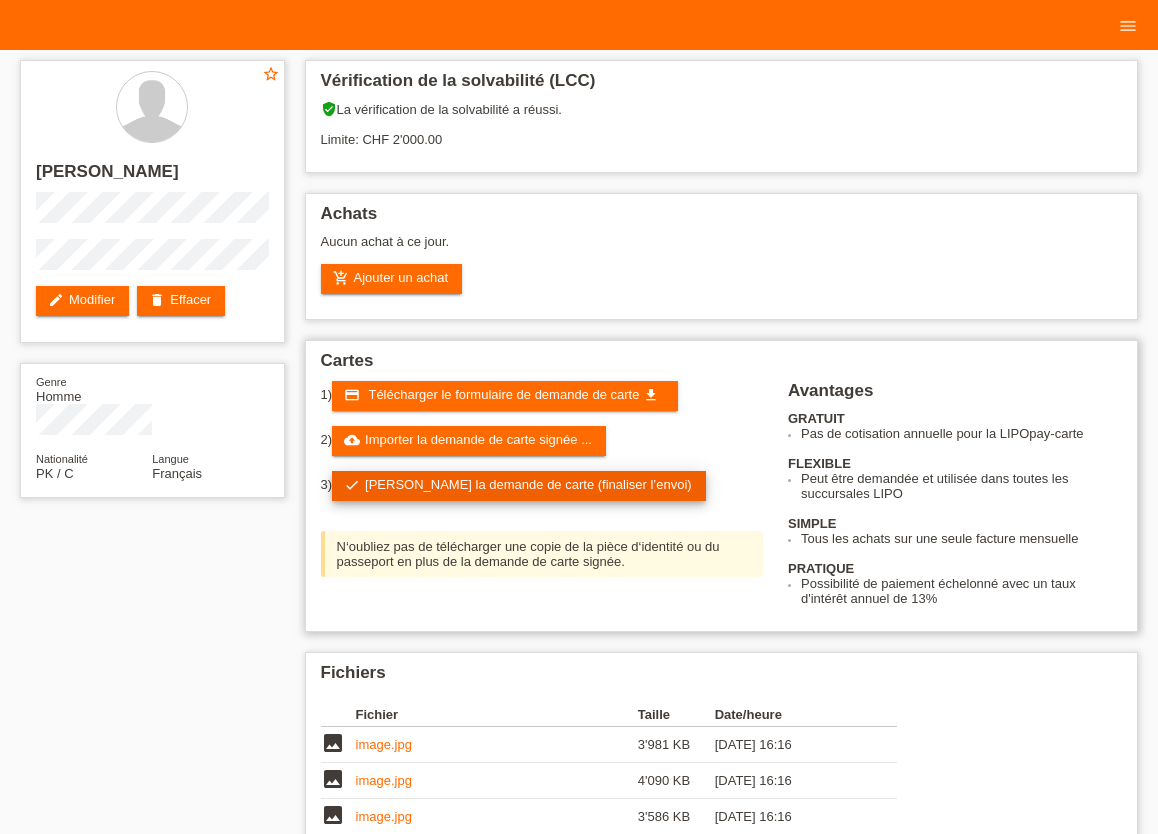 click on "check  Soumettre la demande de carte (finaliser l’envoi)" at bounding box center [519, 486] 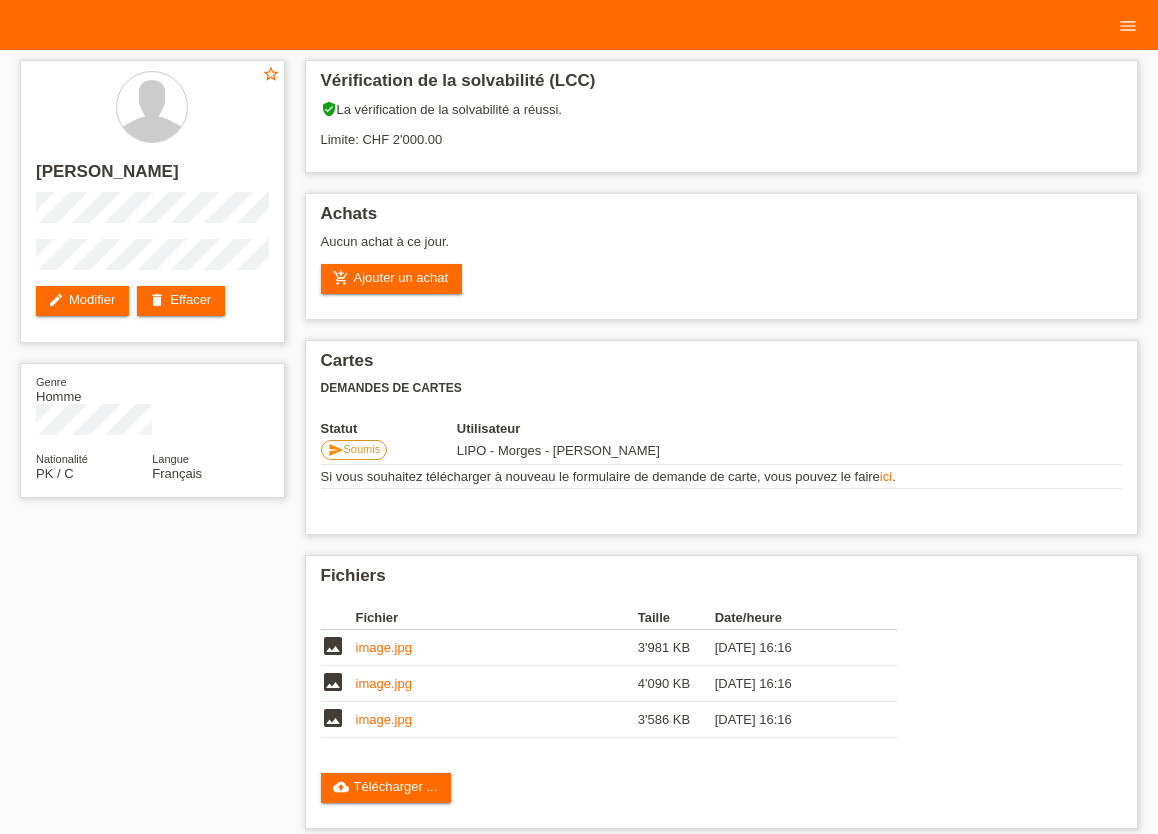 scroll, scrollTop: 0, scrollLeft: 0, axis: both 